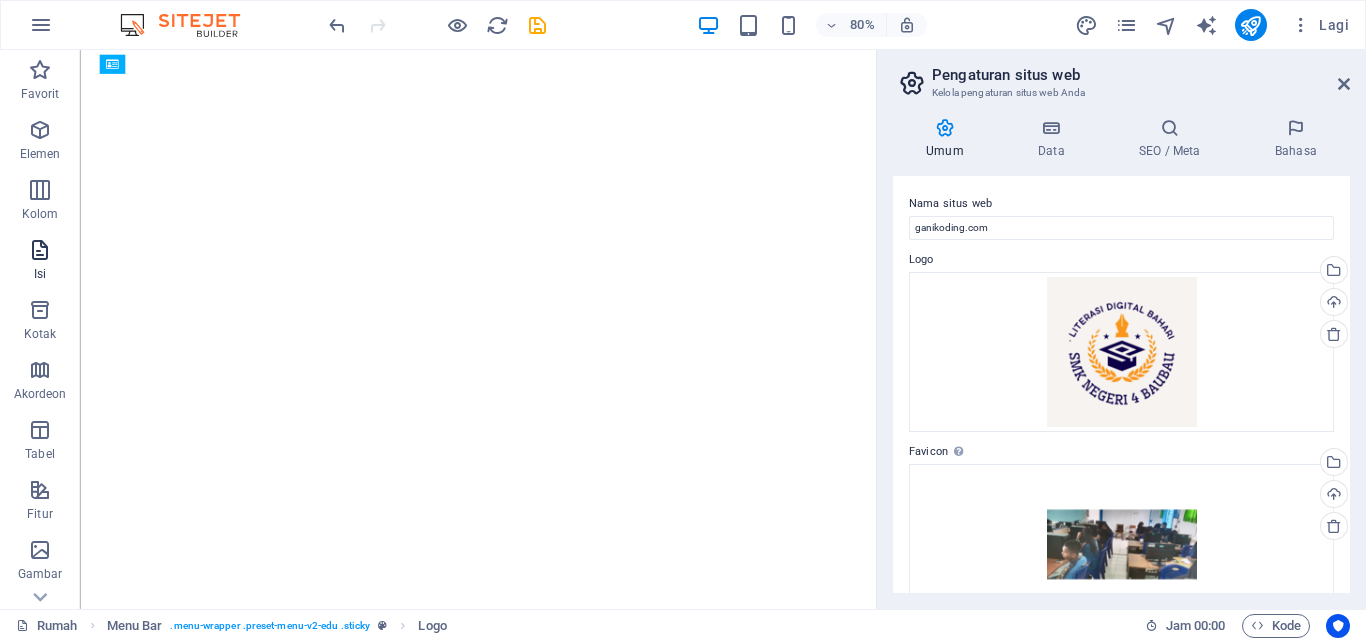 scroll, scrollTop: 0, scrollLeft: 0, axis: both 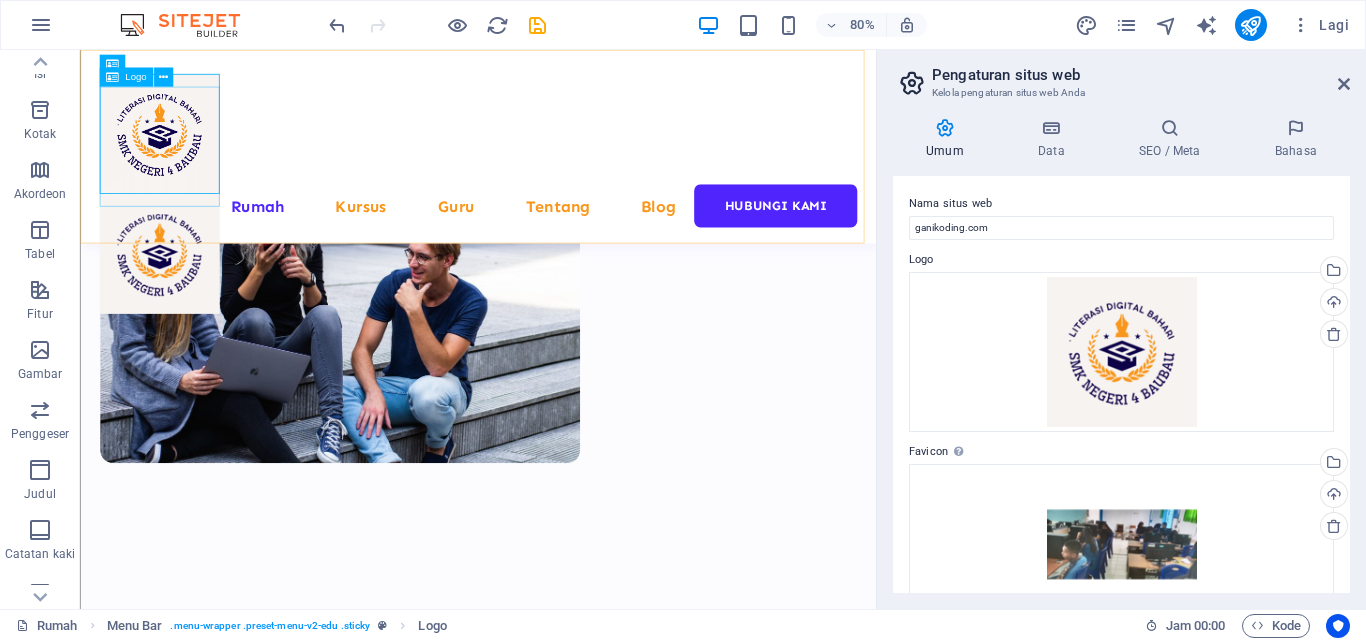 click at bounding box center (179, 305) 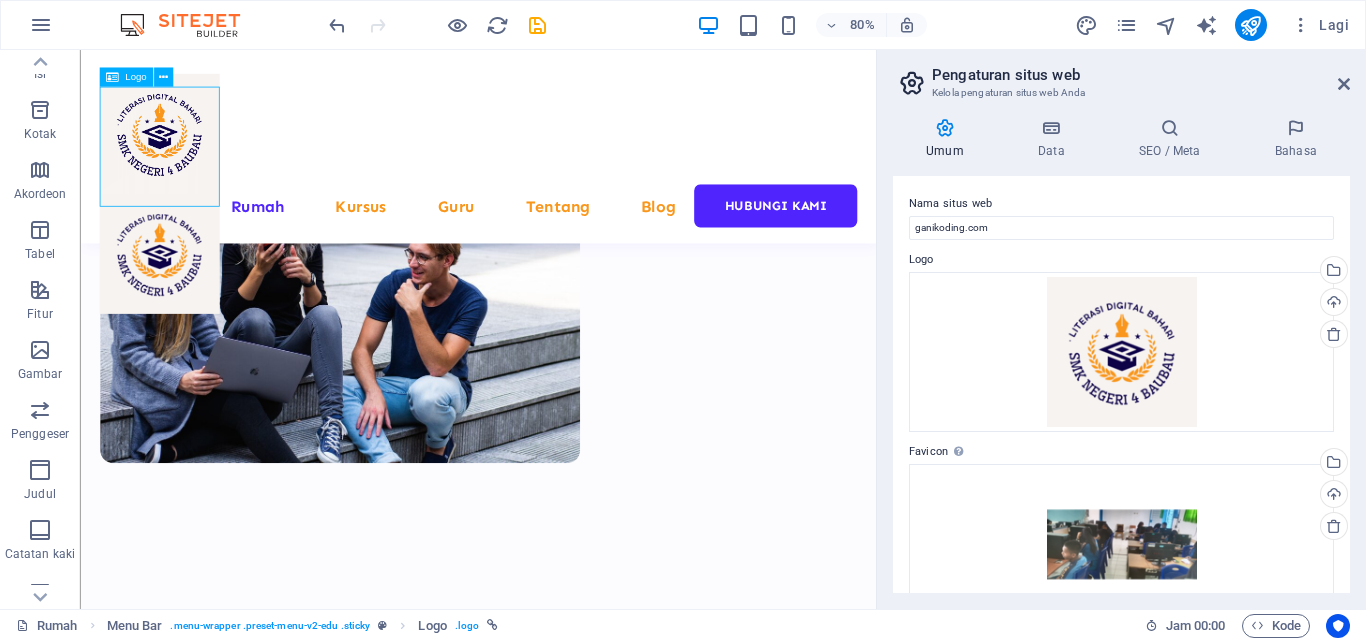 drag, startPoint x: 188, startPoint y: 152, endPoint x: 248, endPoint y: 181, distance: 66.64083 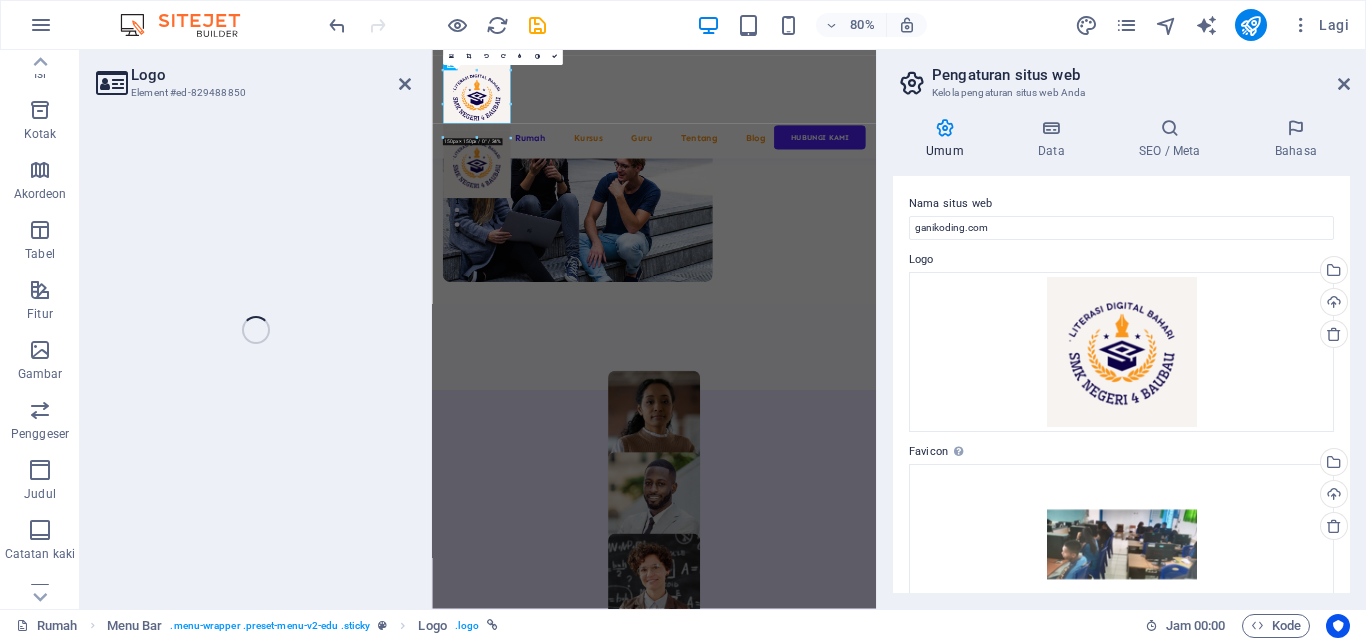 select on "px" 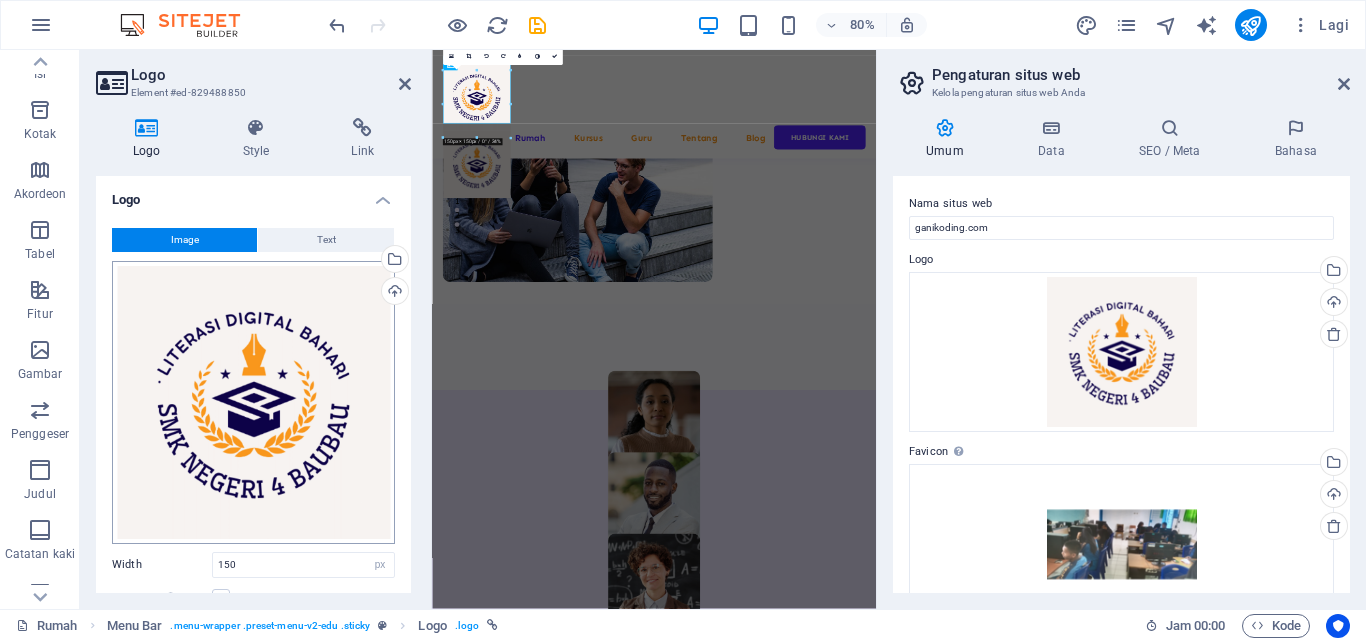 scroll, scrollTop: 884, scrollLeft: 0, axis: vertical 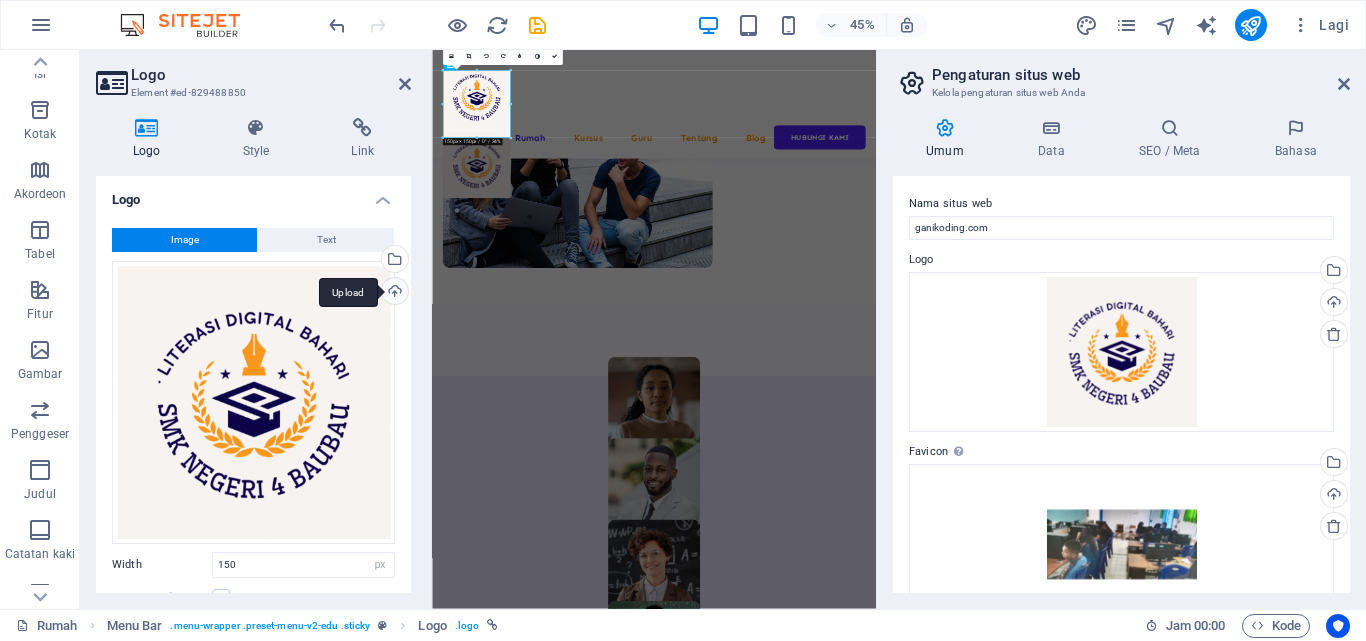 click on "Upload" at bounding box center (393, 293) 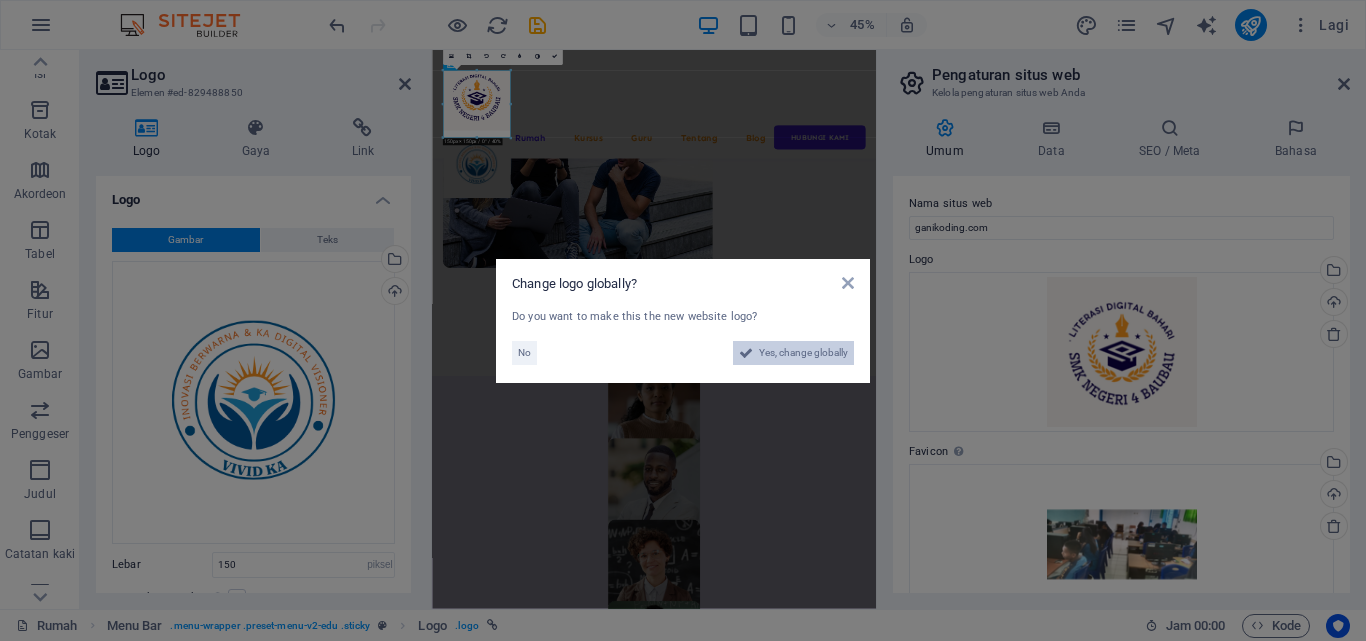 click on "Yes, change globally" at bounding box center (803, 353) 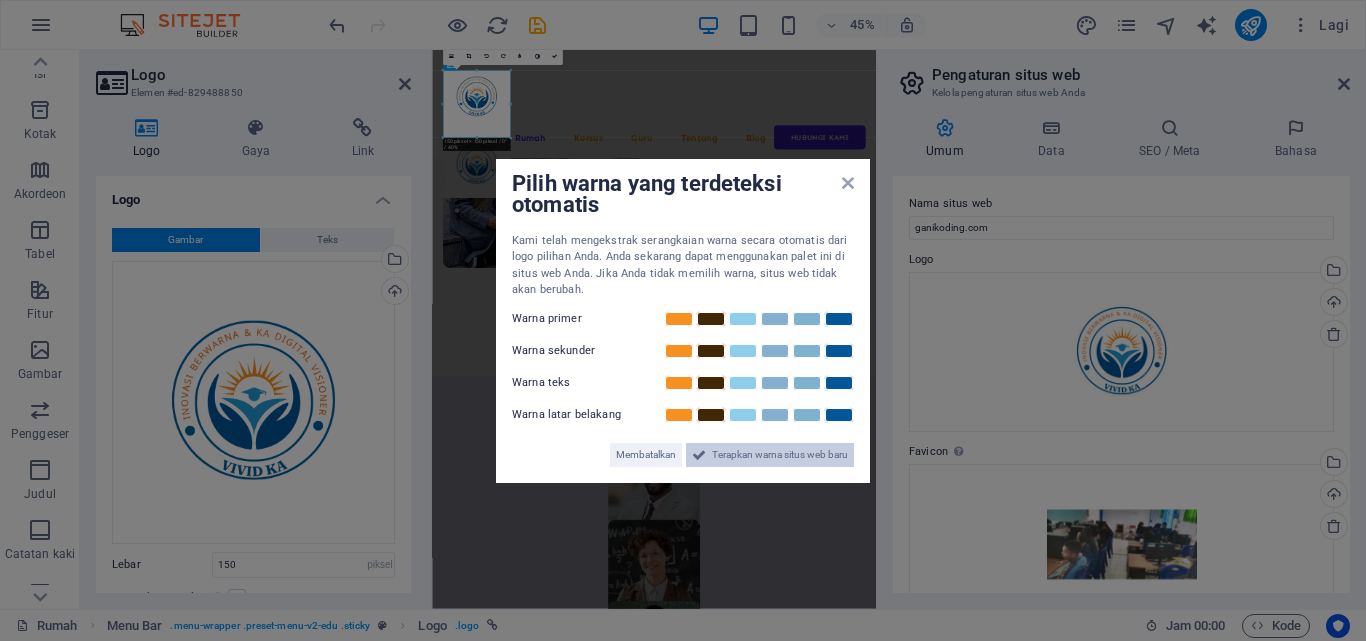 click on "Terapkan warna situs web baru" at bounding box center (780, 454) 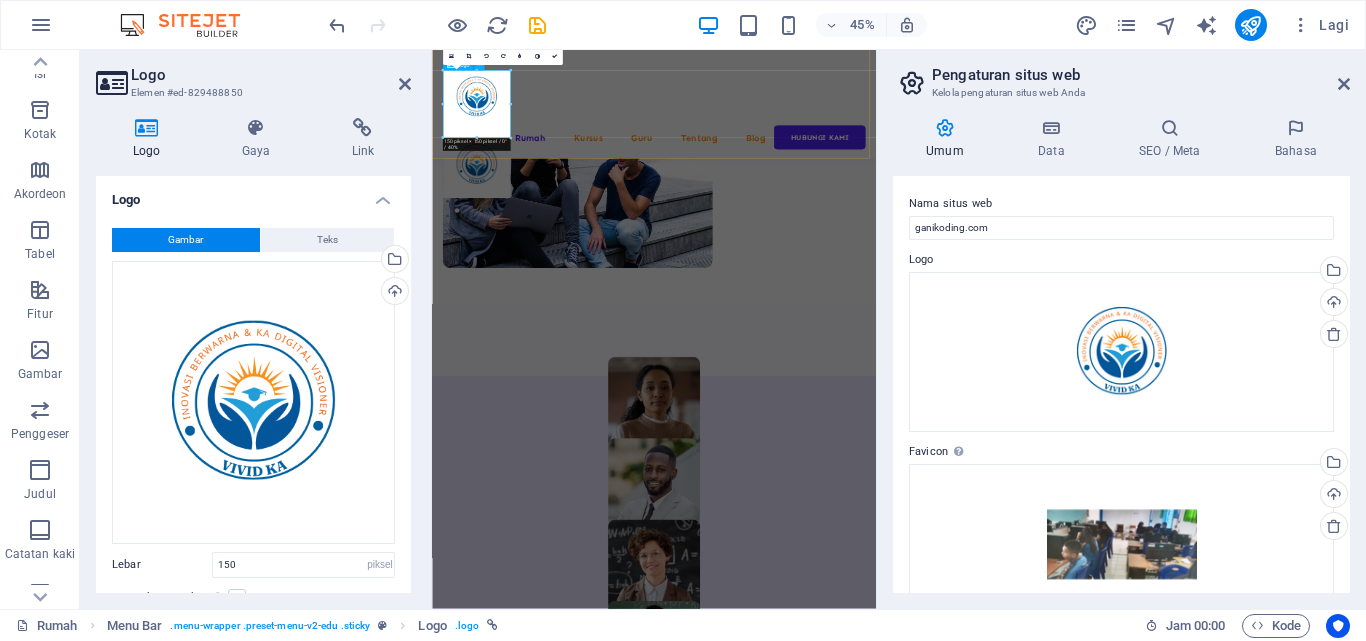 drag, startPoint x: 938, startPoint y: 186, endPoint x: 576, endPoint y: 209, distance: 362.72992 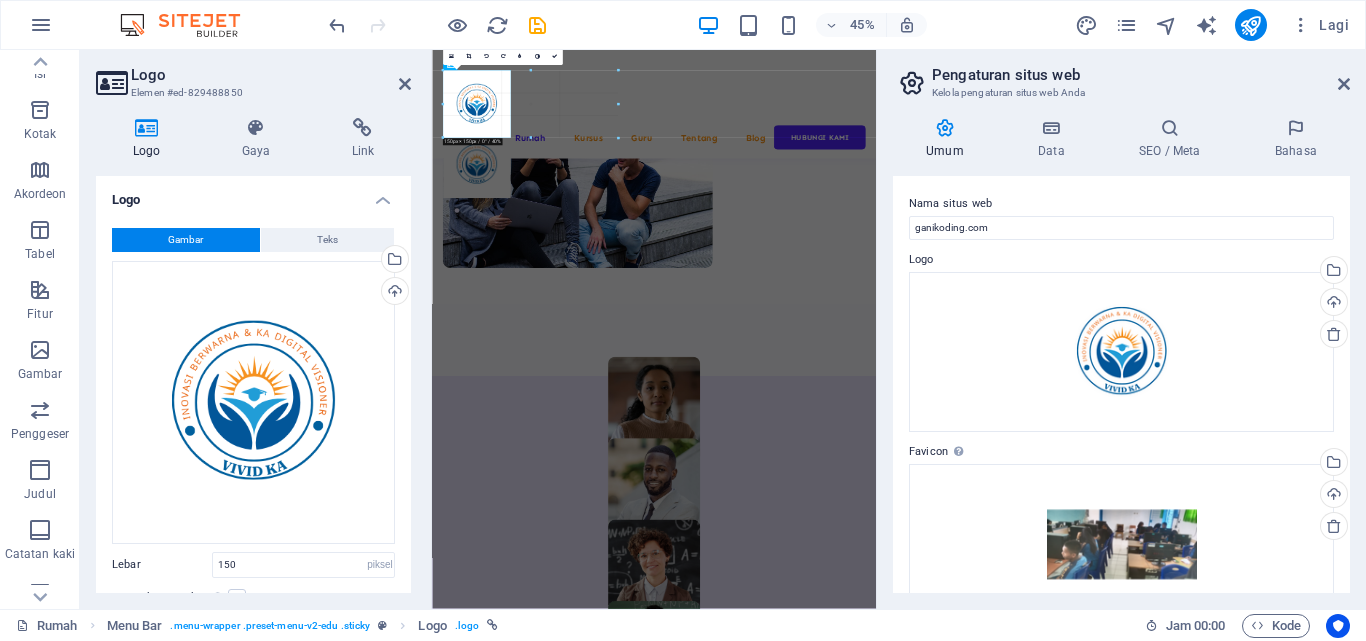 click on "Nama situs web ganikoding.com Logo Seret file ke sini, klik untuk memilih file atau  pilih file dari File atau foto & video stok gratis kami Pilih file dari pengelola file, foto stok, atau unggah file Mengunggah Favicon Atur favicon situs web Anda di sini. Favicon adalah ikon kecil yang ditampilkan di tab peramban di samping judul situs web Anda. Ikon ini membantu pengunjung mengidentifikasi situs web Anda. Seret file ke sini, klik untuk memilih file atau  pilih file dari File atau foto & video stok gratis kami Pilih file dari pengelola file, foto stok, atau unggah file Mengunggah Pratinjau Gambar (Grafik Terbuka) Gambar ini akan ditampilkan ketika situs web dibagikan di jejaring sosial Seret file ke sini, klik untuk memilih file atau  pilih file dari File atau foto & video stok gratis kami Pilih file dari pengelola file, foto stok, atau unggah file Mengunggah" at bounding box center [1121, 384] 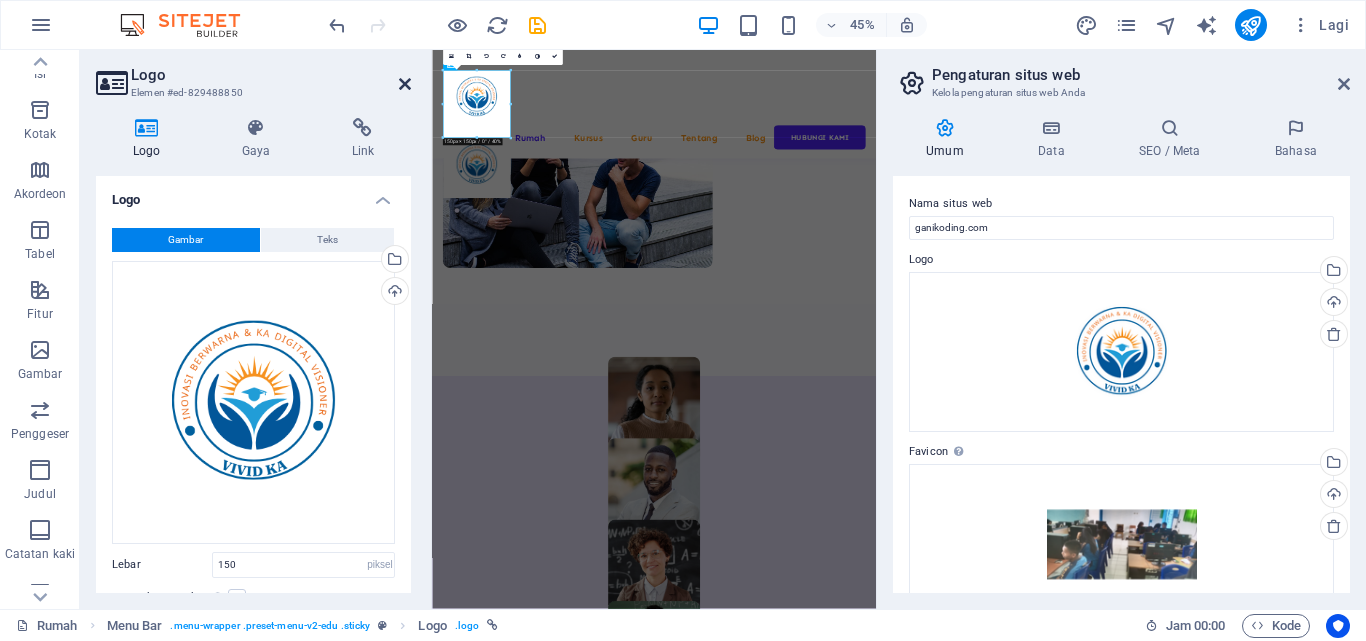 click at bounding box center (405, 84) 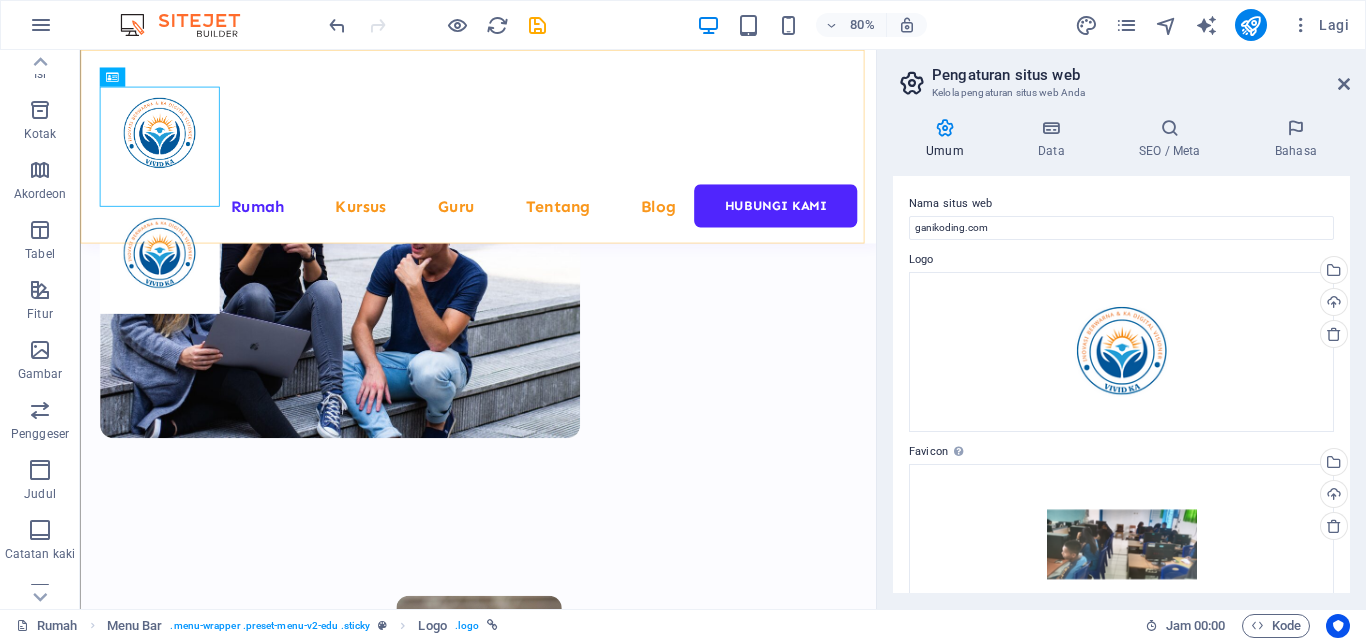 scroll, scrollTop: 852, scrollLeft: 0, axis: vertical 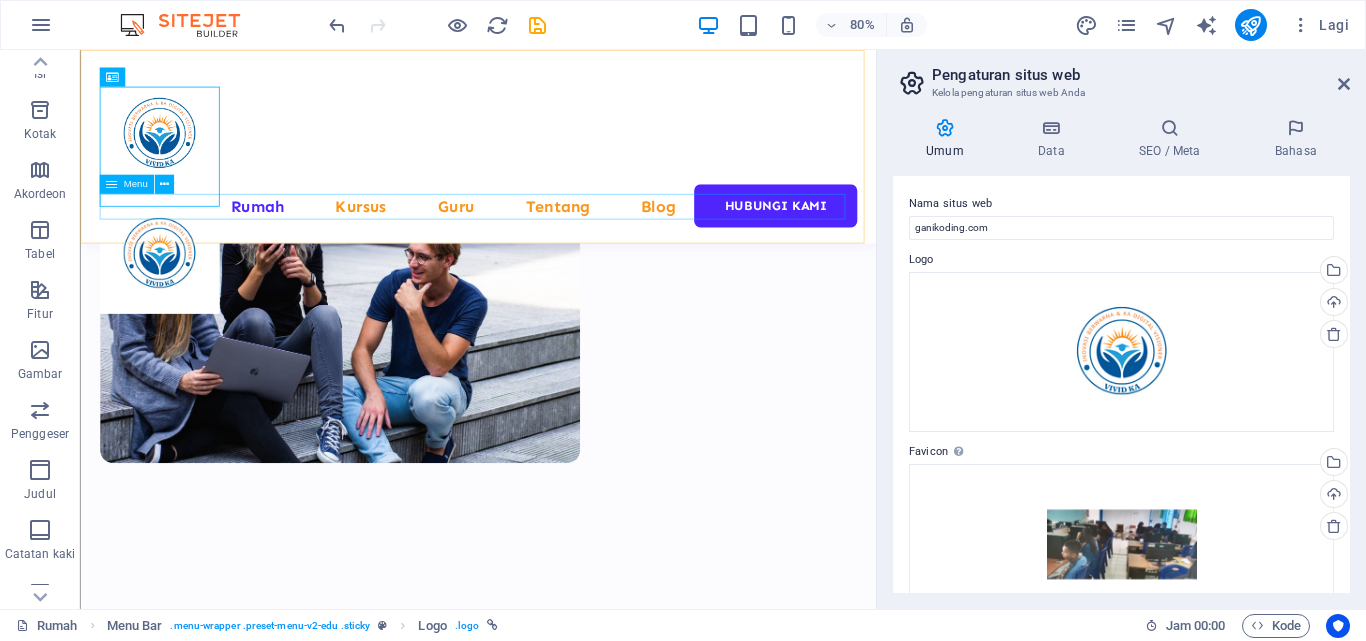 click on "Rumah Kursus Guru Tentang Blog Hubungi kami" at bounding box center [577, 246] 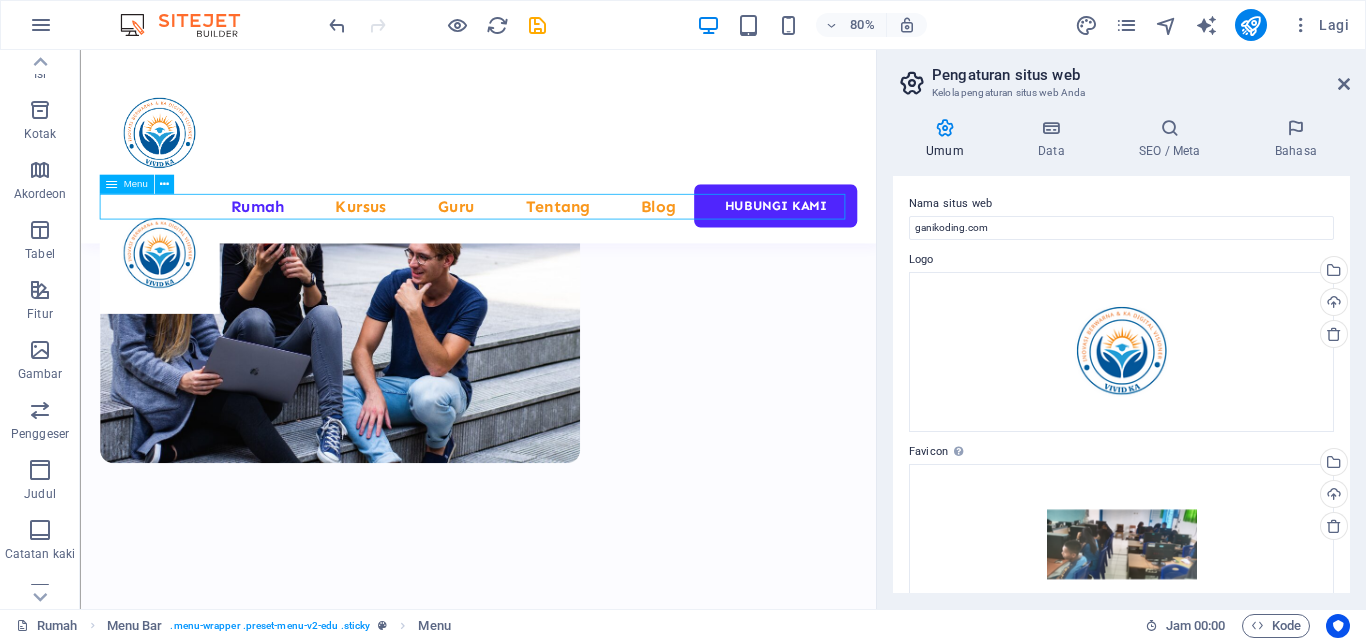 click on "Rumah Kursus Guru Tentang Blog Hubungi kami" at bounding box center [577, 246] 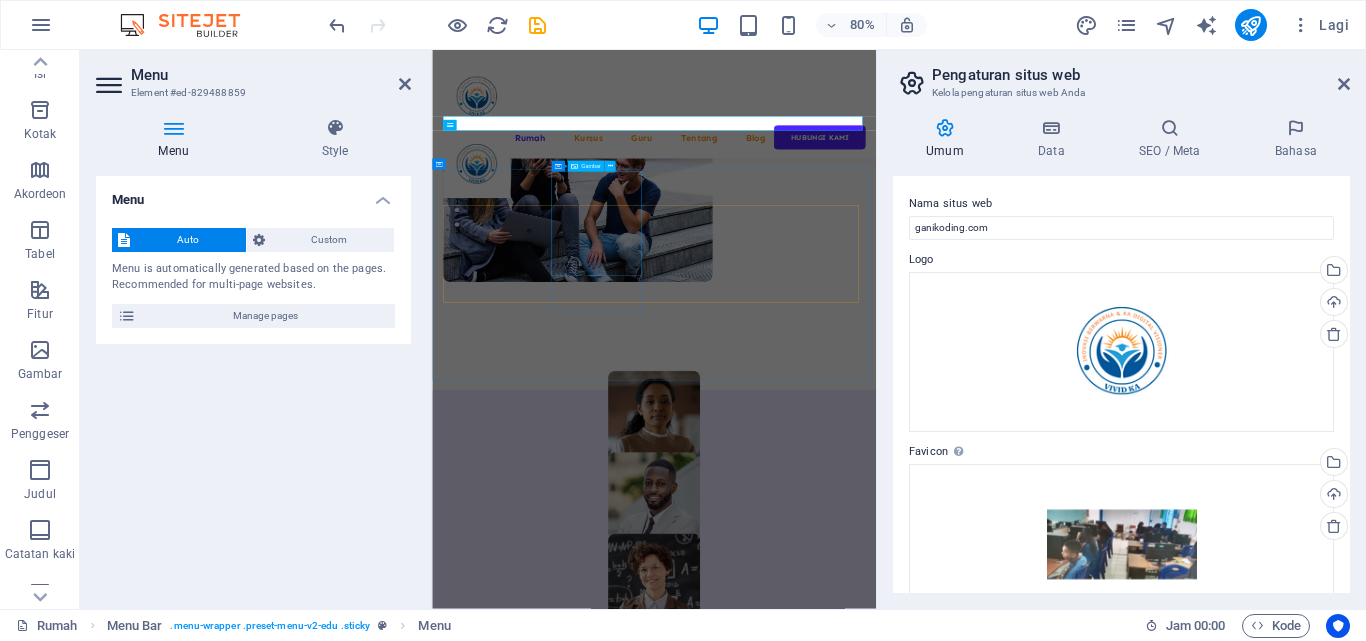 scroll, scrollTop: 884, scrollLeft: 0, axis: vertical 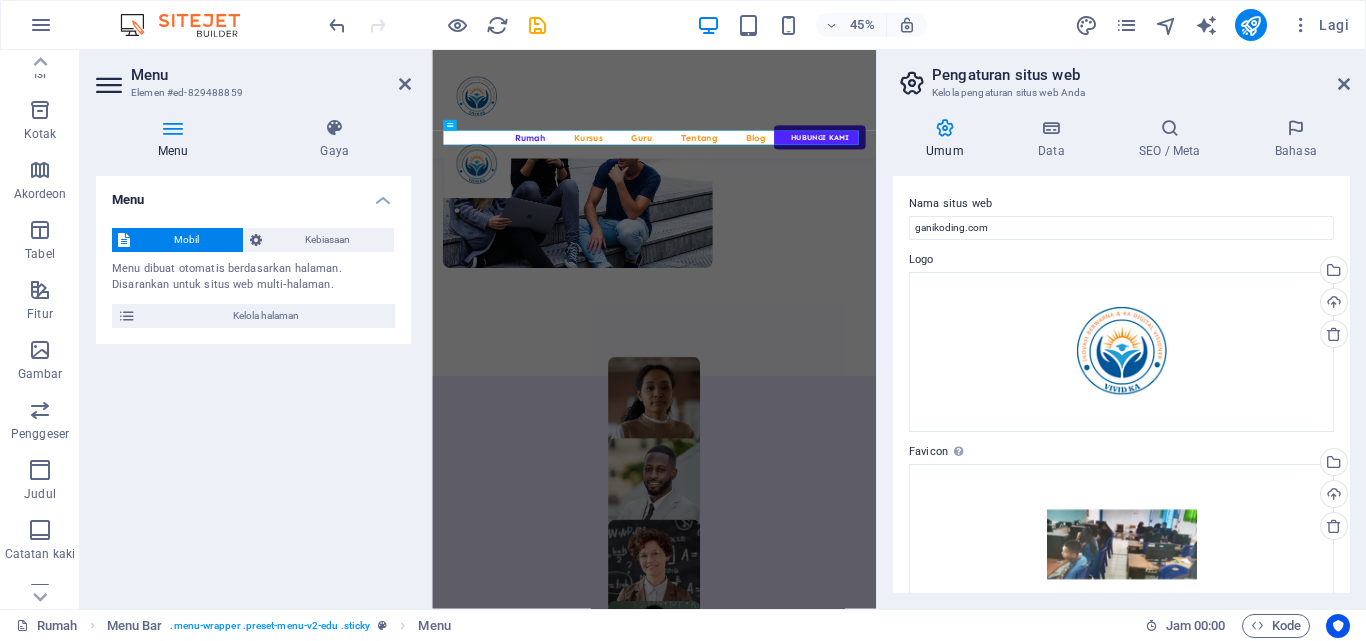 click on "Menu Mobil Kebiasaan Menu dibuat otomatis berdasarkan halaman. Disarankan untuk situs web multi-halaman. Kelola halaman Item menu 1 Tidak ada Halaman Luar Elemen Telepon E-mail Halaman Rumah Kursus Guru Tentang Blog Hubungi kami Pemberitahuan Hukum Pribadi Elemen
Alamat URL / Telepon E-mail Teks tautan Rumah Tautan target Tab baru Tab yang sama Hamparan Judul Deskripsi tautan tambahan tidak boleh sama dengan teks tautan. Judul paling sering ditampilkan sebagai teks keterangan alat saat kursor diarahkan ke elemen. Kosongkan jika tidak yakin. Hubungan Mengatur  hubungan tautan ini dengan target tautan  . Misalnya, nilai "nofollow" menginstruksikan mesin pencari untuk tidak mengikuti tautan tersebut. Nilai ini dapat dikosongkan. bergantian pengarang penanda buku luar membantu lisensi Berikutnya nofollow tidak ada rujukan noopener sebelumnya mencari menandai Desain Tombol Tidak ada Bawaan Utama Sekunder 2 Tidak ada Halaman Luar Elemen Telepon E-mail Halaman Rumah Kursus Guru Tentang Blog 3" at bounding box center (253, 384) 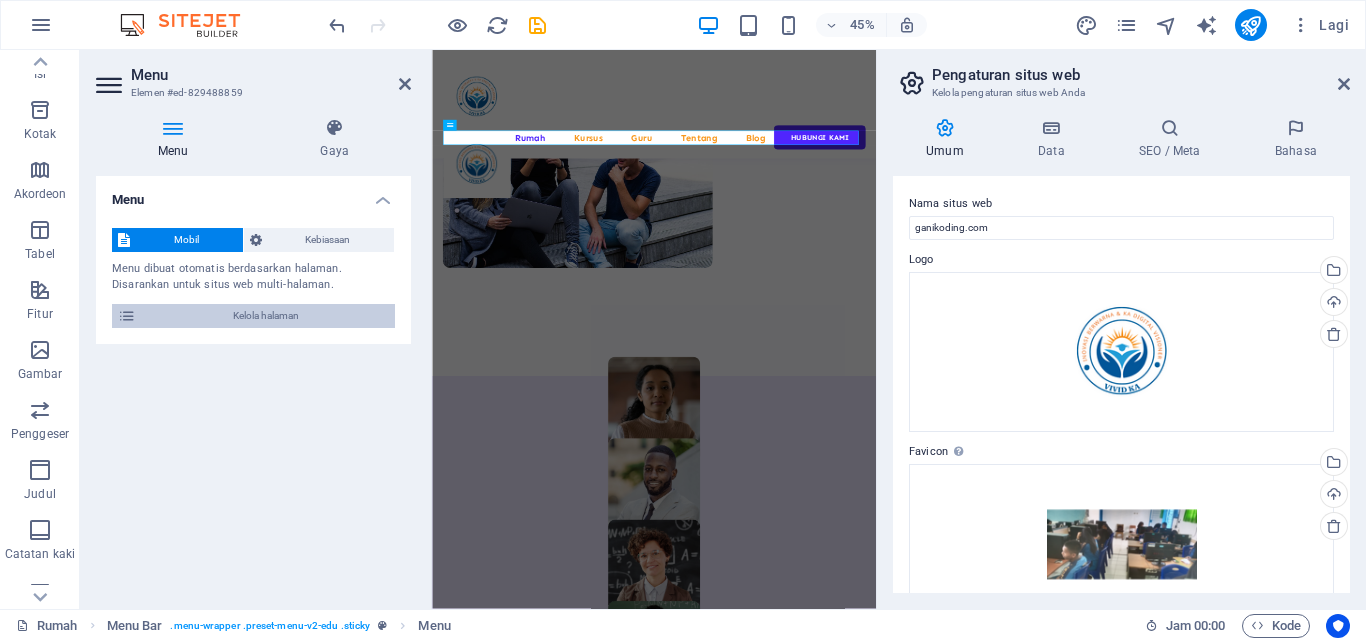 click on "Kelola halaman" at bounding box center (266, 315) 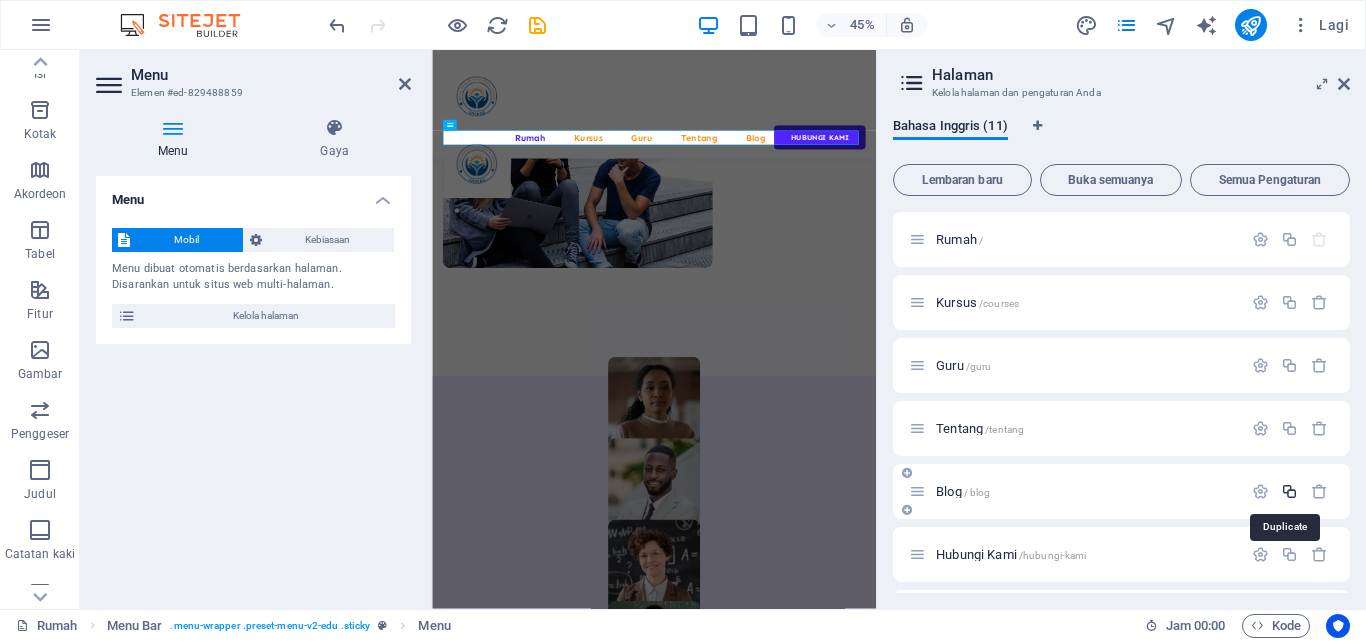 click at bounding box center (1289, 491) 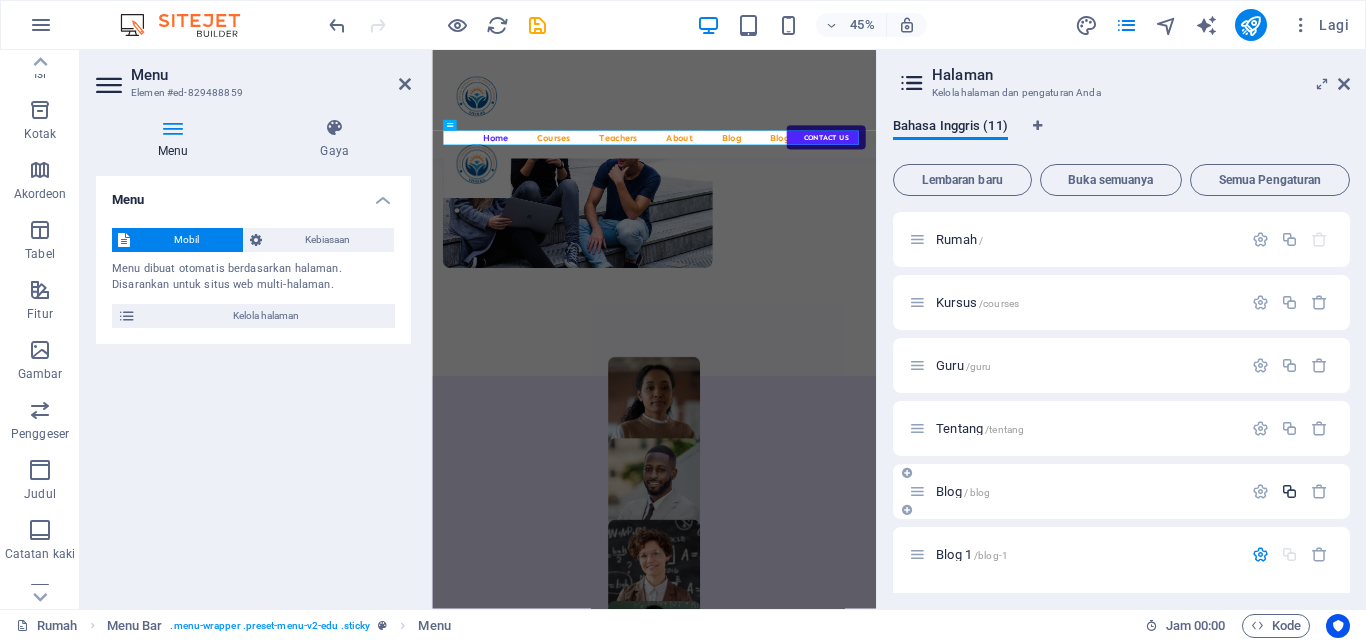 scroll, scrollTop: 228, scrollLeft: 0, axis: vertical 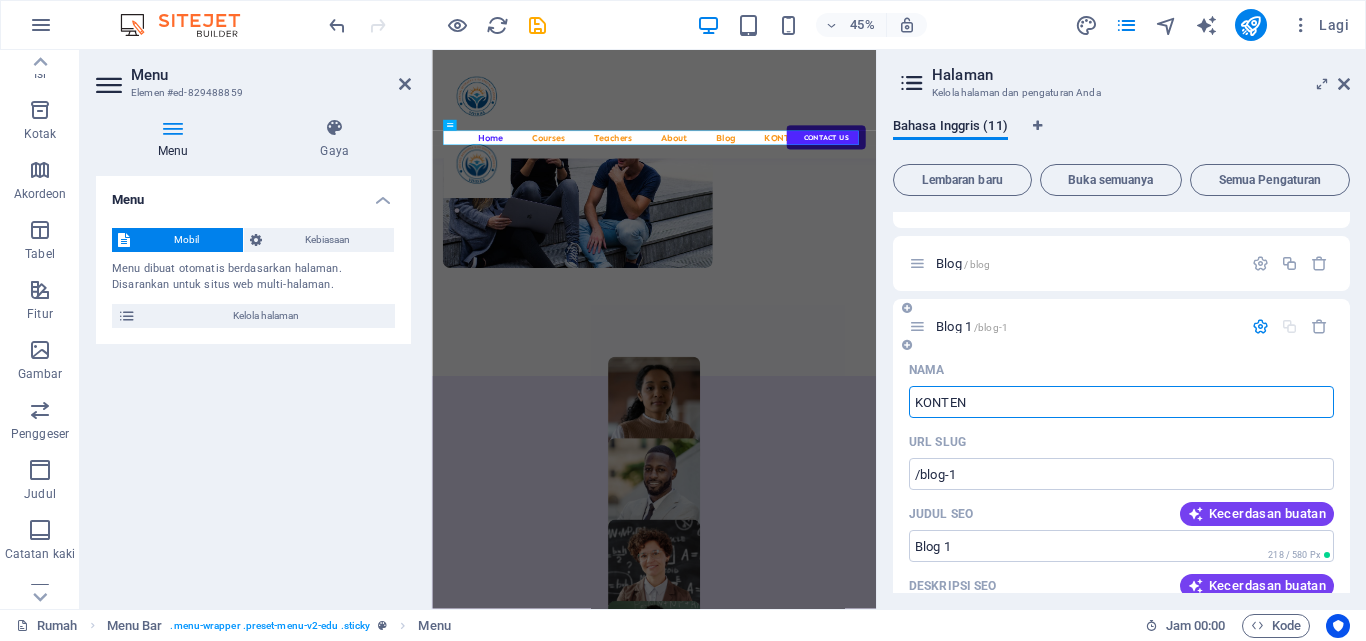 type on "KONTEN" 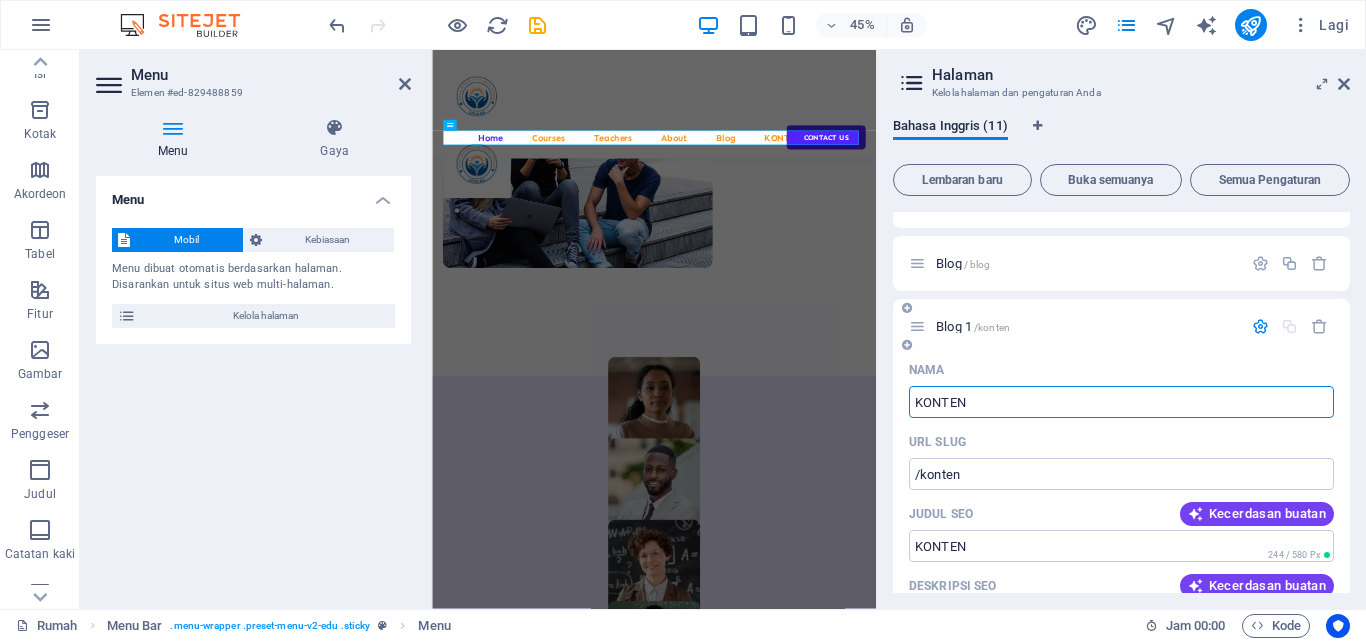 type on "/konten" 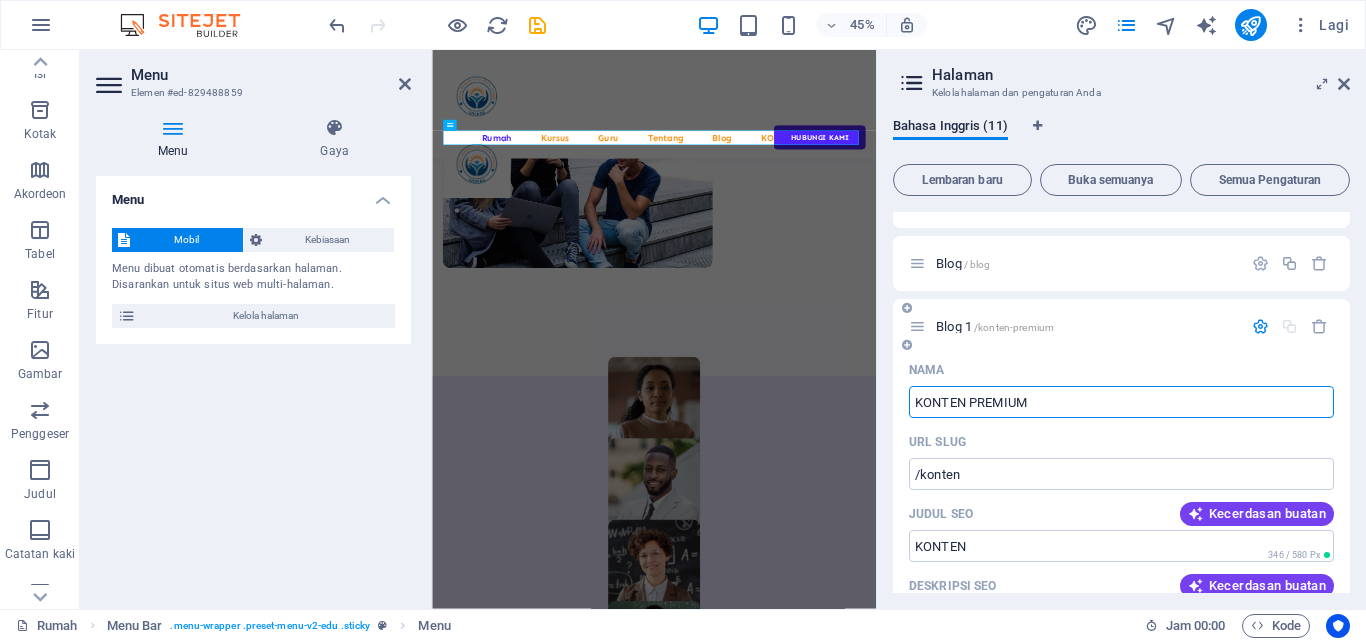 type on "KONTEN PREMIUM" 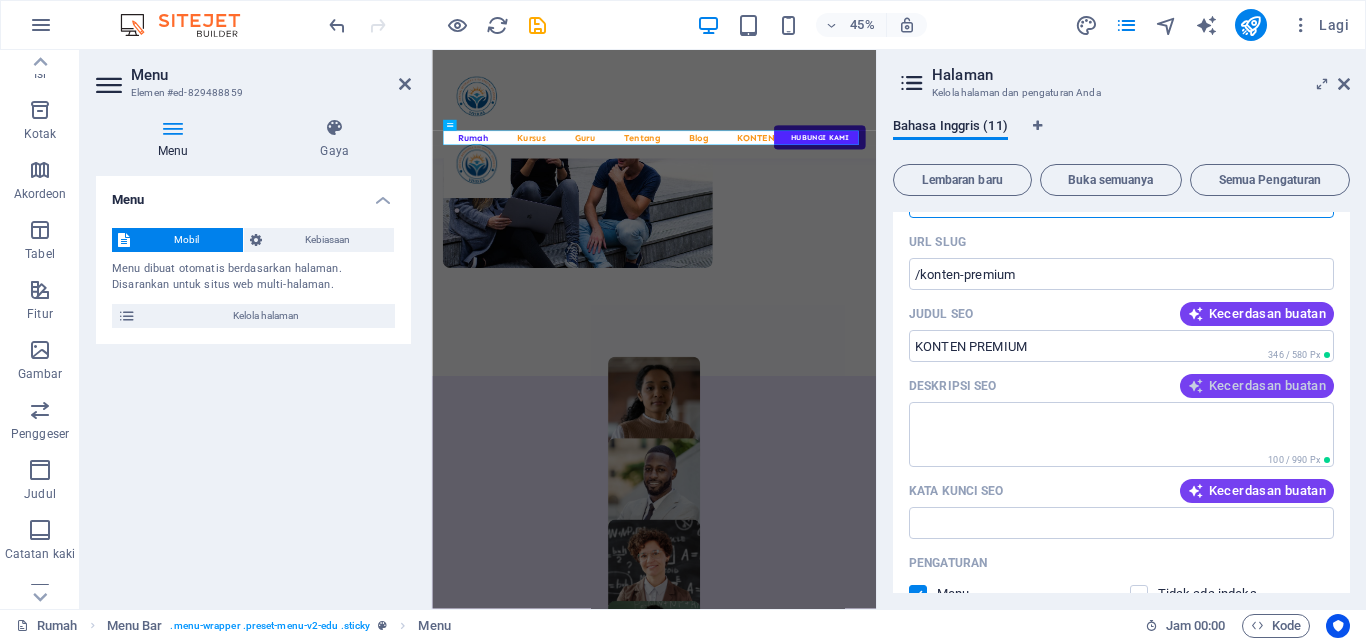 scroll, scrollTop: 328, scrollLeft: 0, axis: vertical 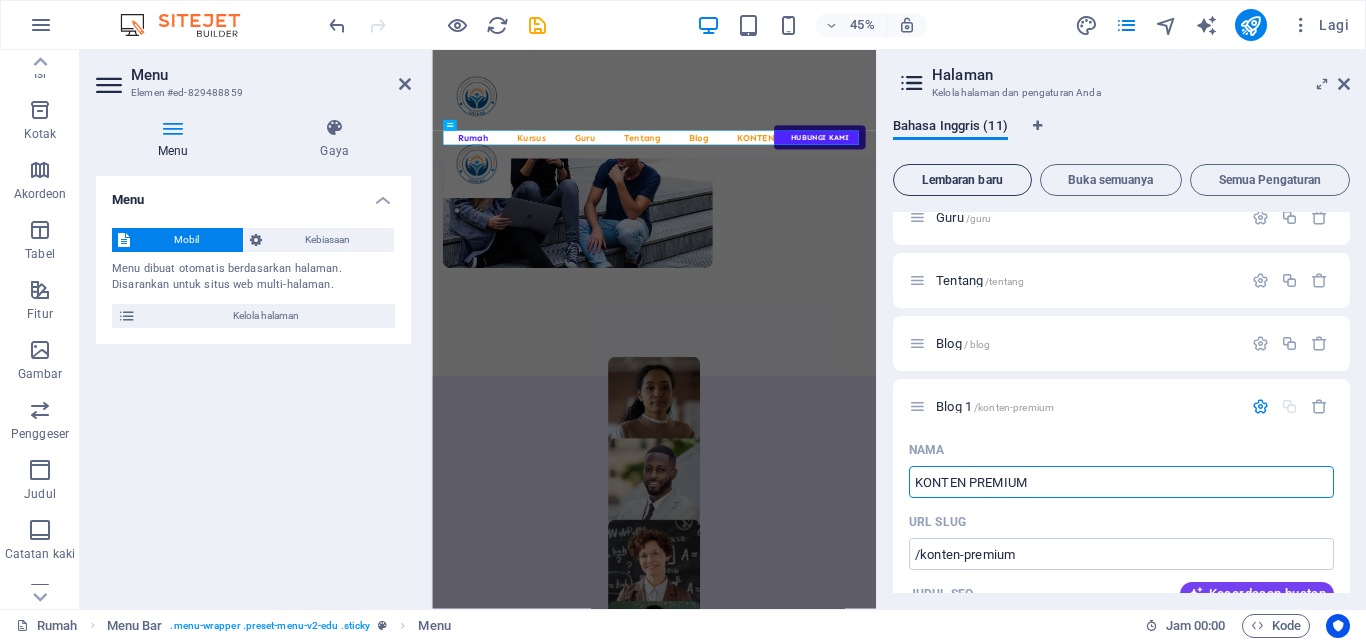 type on "KONTEN PREMIUM" 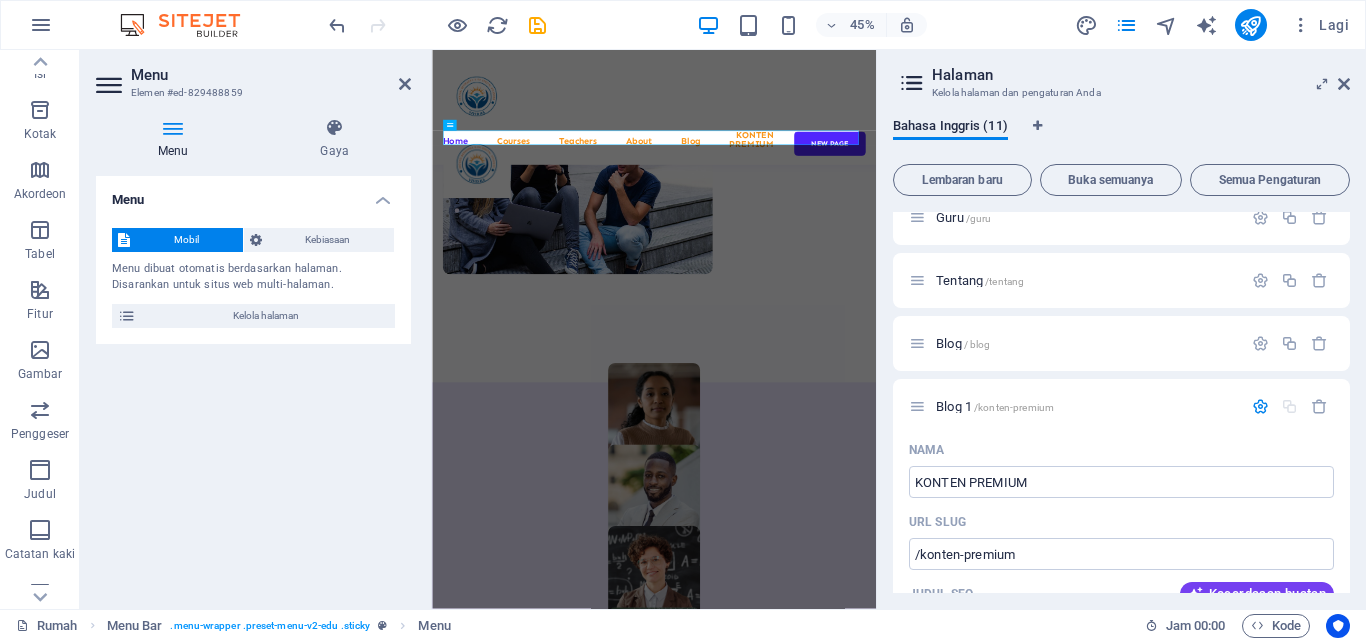 scroll, scrollTop: 1442, scrollLeft: 0, axis: vertical 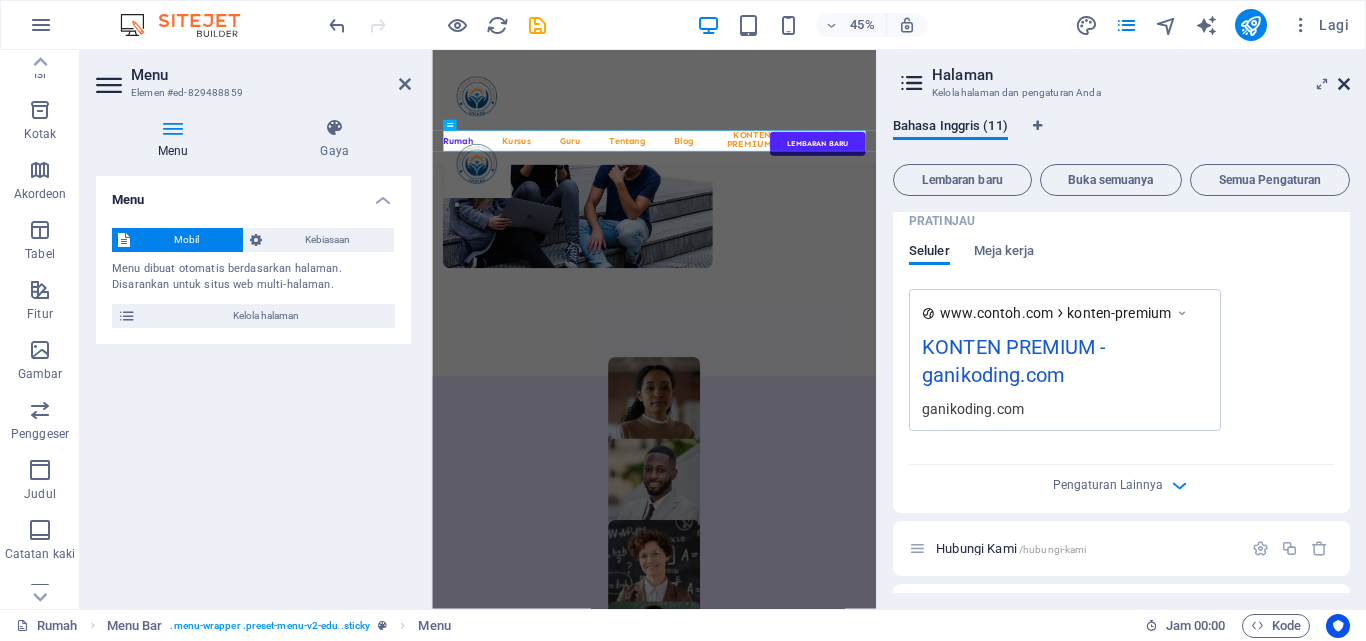 click at bounding box center [1344, 84] 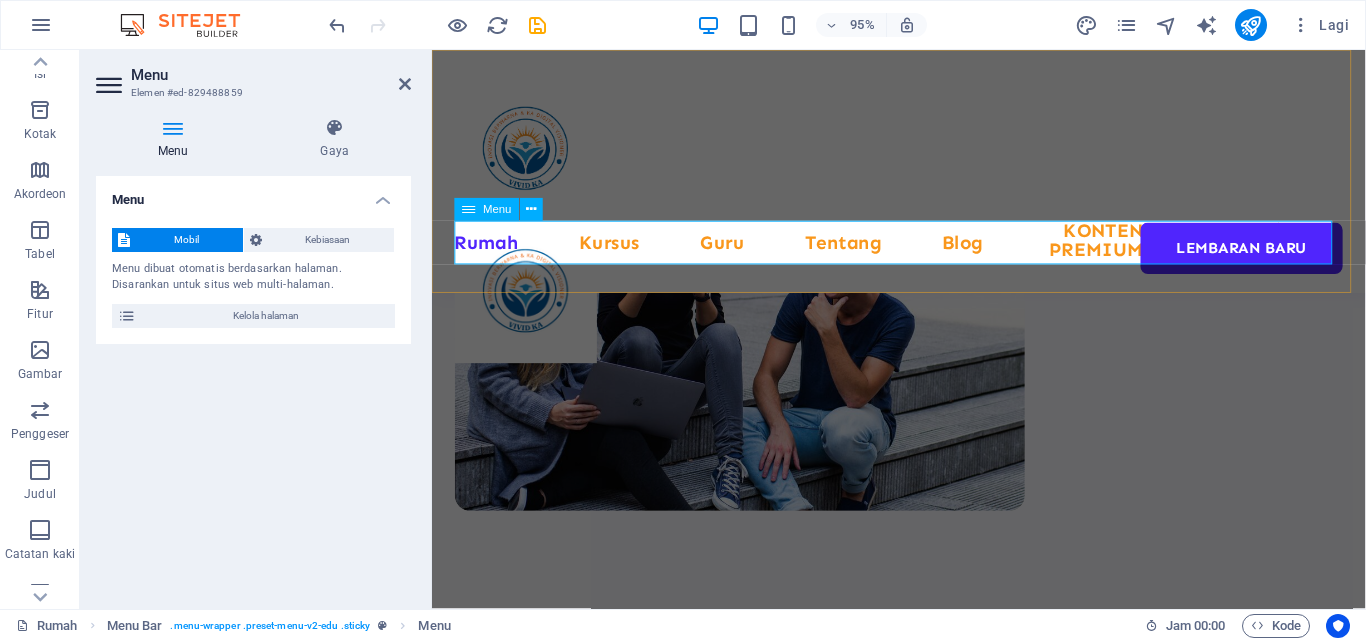 click on "Rumah Kursus Guru Tentang Blog KONTEN PREMIUM Hubungi kami Lembaran baru" at bounding box center [923, 253] 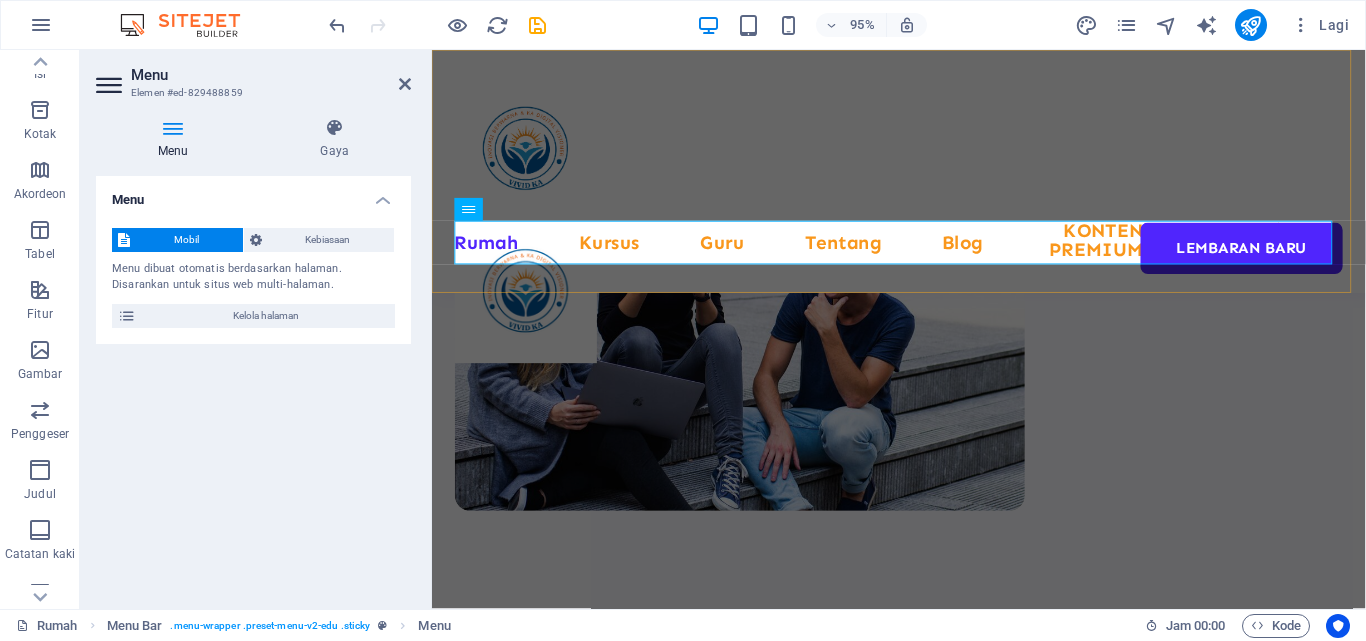click on "Rumah Kursus Guru Tentang Blog KONTEN PREMIUM Hubungi kami Lembaran baru" at bounding box center (923, 178) 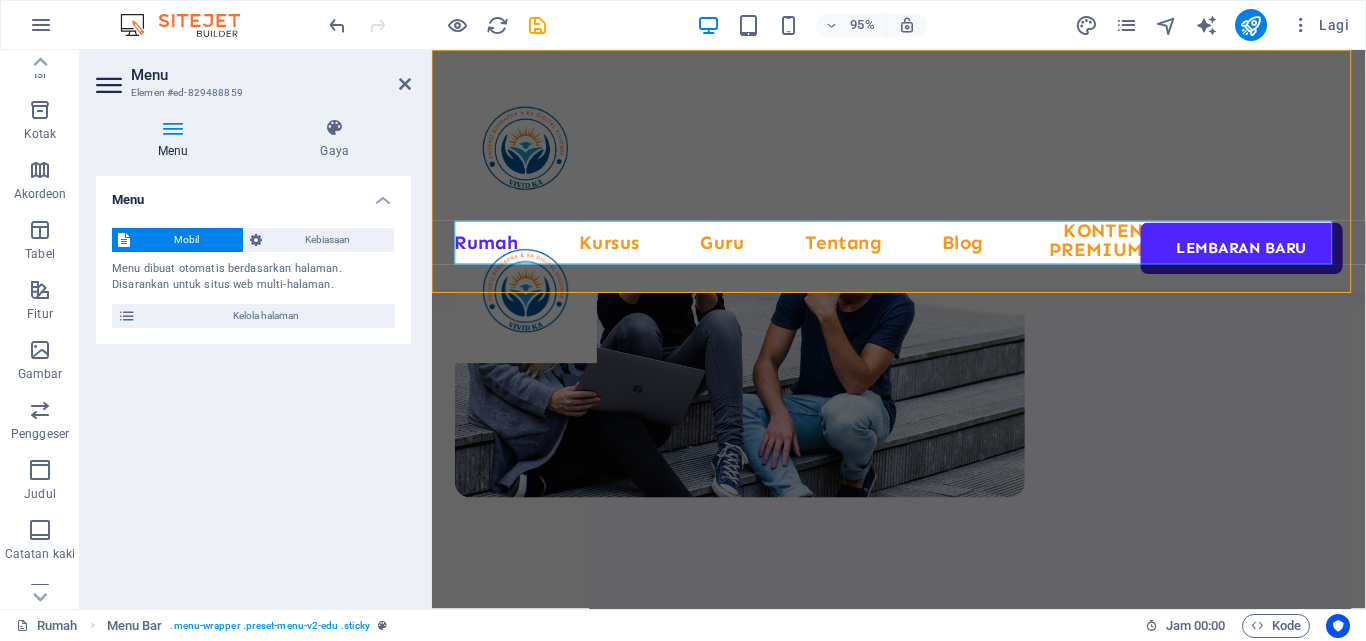 click on "Rumah Kursus Guru Tentang Blog KONTEN PREMIUM Hubungi kami Lembaran baru" at bounding box center [923, 178] 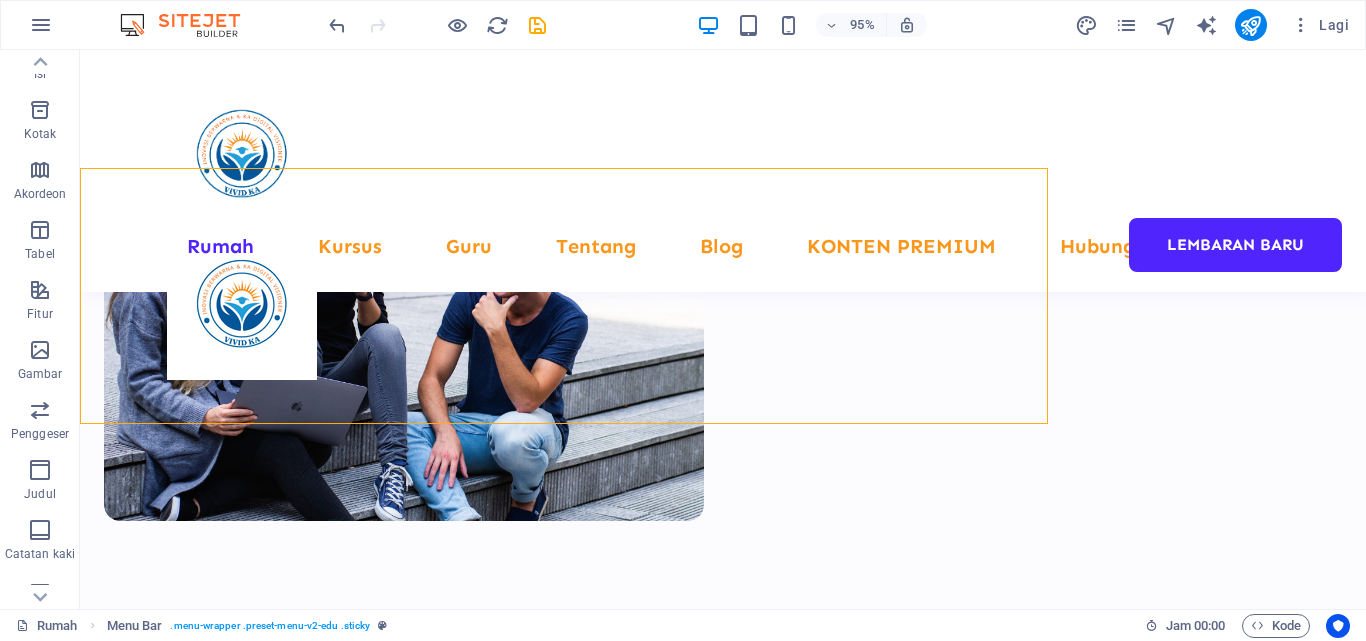 scroll, scrollTop: 780, scrollLeft: 0, axis: vertical 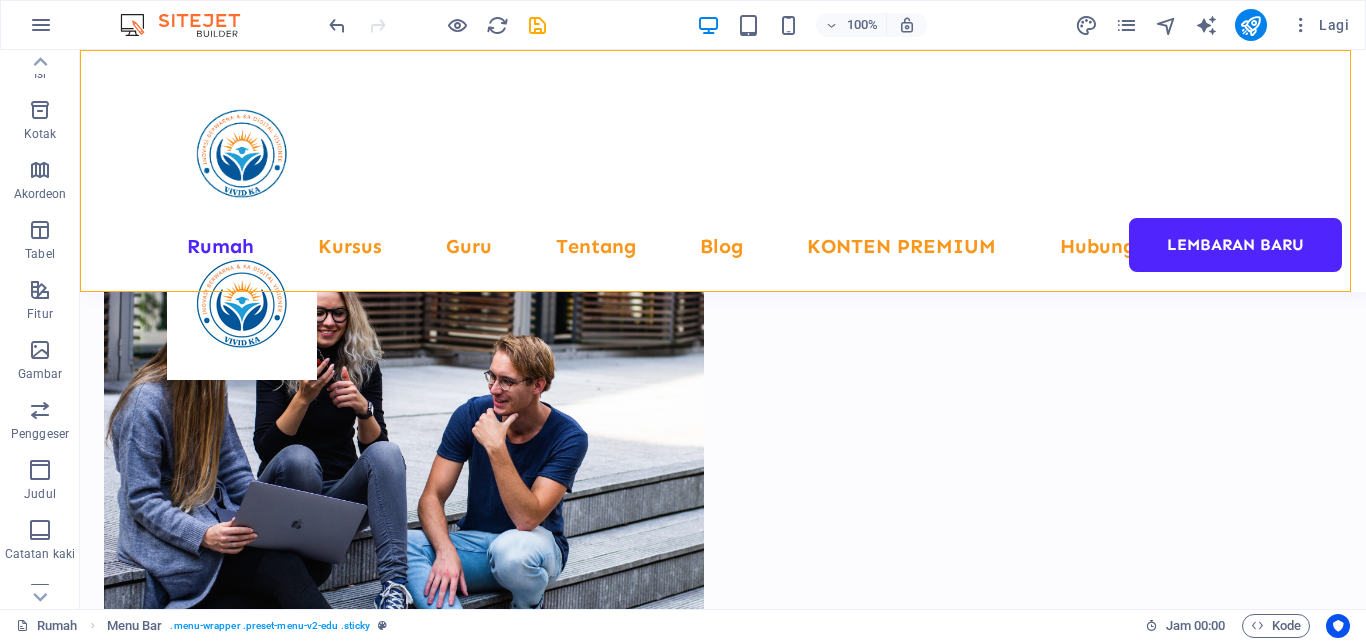 click on "Rumah Kursus Guru Tentang Blog KONTEN PREMIUM Hubungi kami Lembaran baru" at bounding box center (723, 171) 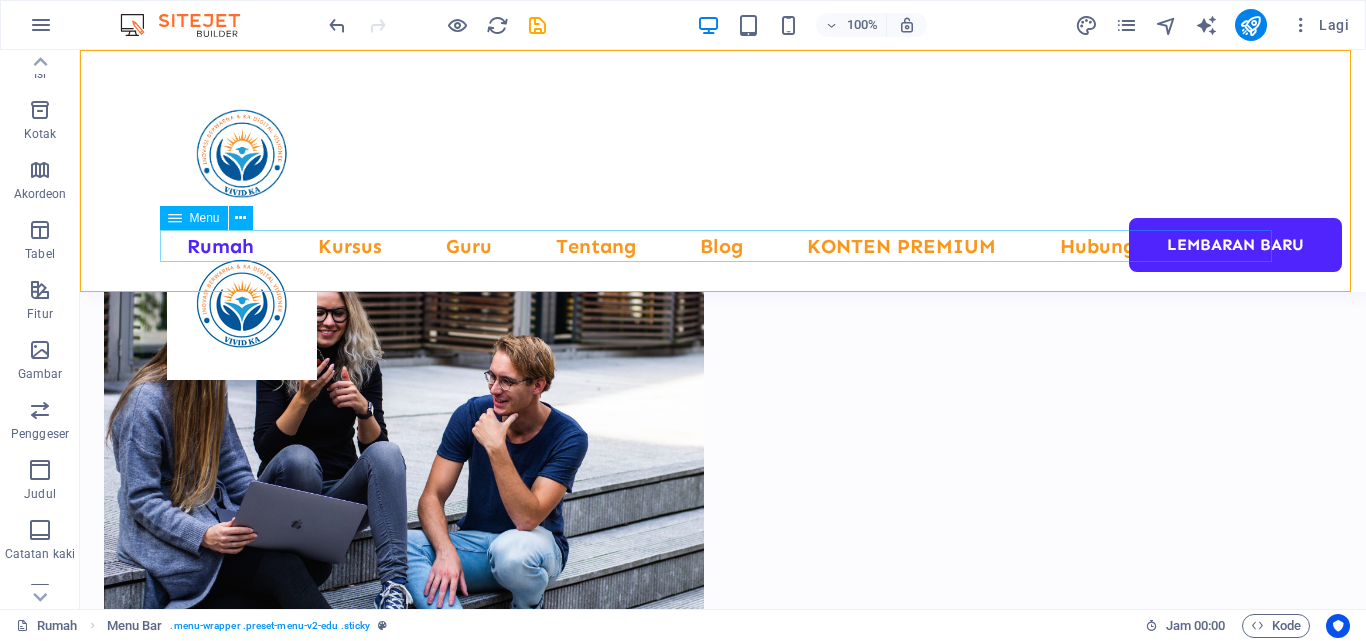 click on "Rumah Kursus Guru Tentang Blog KONTEN PREMIUM Hubungi kami Lembaran baru" at bounding box center [723, 246] 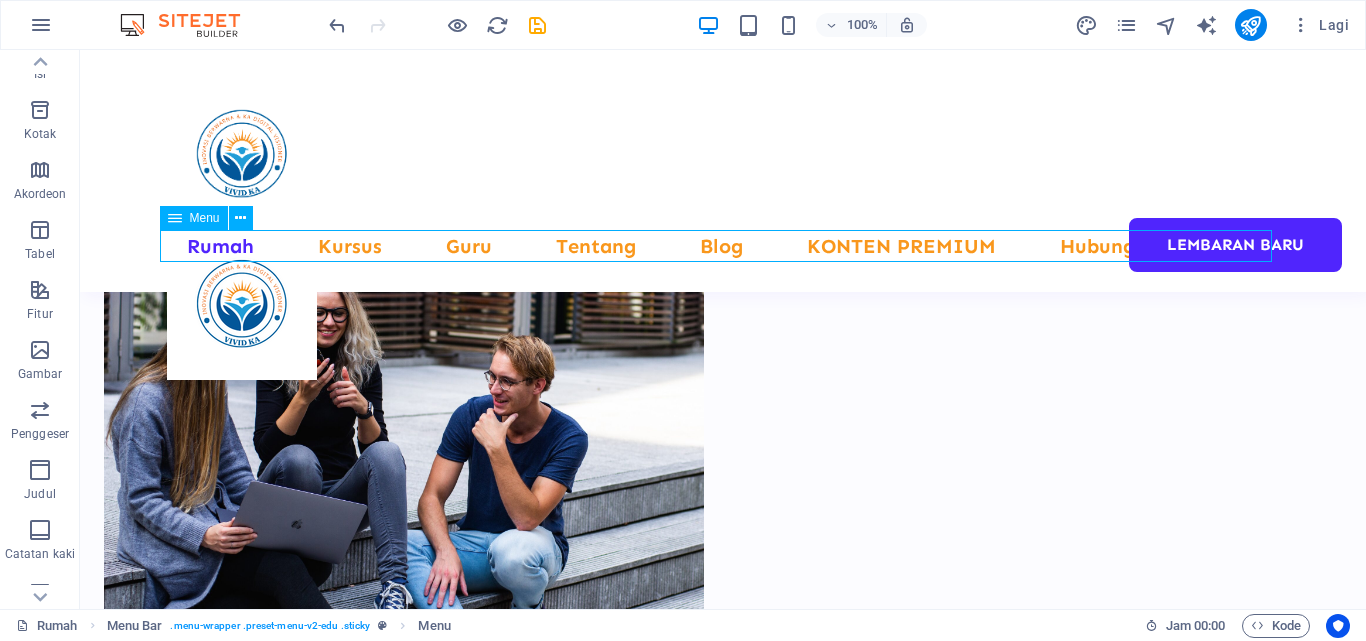 click on "Rumah Kursus Guru Tentang Blog KONTEN PREMIUM Hubungi kami Lembaran baru" at bounding box center [723, 246] 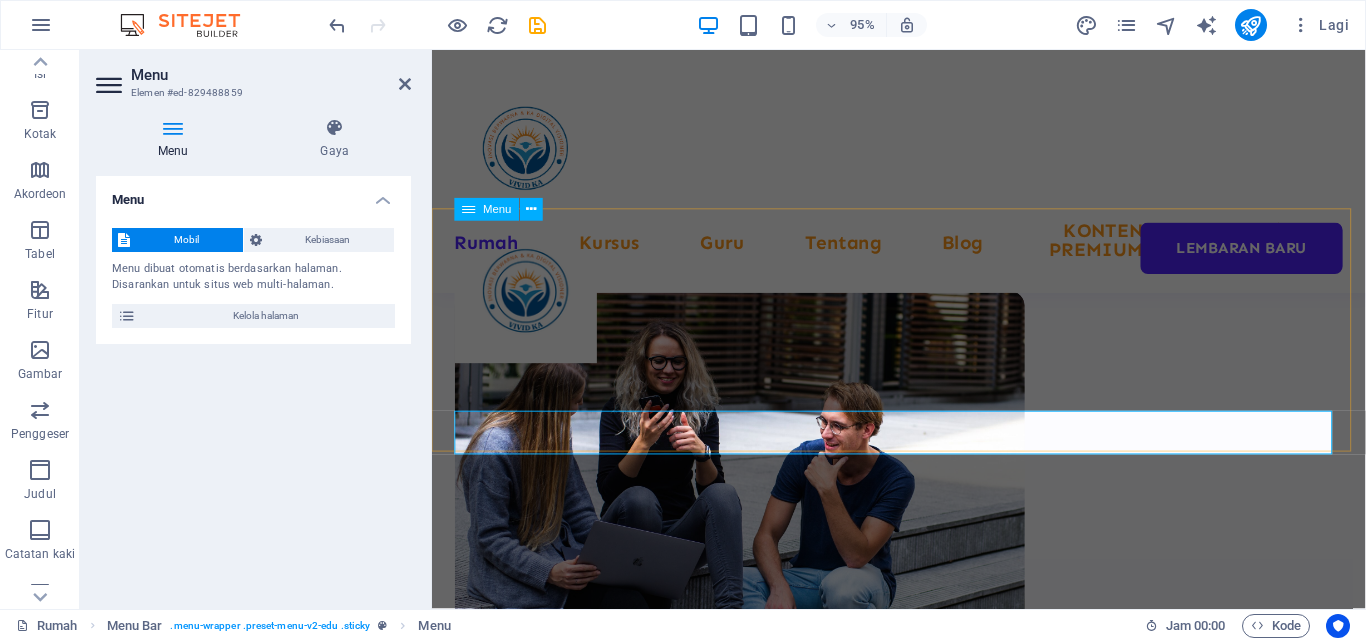 scroll, scrollTop: 698, scrollLeft: 0, axis: vertical 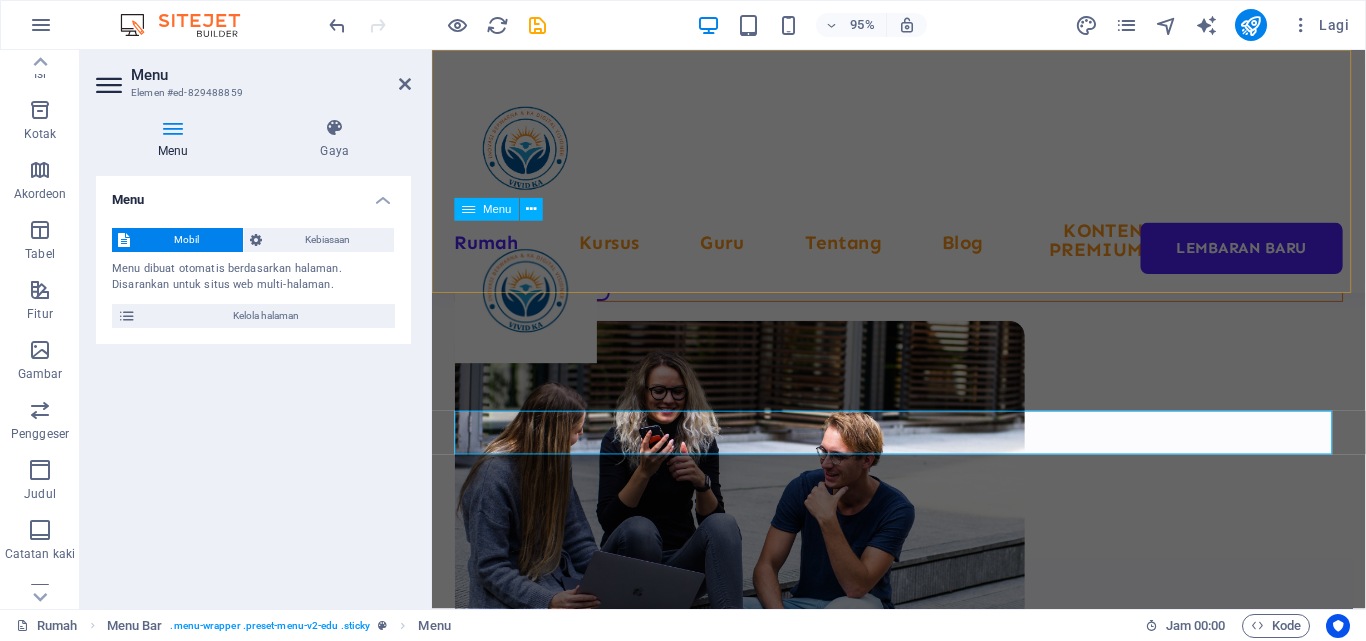 click on "Rumah Kursus Guru Tentang Blog KONTEN PREMIUM Hubungi kami Lembaran baru" at bounding box center [923, 253] 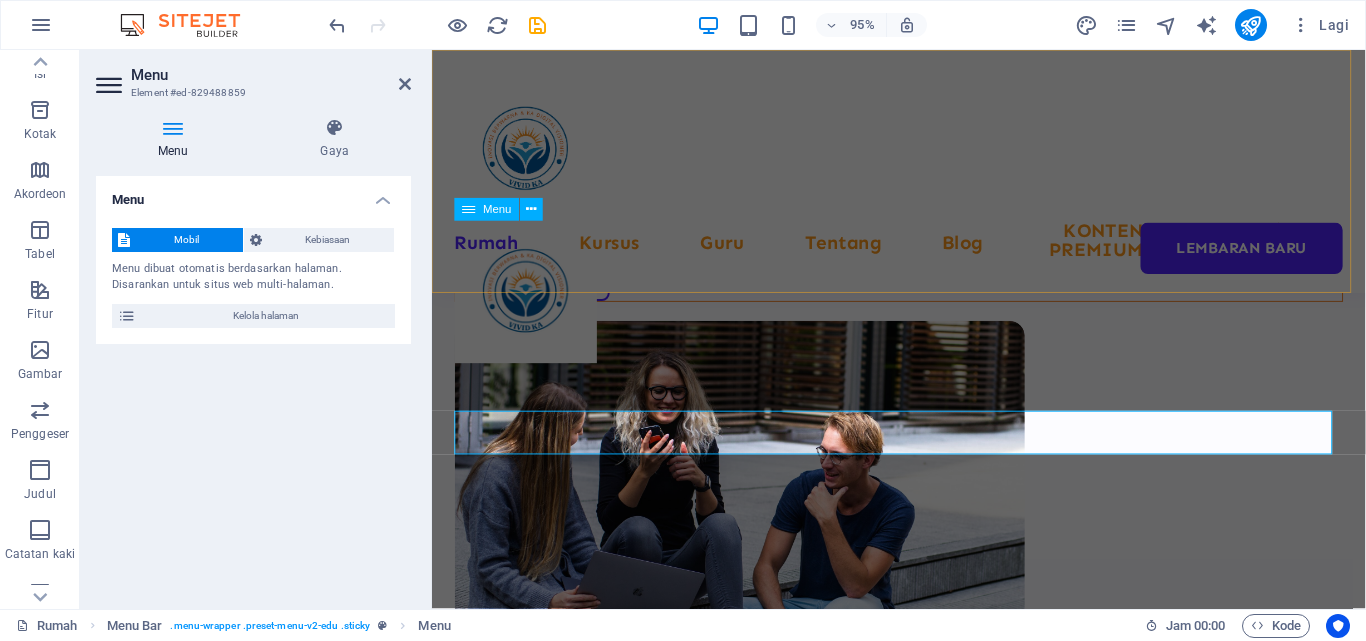 click on "Rumah Kursus Guru Tentang Blog KONTEN PREMIUM Hubungi kami Lembaran baru" at bounding box center [923, 253] 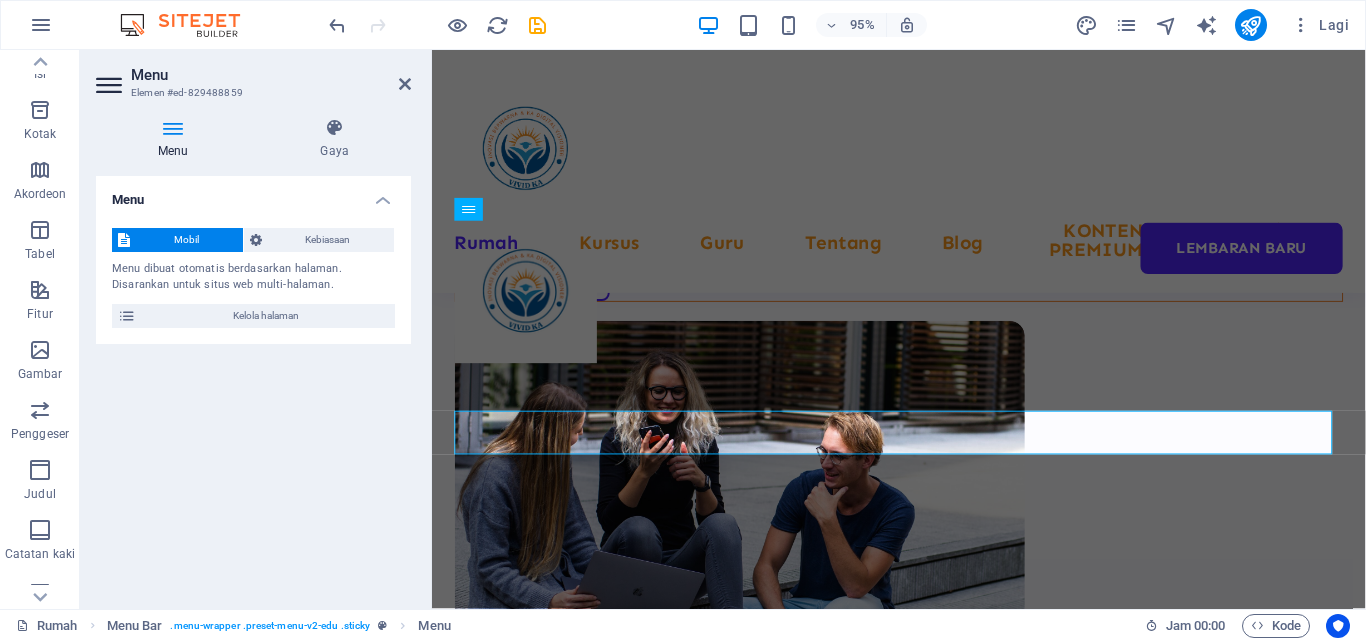 click on "Mobil" at bounding box center [186, 240] 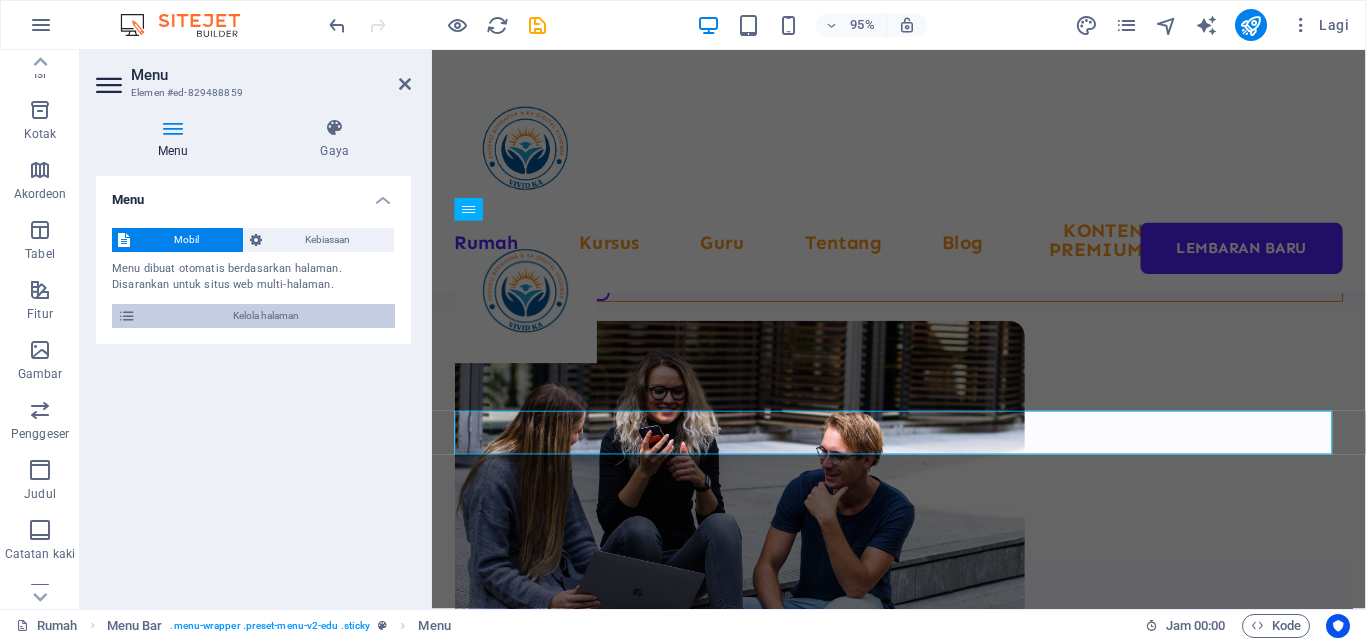 drag, startPoint x: 257, startPoint y: 316, endPoint x: 779, endPoint y: 559, distance: 575.789 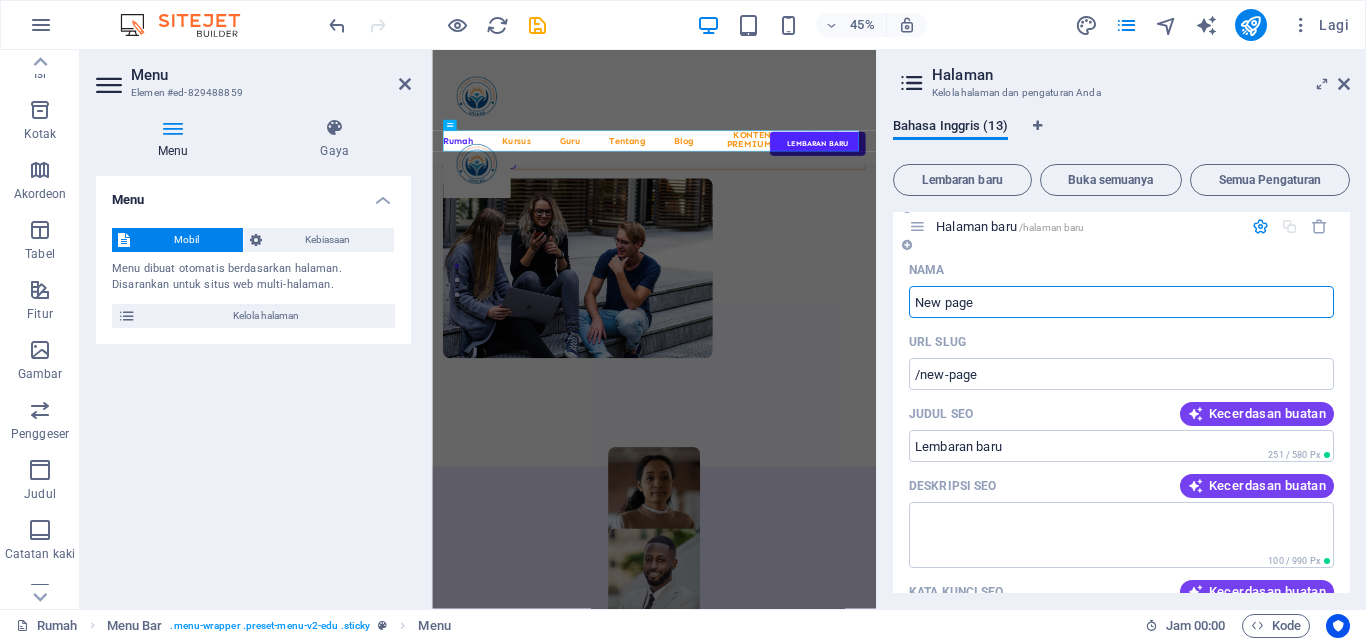 scroll, scrollTop: 1442, scrollLeft: 0, axis: vertical 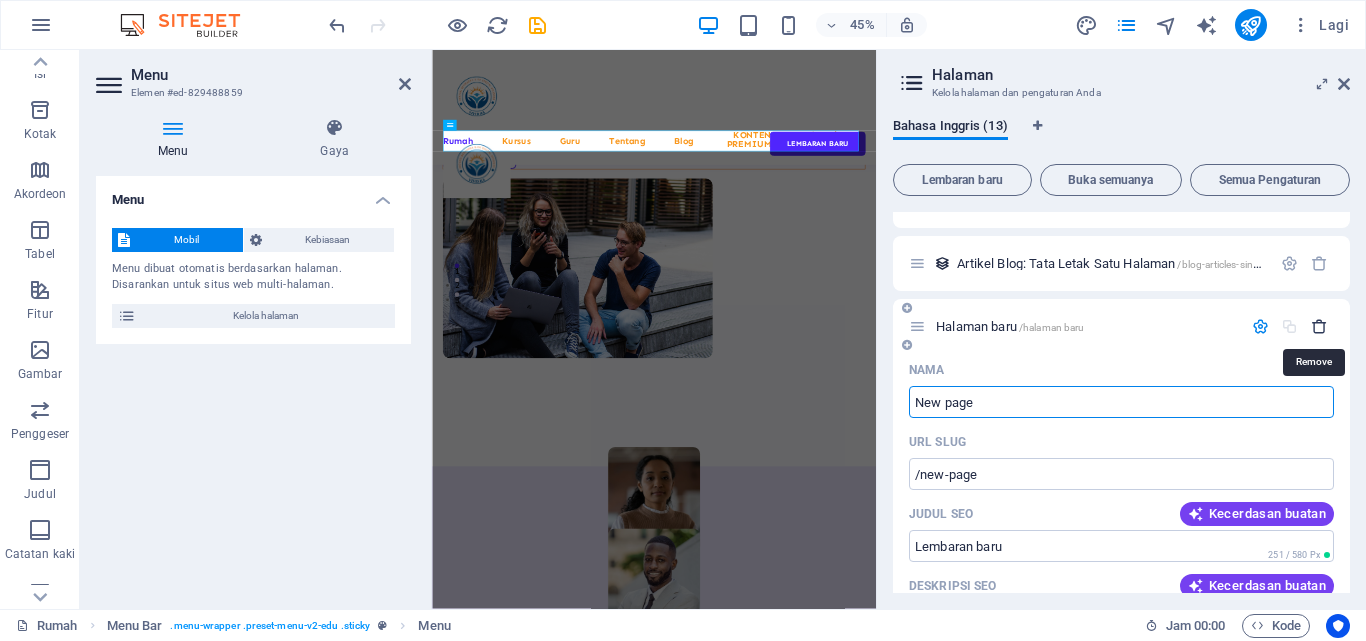 click at bounding box center [1319, 326] 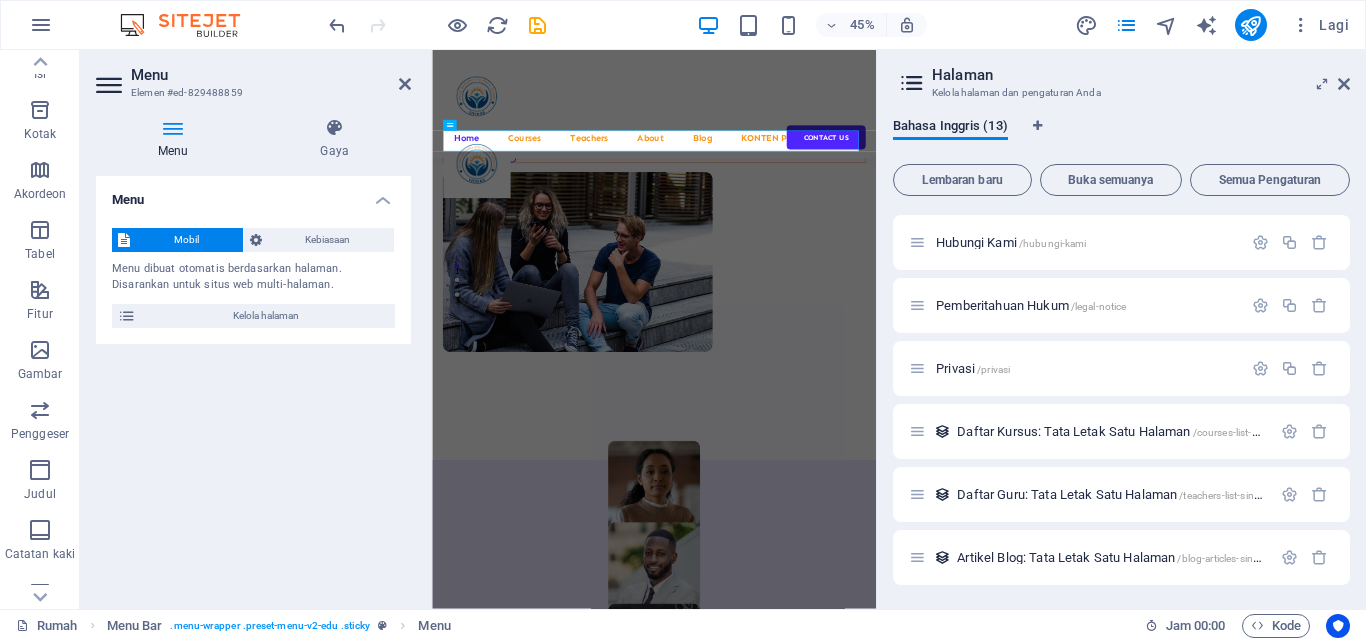 scroll, scrollTop: 684, scrollLeft: 0, axis: vertical 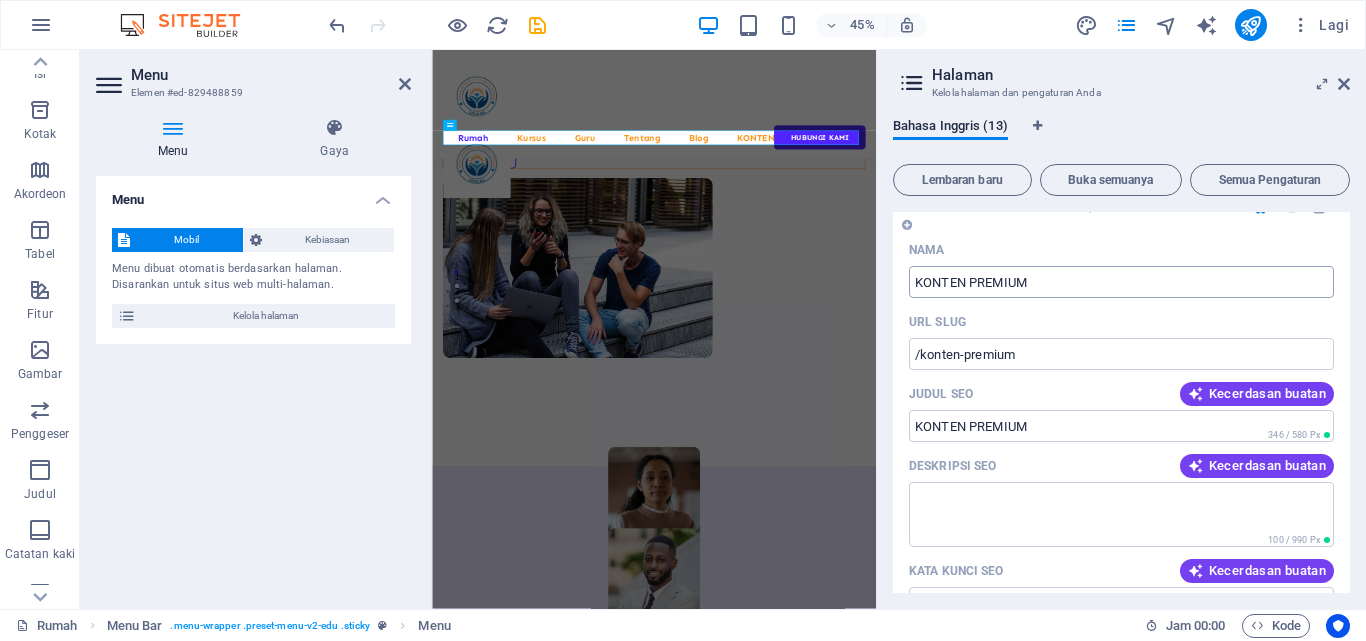 click on "KONTEN PREMIUM" at bounding box center (1121, 282) 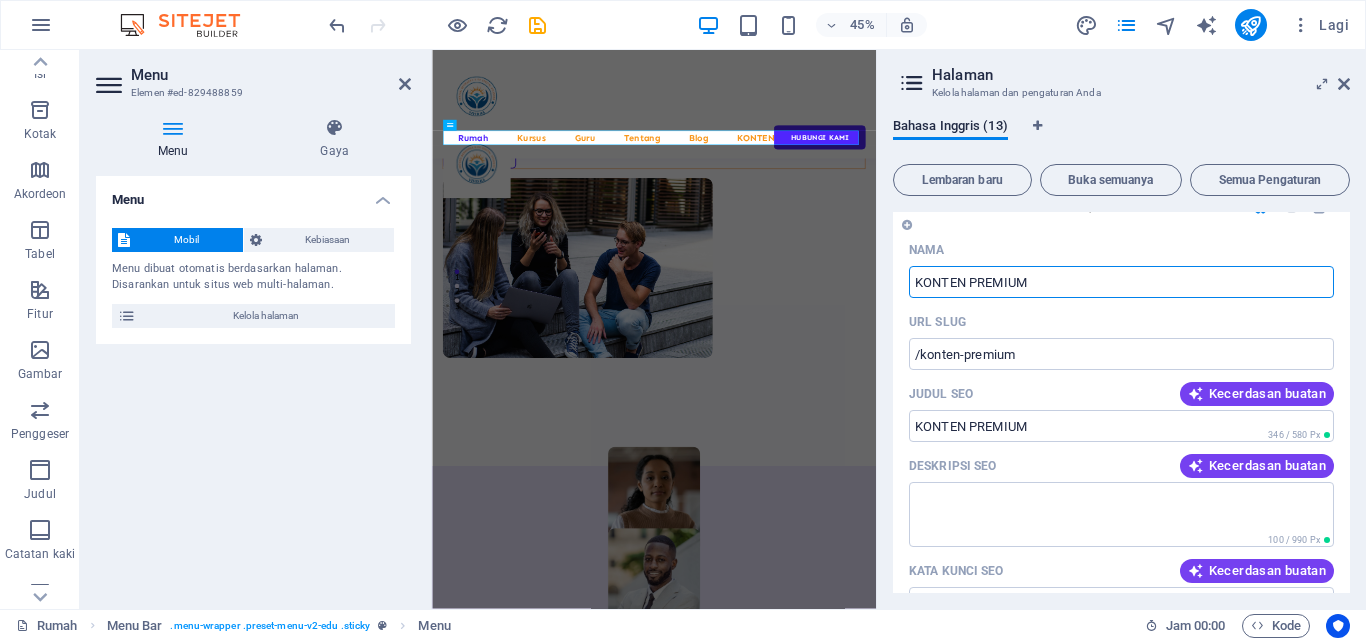 click on "KONTEN PREMIUM" at bounding box center [1121, 282] 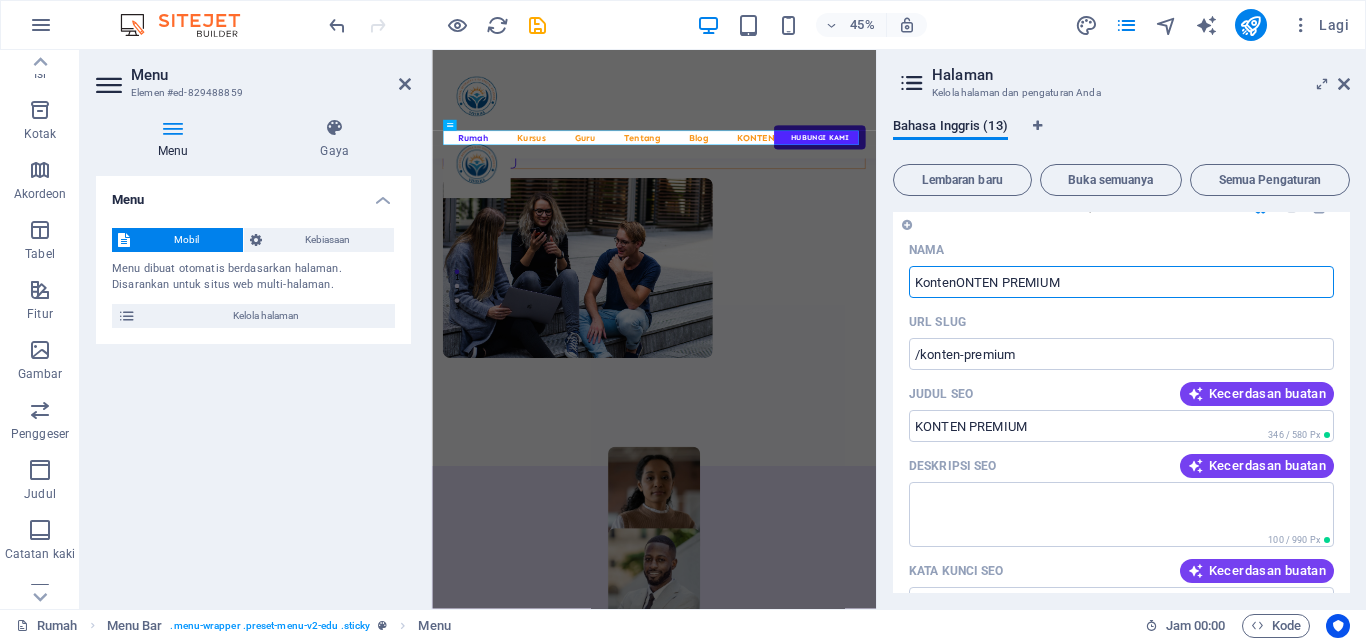 type on "Konten ONTEN PREMIUM" 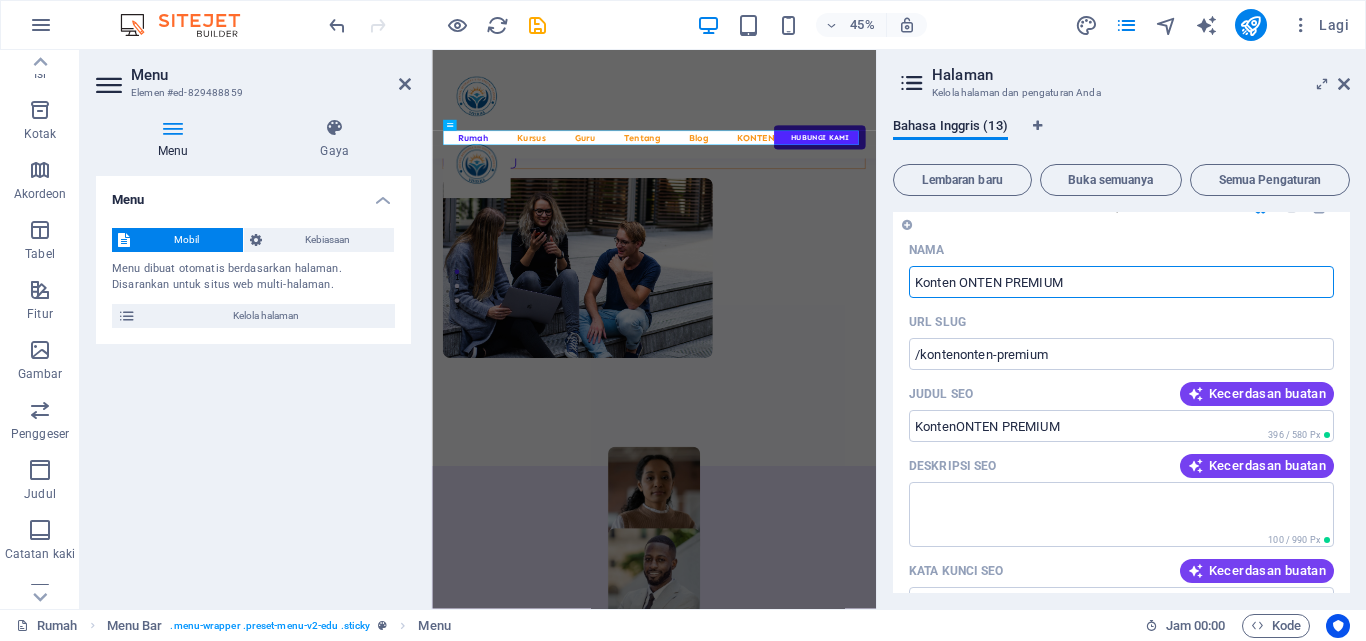 type on "/kontenonten-premium" 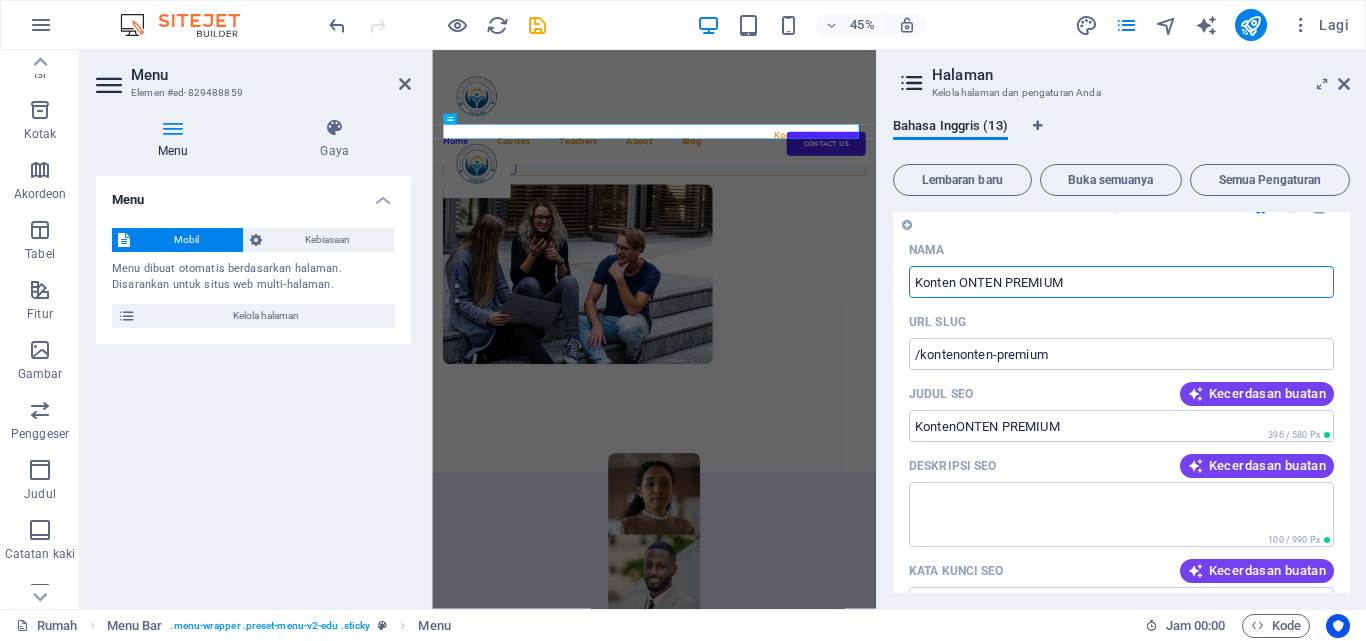 scroll, scrollTop: 698, scrollLeft: 0, axis: vertical 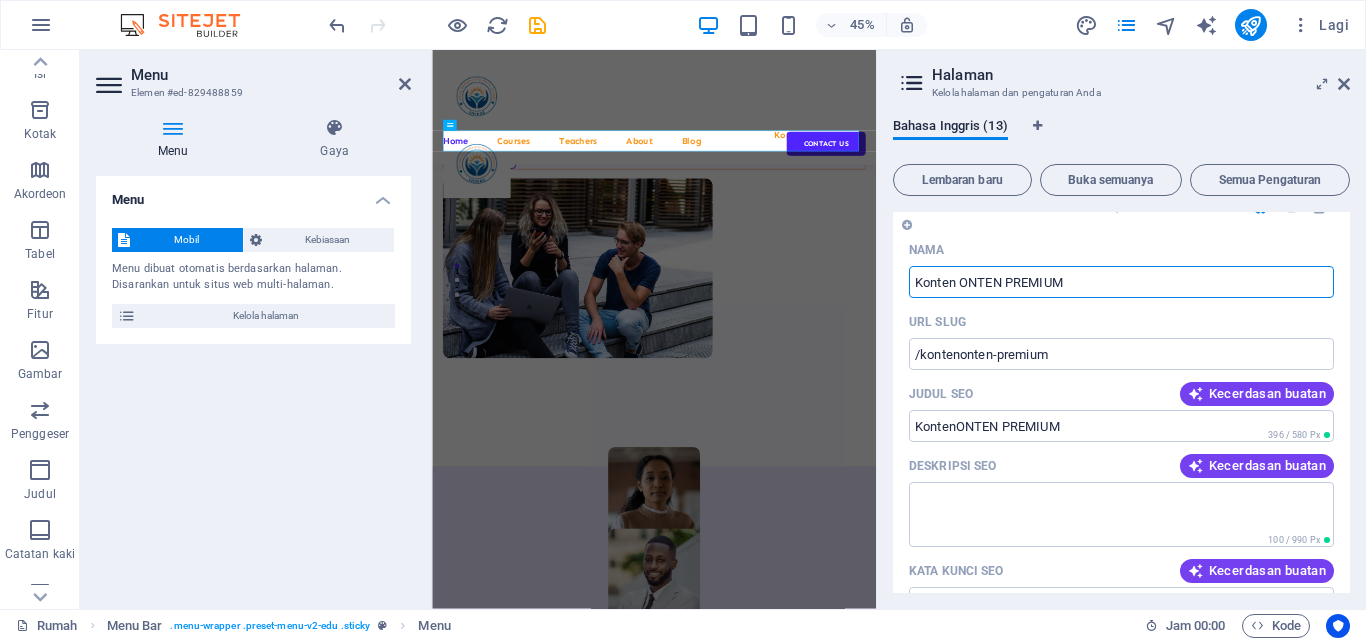 type on "Konten PONTEN PREMIUM" 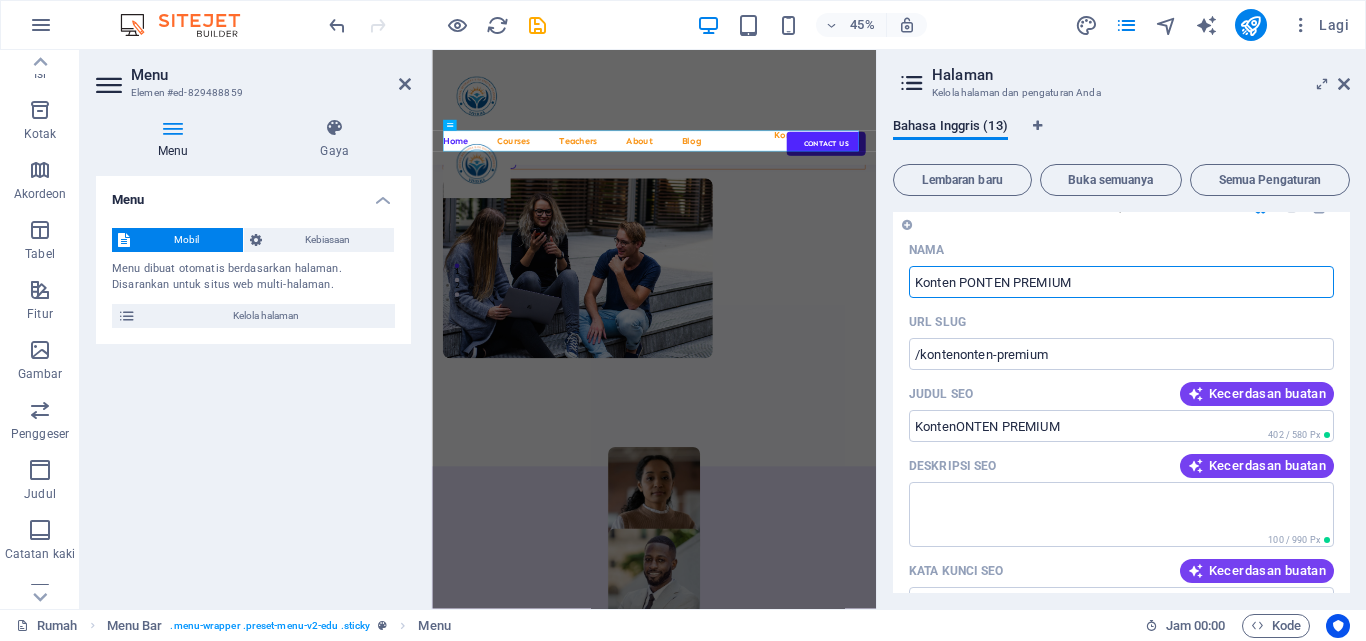 type on "/konten-onten-premium" 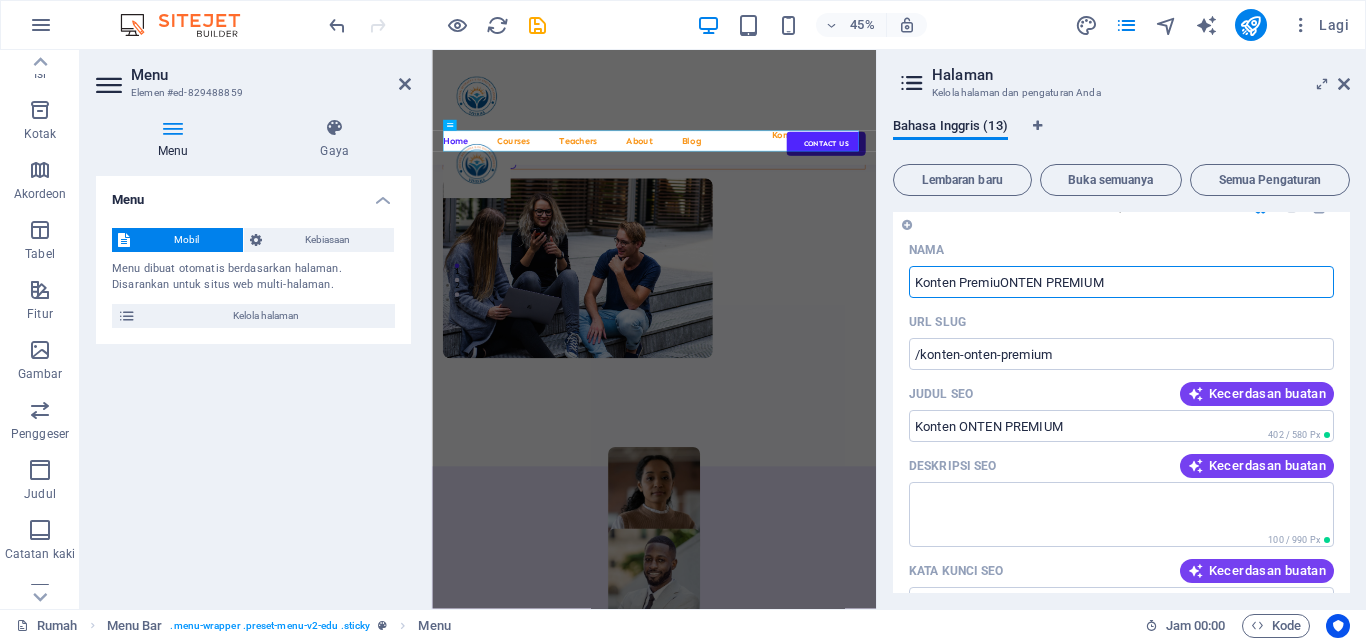 type on "Konten PremiumONTEN PREMIUM" 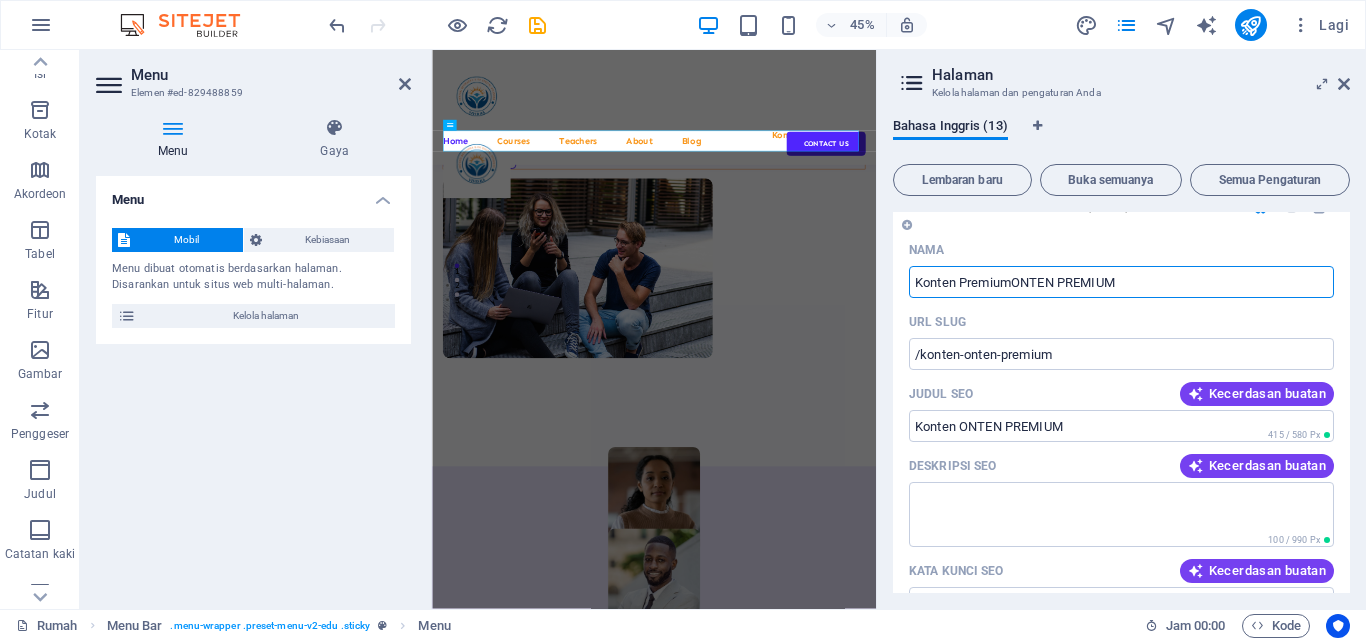 type on "/konten-ponten-premium" 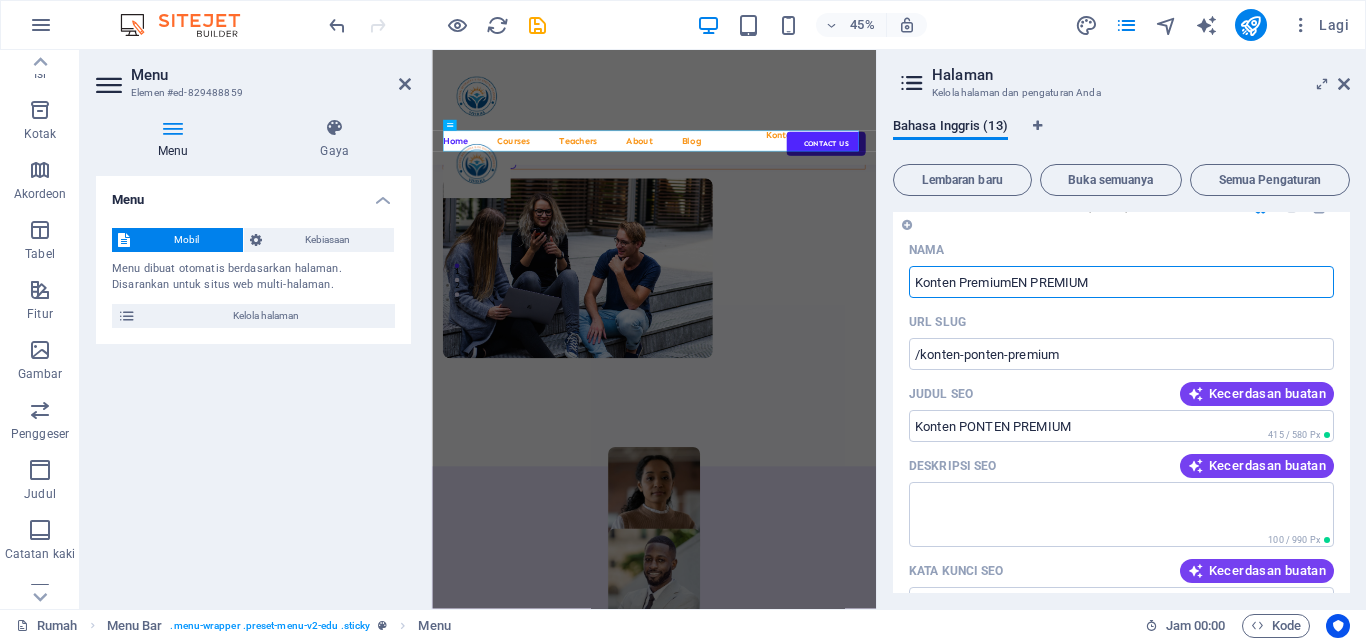 type on "Konten PremiumN PREMIUM" 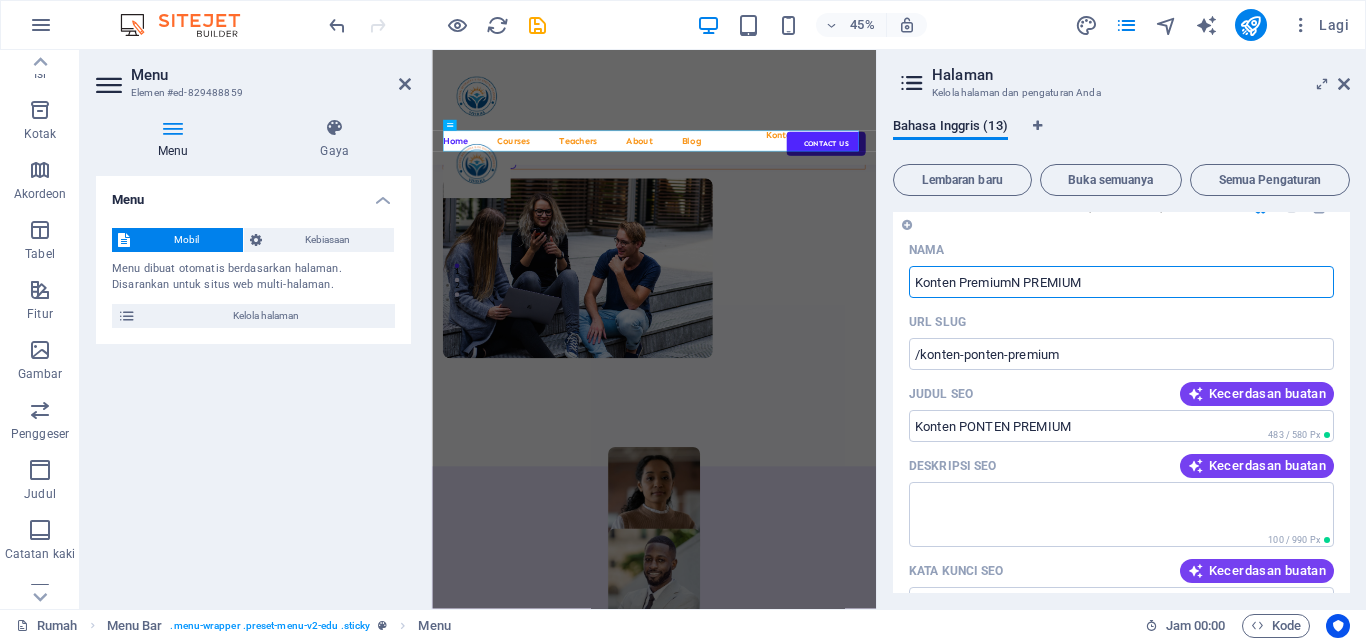 type on "/konten-premiumonten-premium" 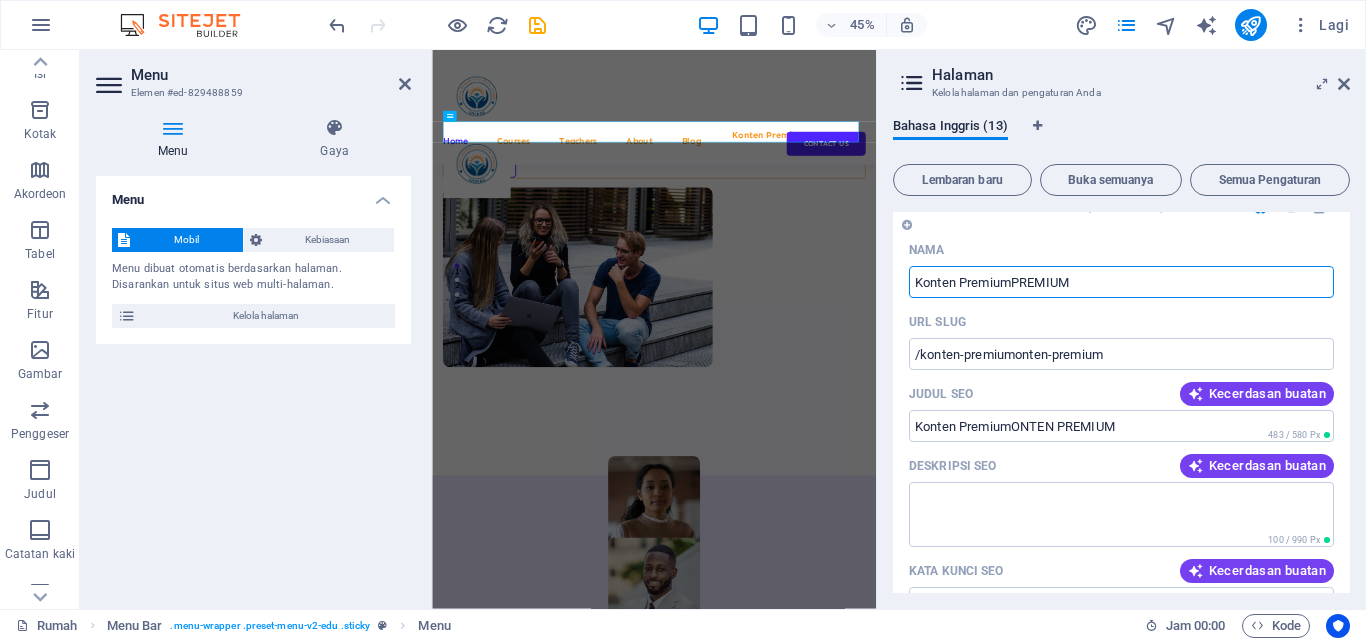 scroll, scrollTop: 718, scrollLeft: 0, axis: vertical 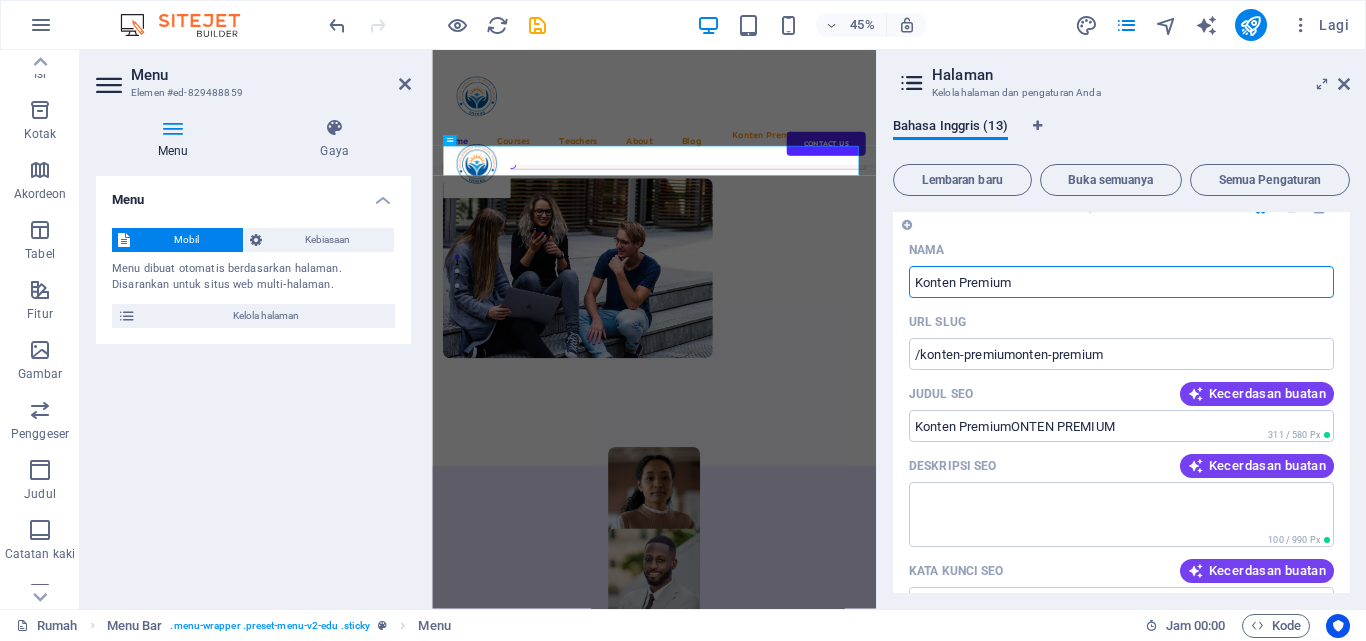 type on "Konten Premium" 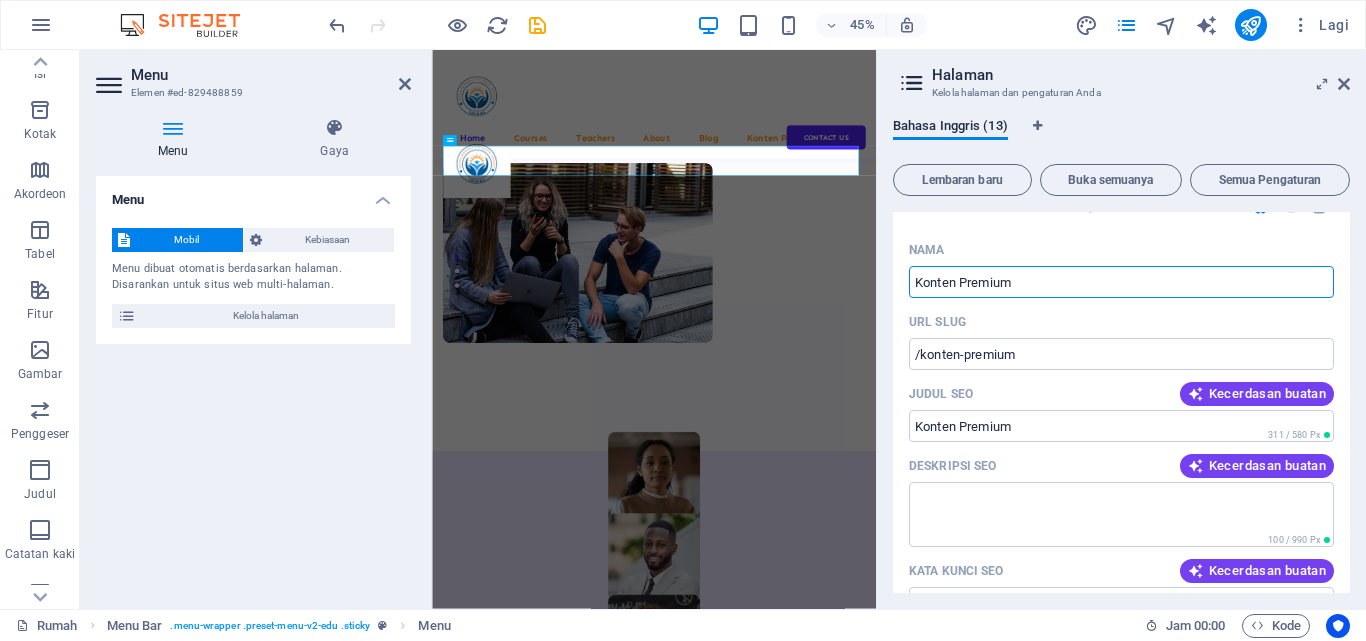 scroll, scrollTop: 684, scrollLeft: 0, axis: vertical 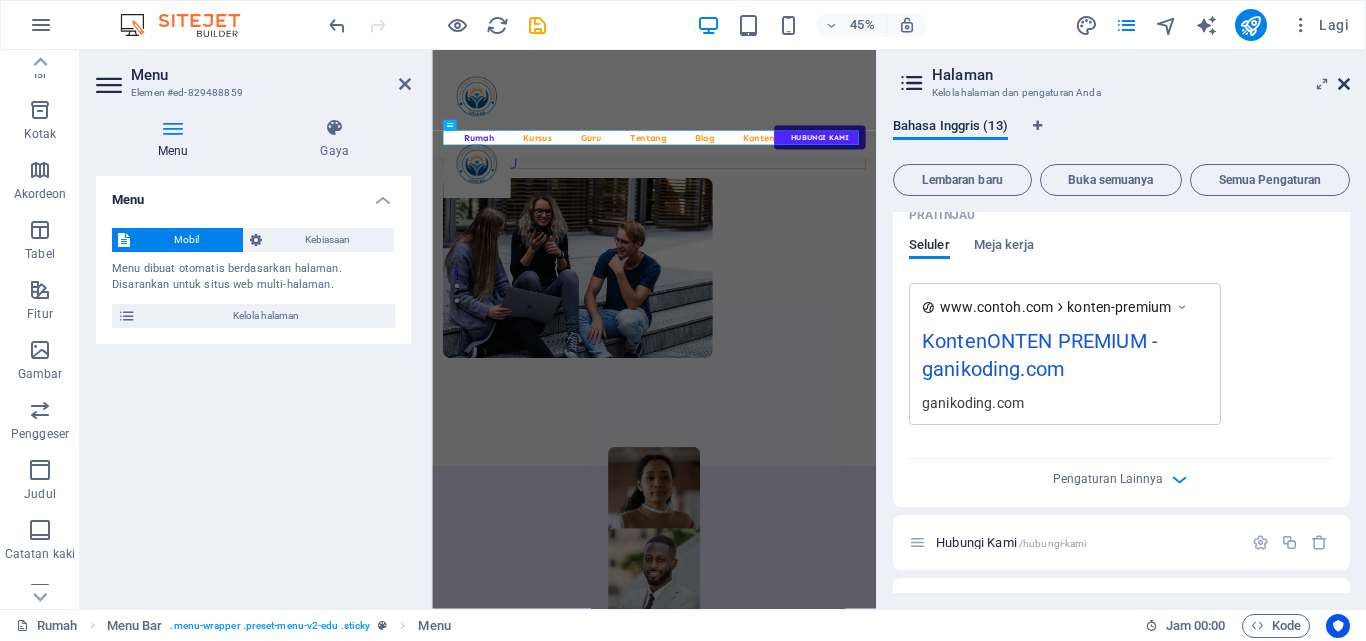 click at bounding box center (1344, 84) 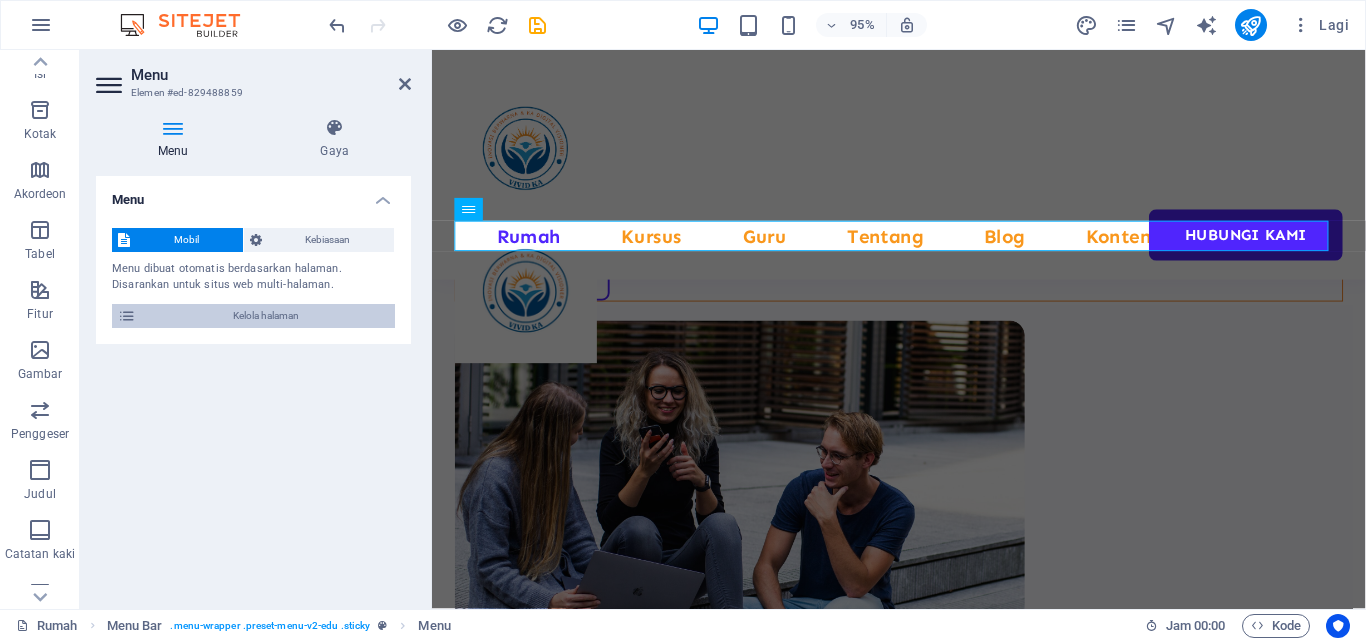 click on "Kelola halaman" at bounding box center [266, 315] 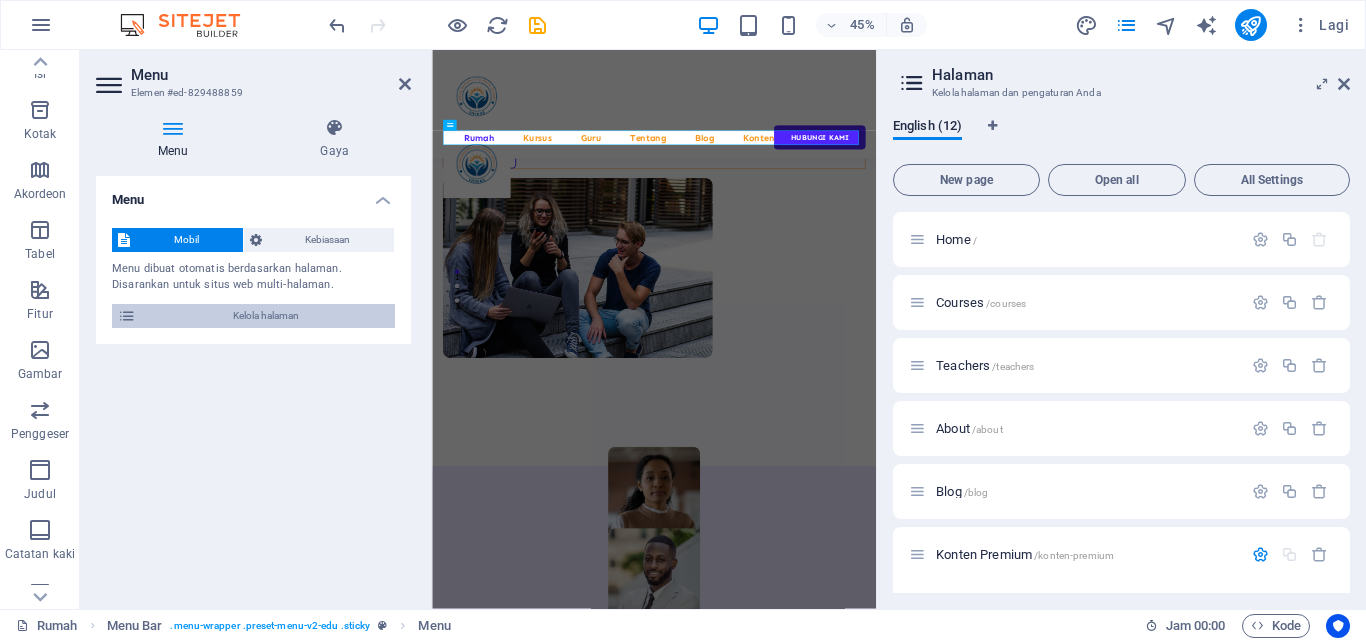 scroll, scrollTop: 228, scrollLeft: 0, axis: vertical 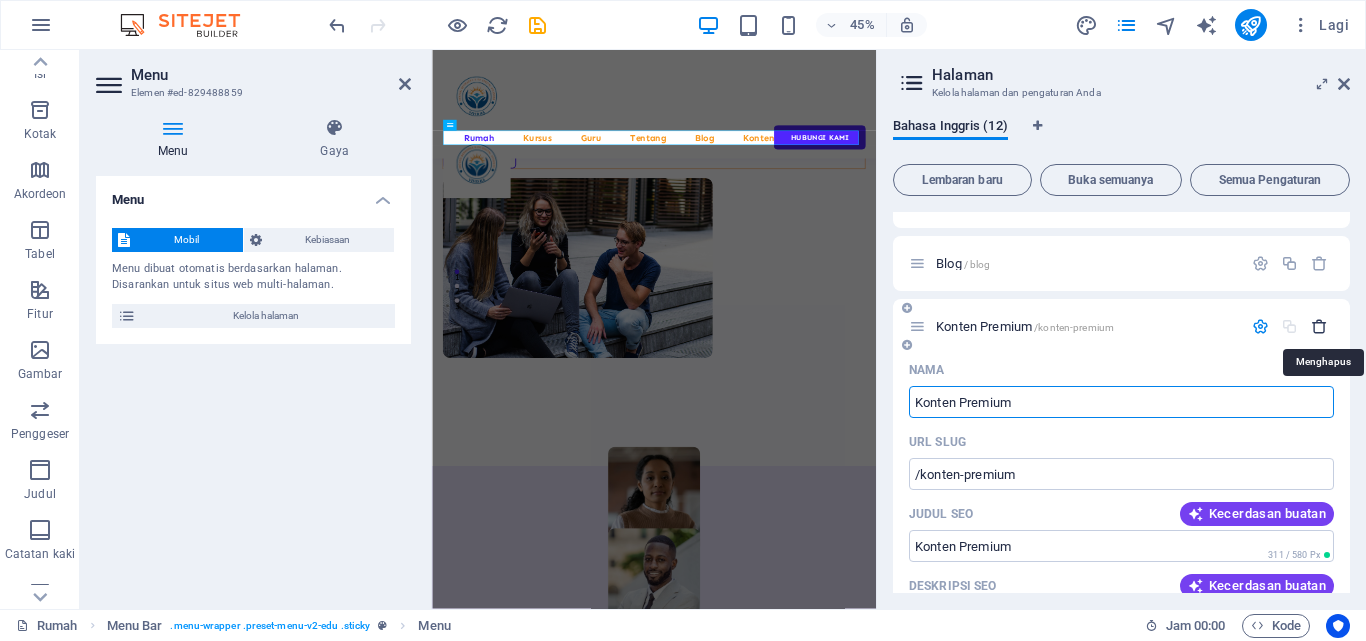 click at bounding box center (1319, 326) 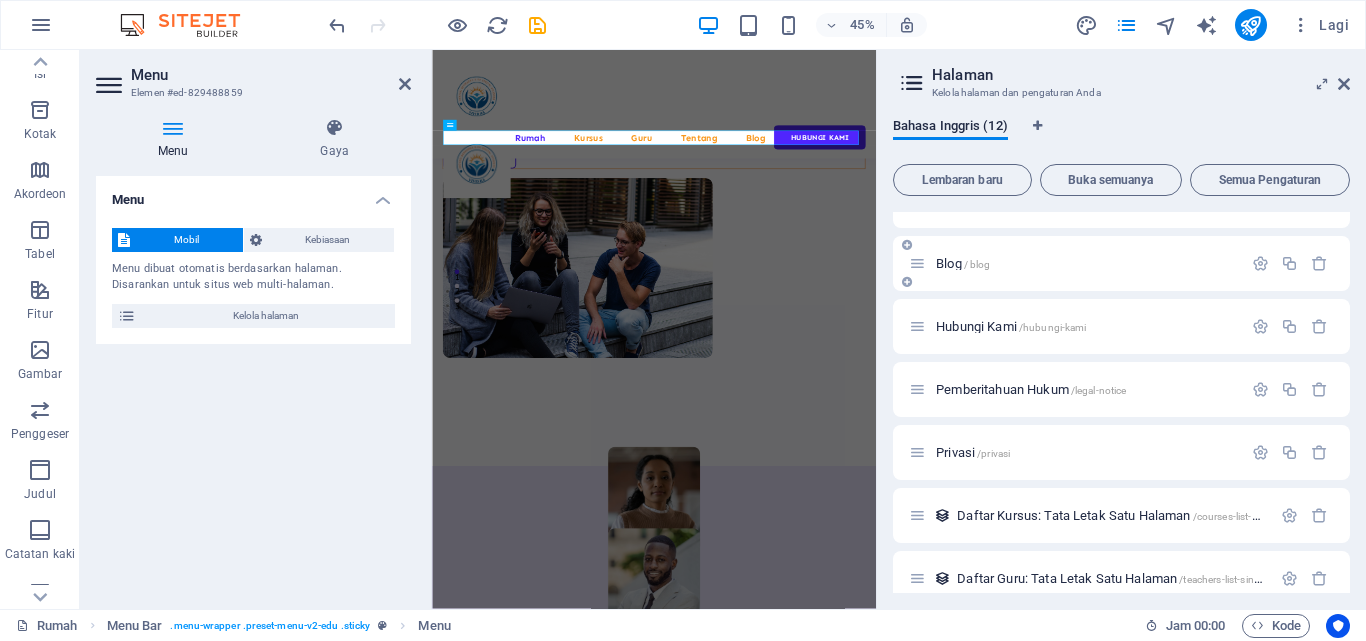 click on "Blog" at bounding box center (949, 263) 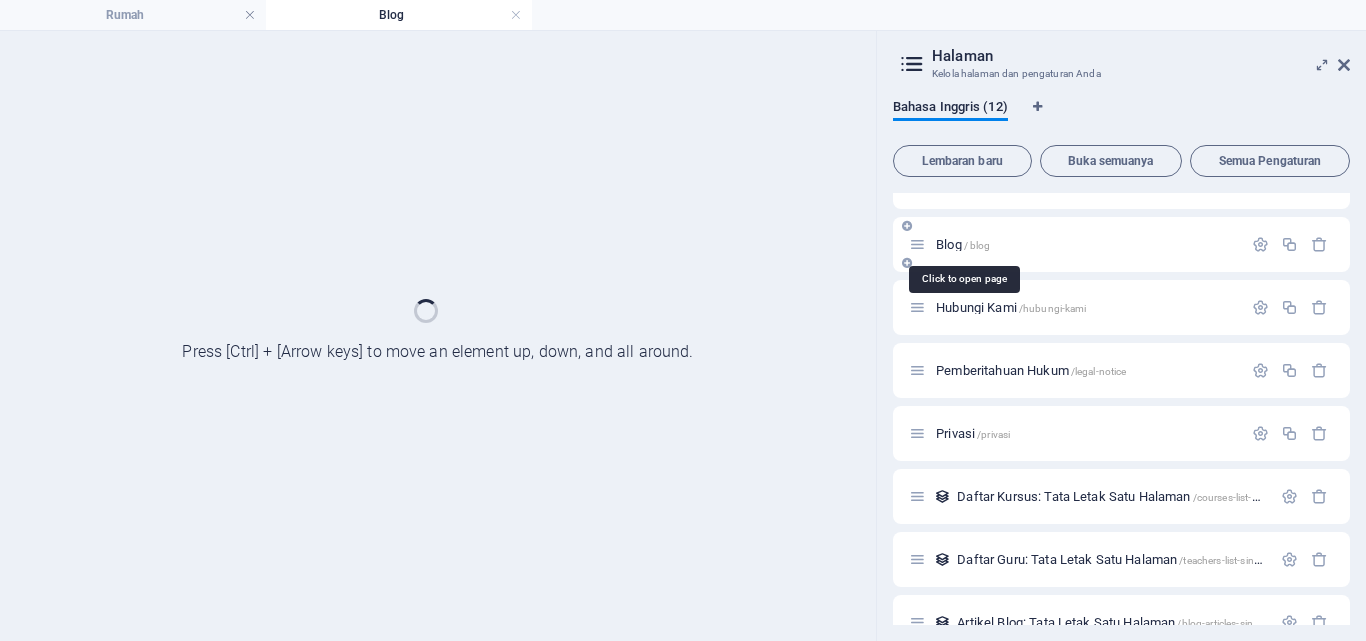 scroll, scrollTop: 0, scrollLeft: 0, axis: both 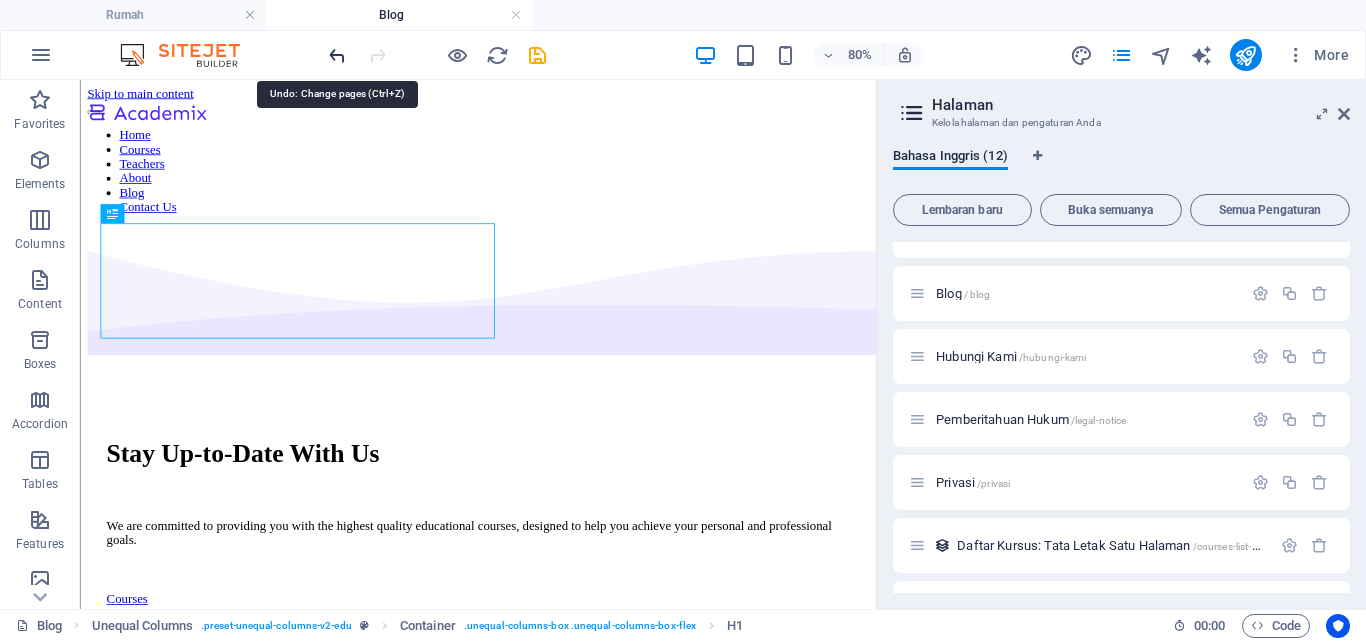 click at bounding box center (337, 55) 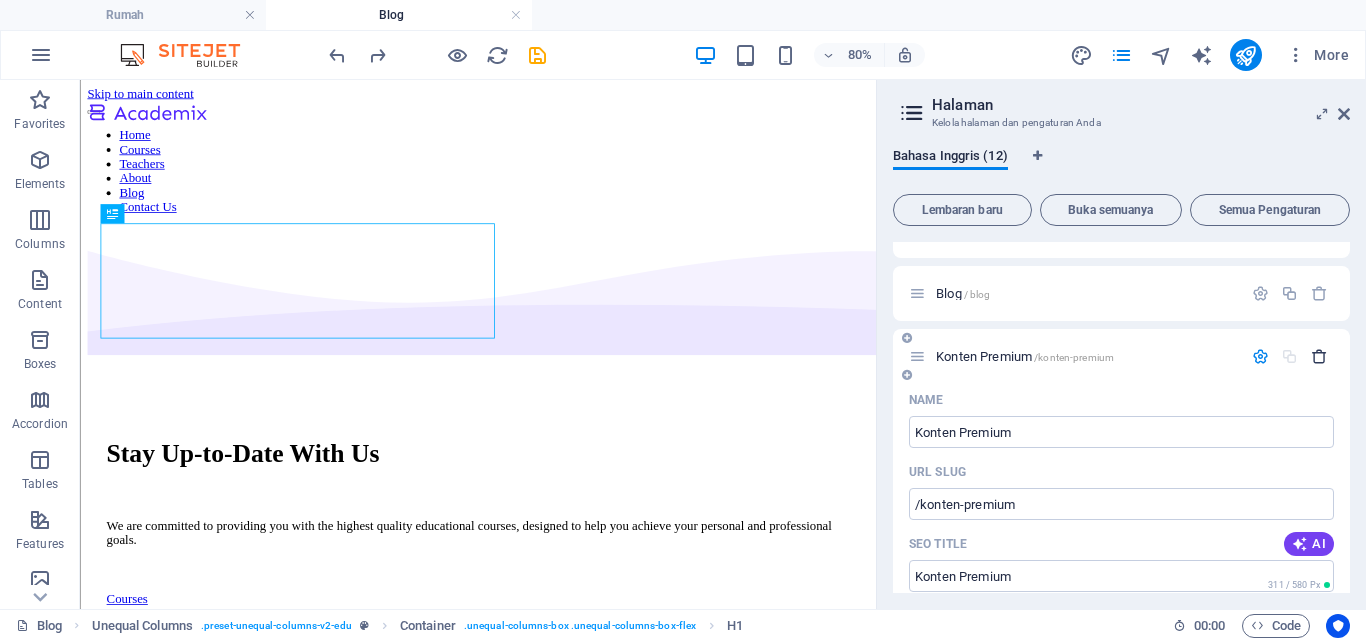 click at bounding box center [1319, 356] 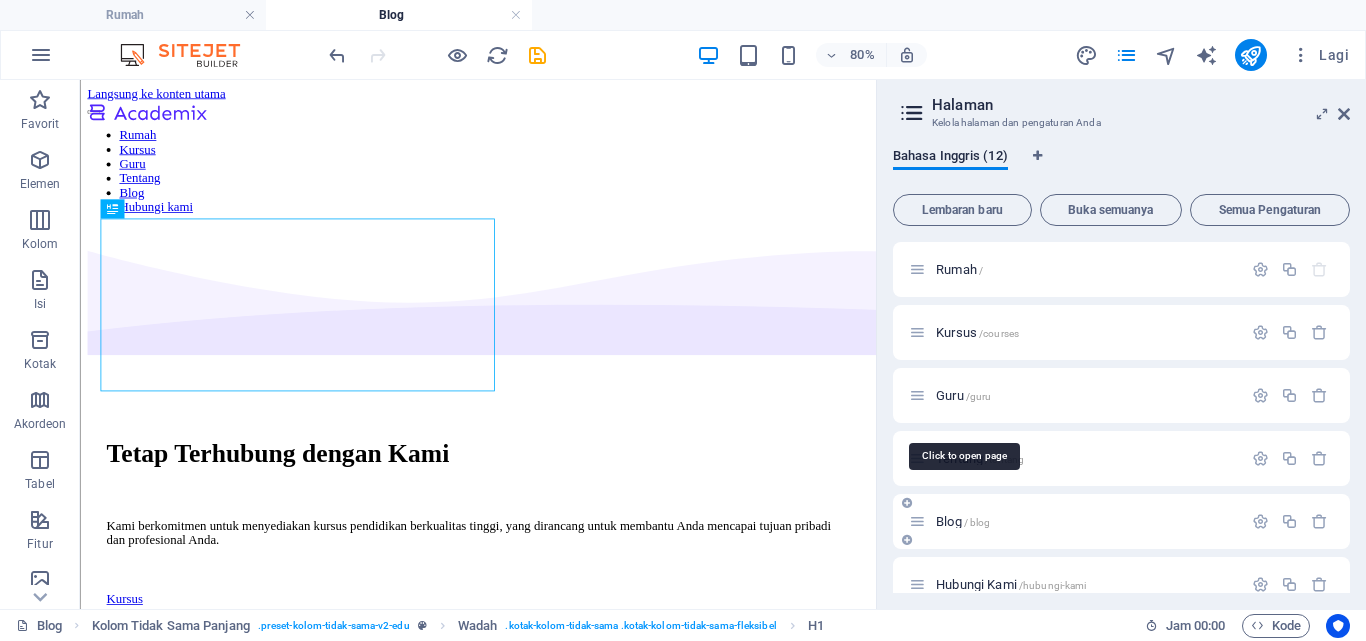scroll, scrollTop: 100, scrollLeft: 0, axis: vertical 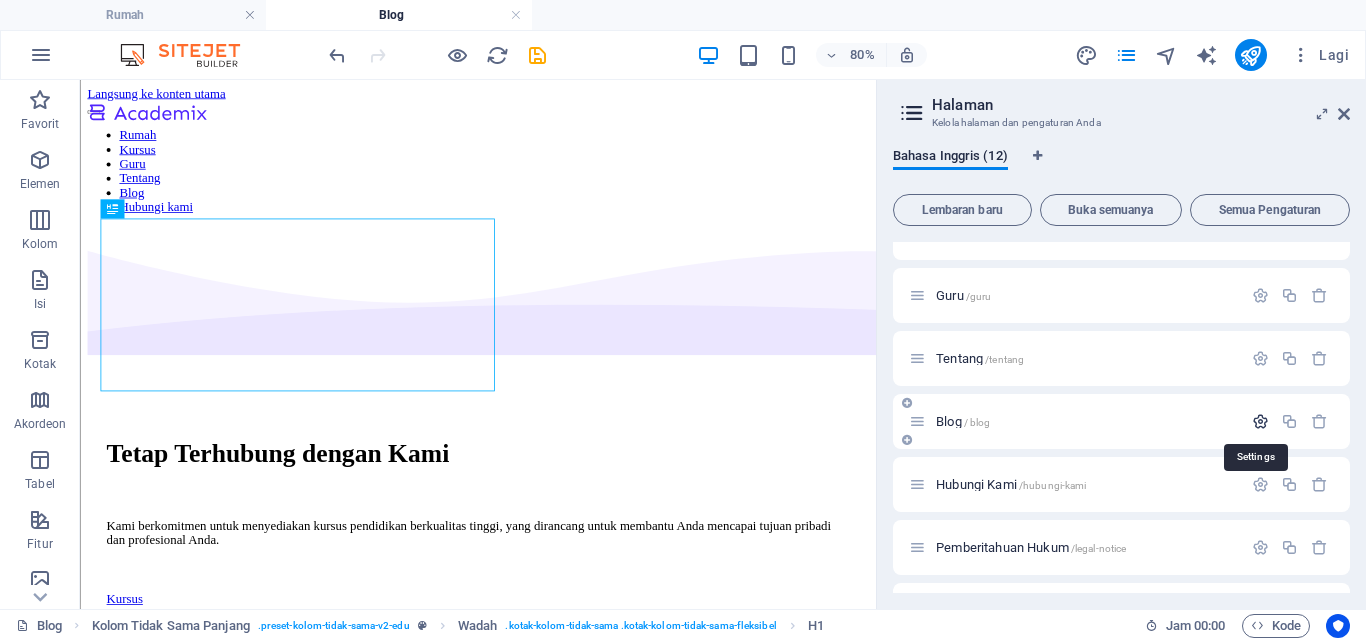 click at bounding box center (1260, 421) 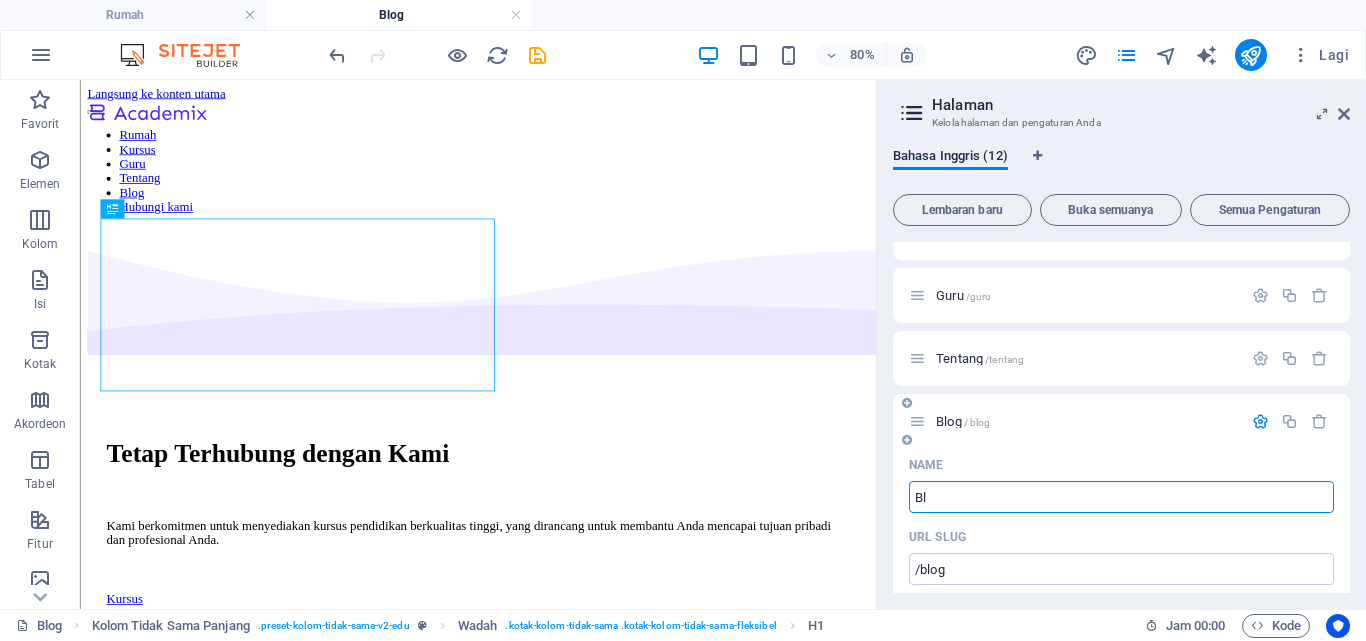 type on "B" 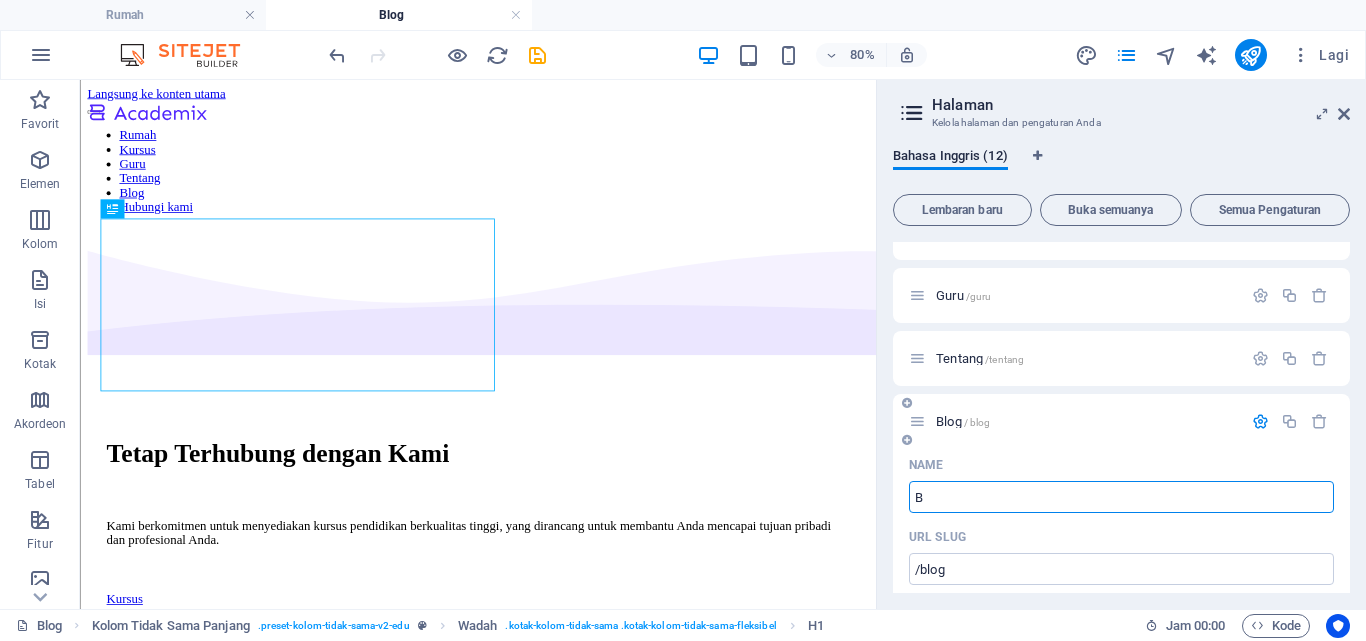 type 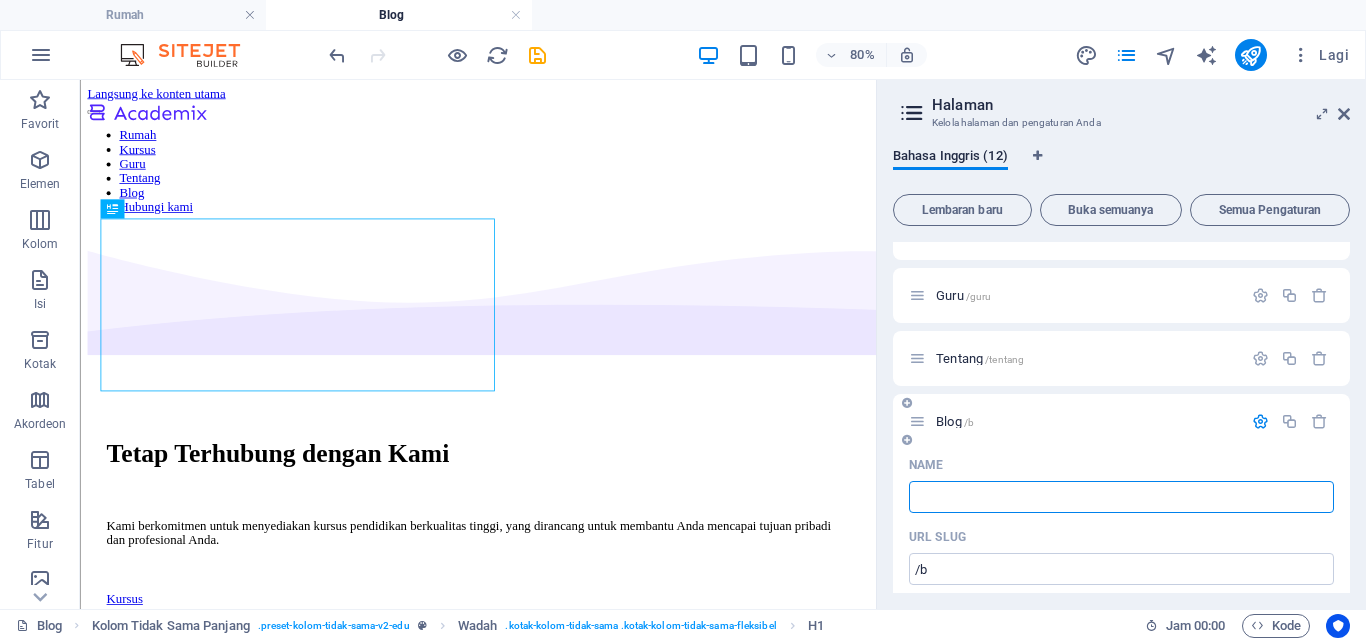 type on "/b" 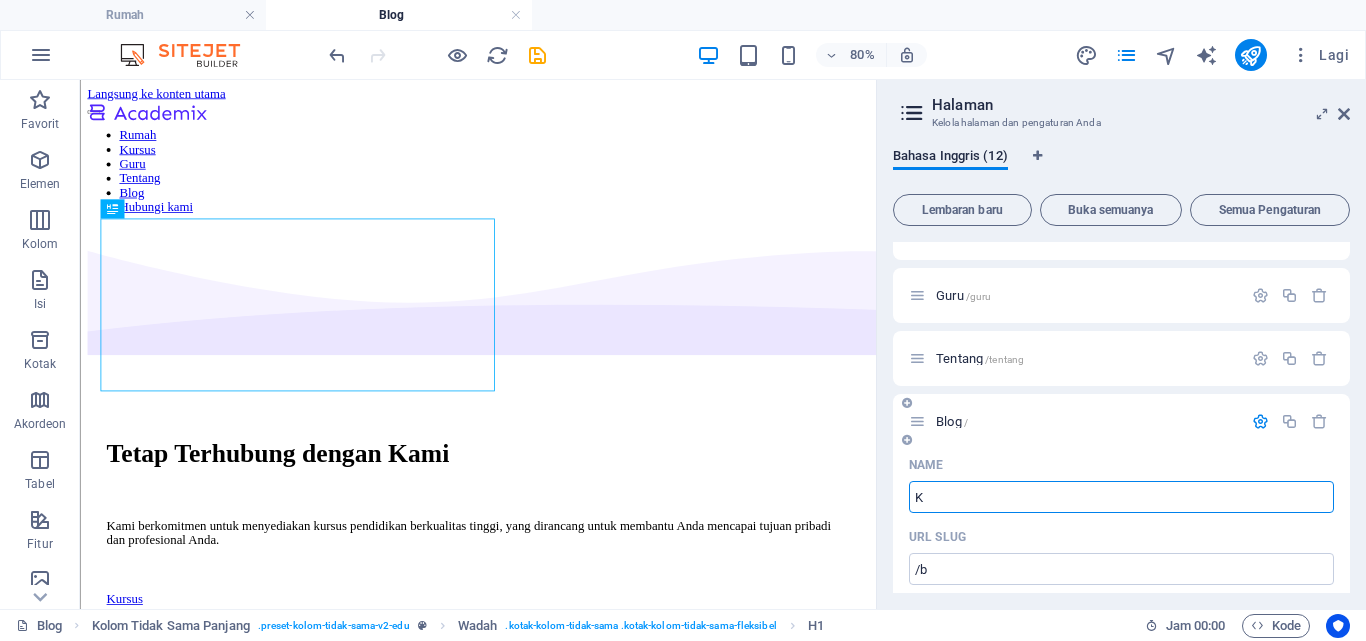 type on "/" 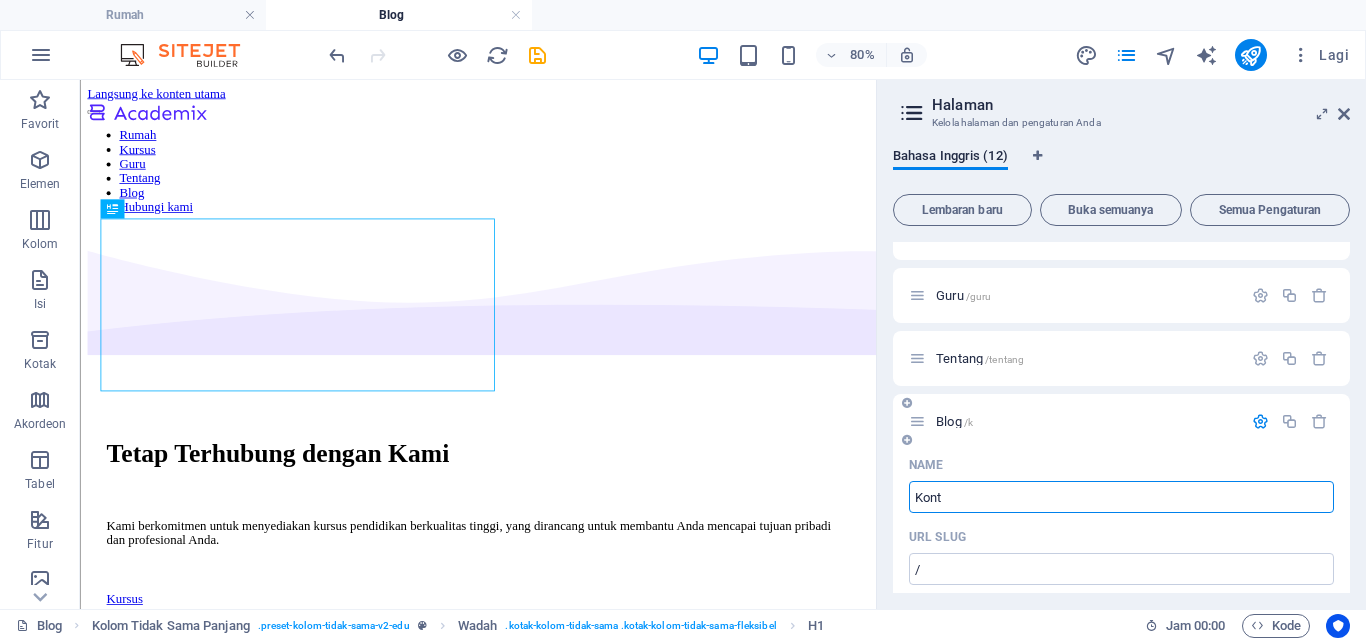 type on "Konte" 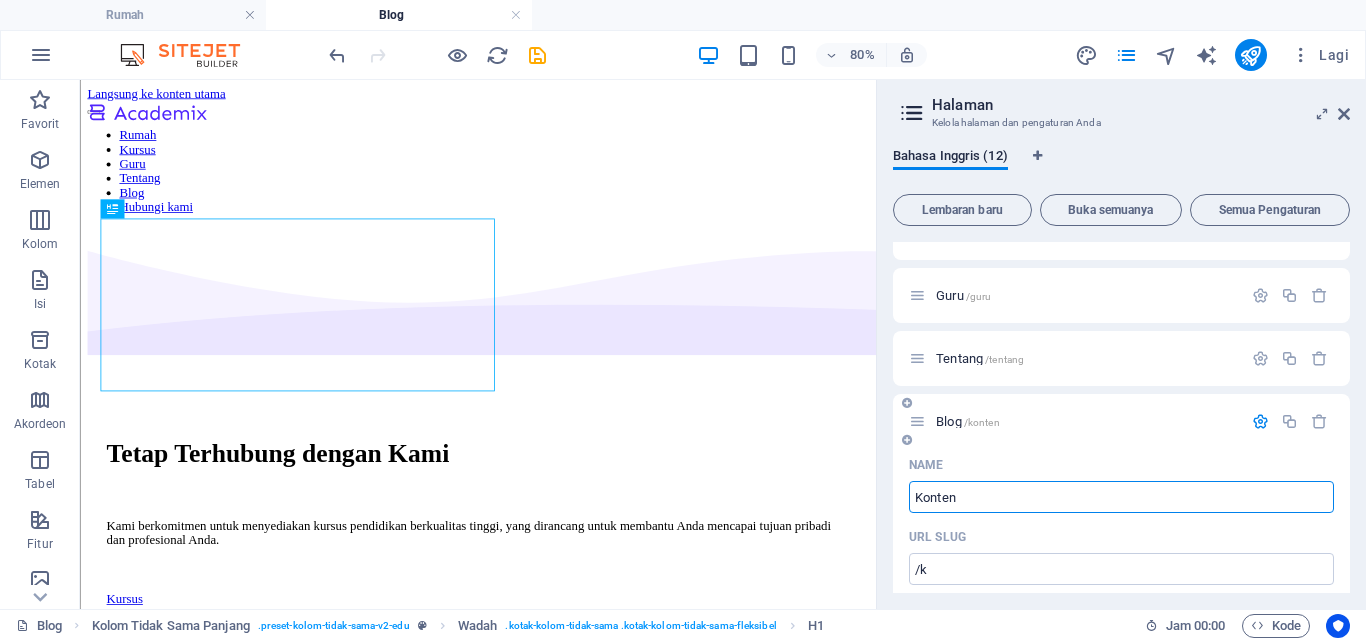 type on "Konten" 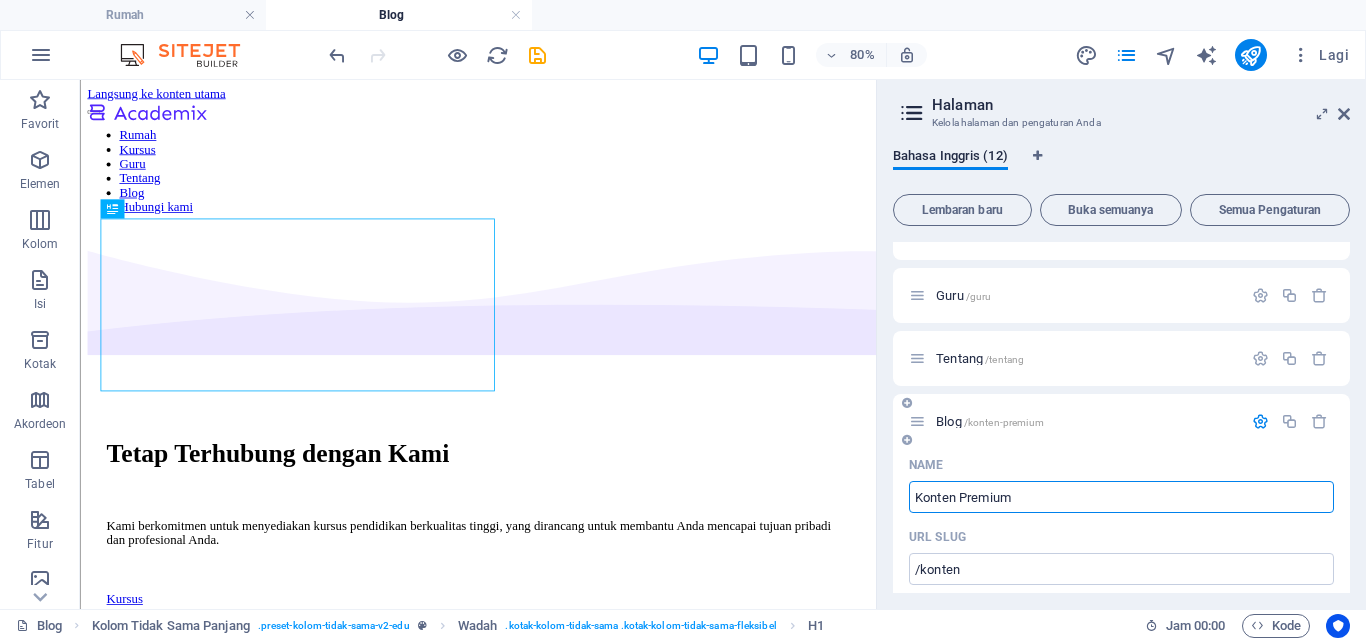 type on "Konten Premium" 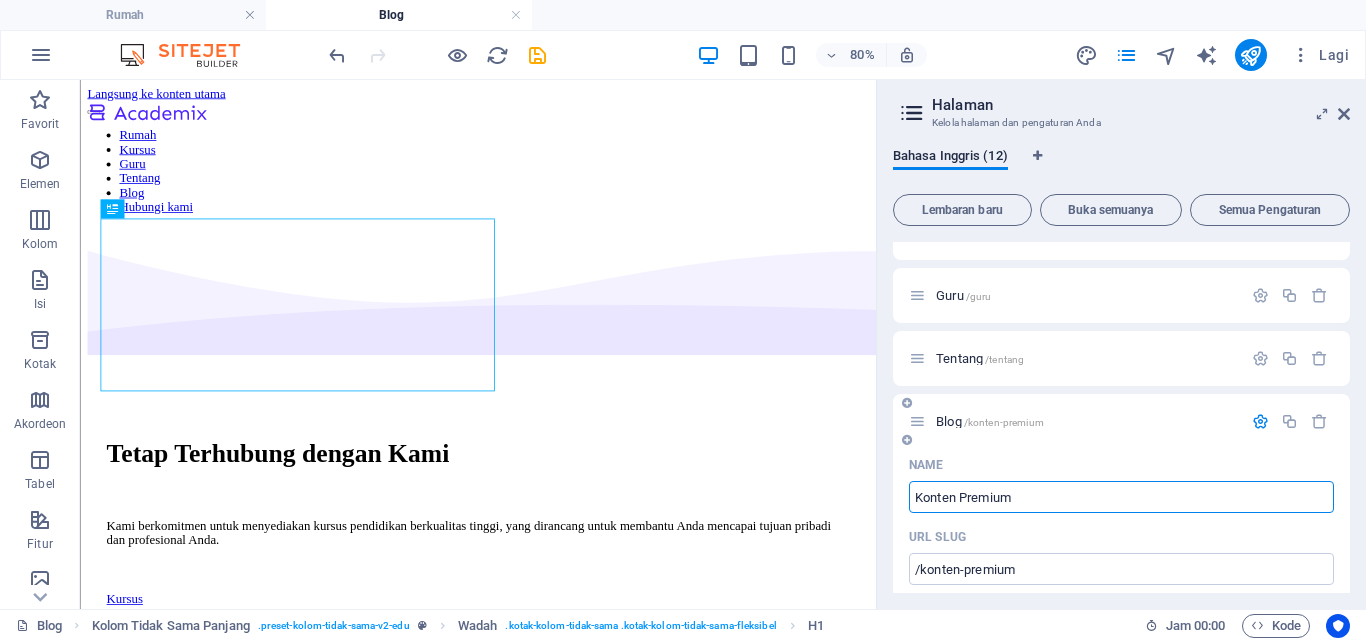 click on "Preview" at bounding box center [1121, 930] 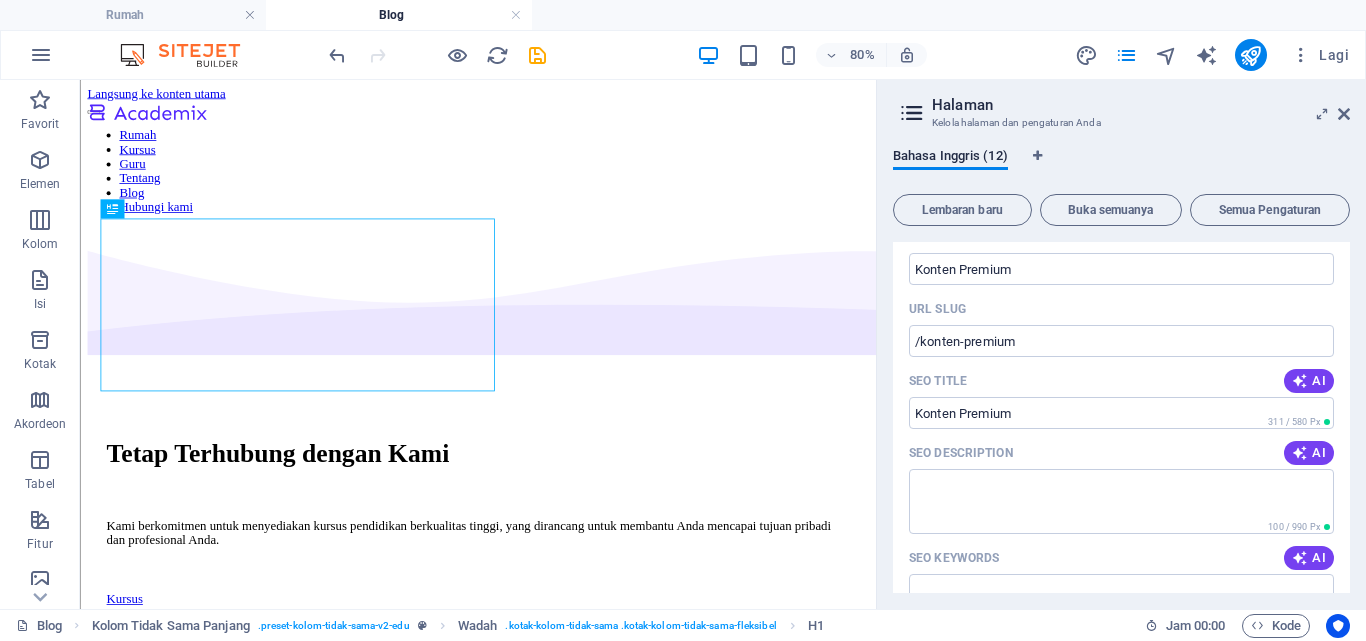 scroll, scrollTop: 300, scrollLeft: 0, axis: vertical 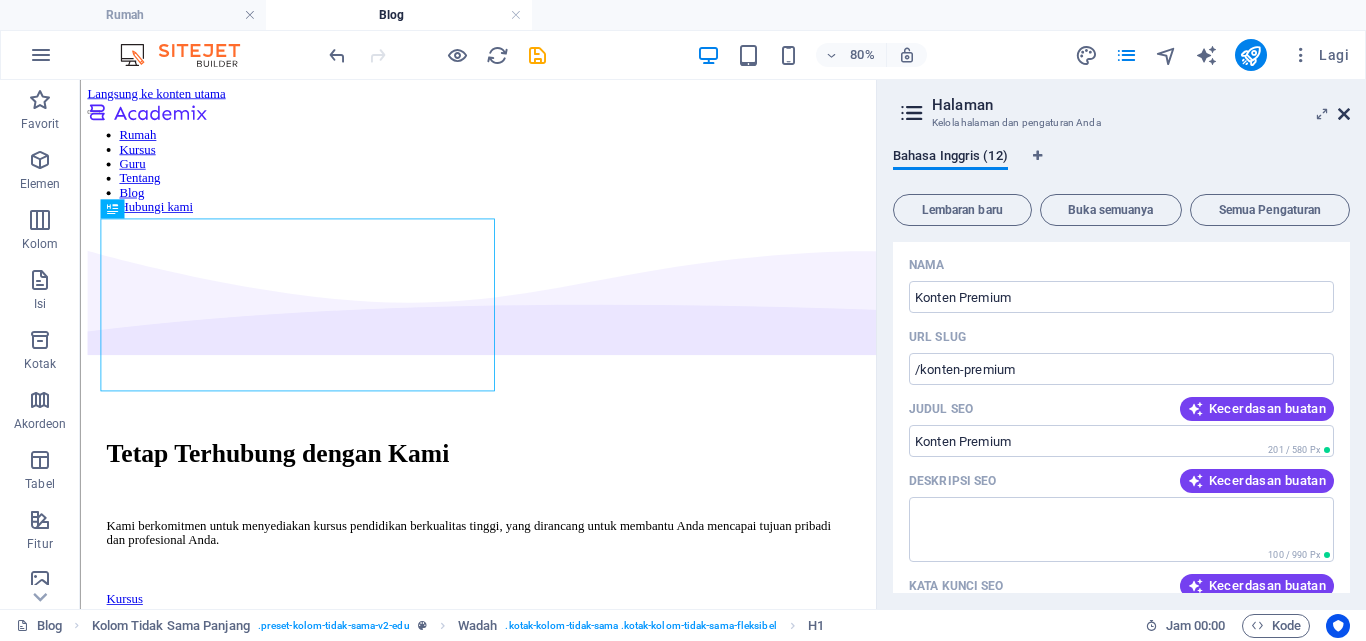 click at bounding box center (1344, 114) 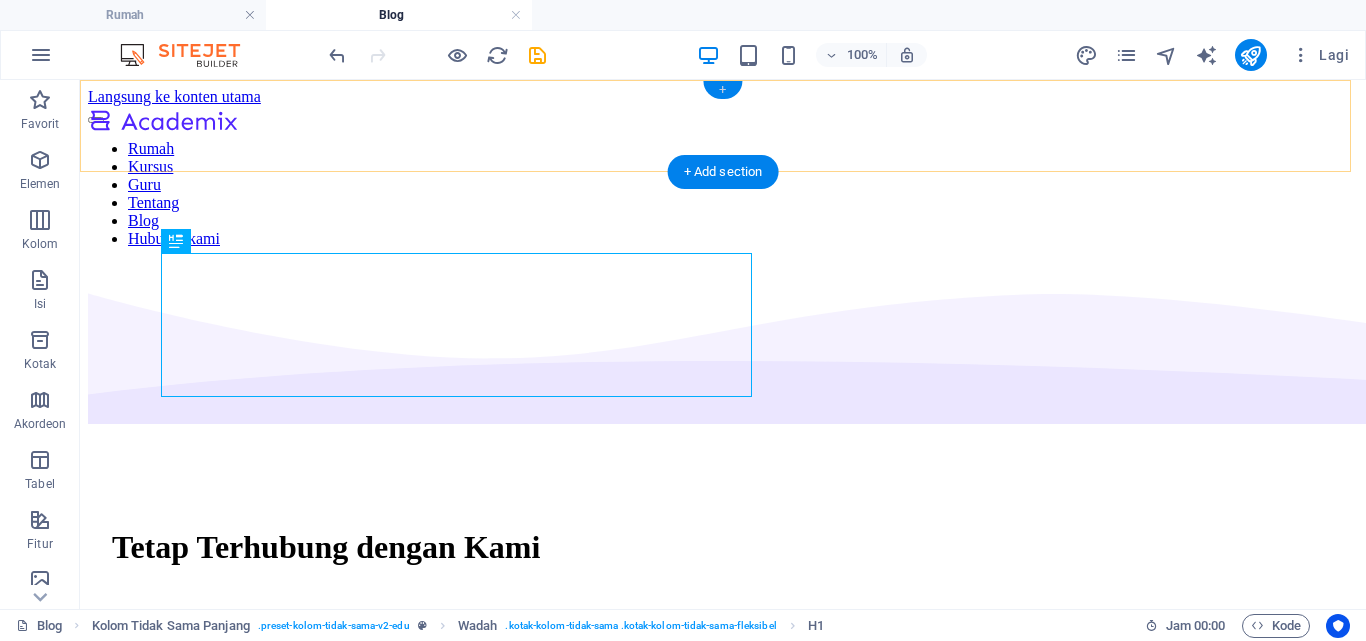 click on "+" at bounding box center (722, 90) 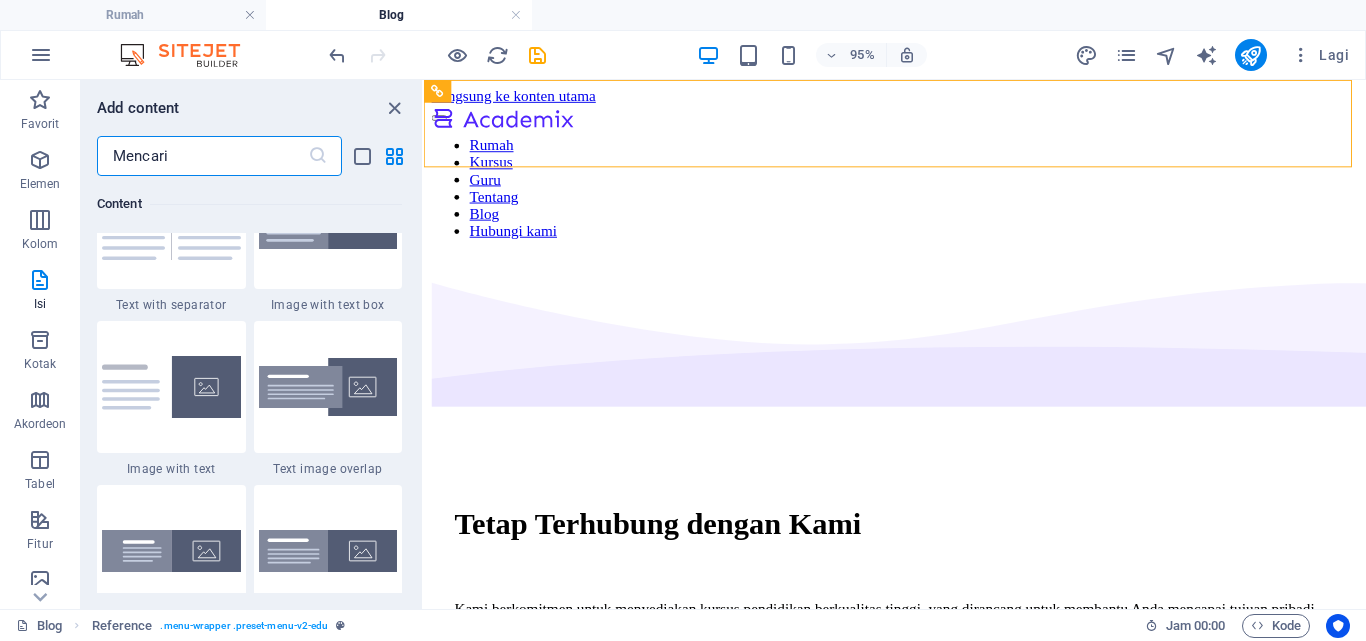 scroll, scrollTop: 3799, scrollLeft: 0, axis: vertical 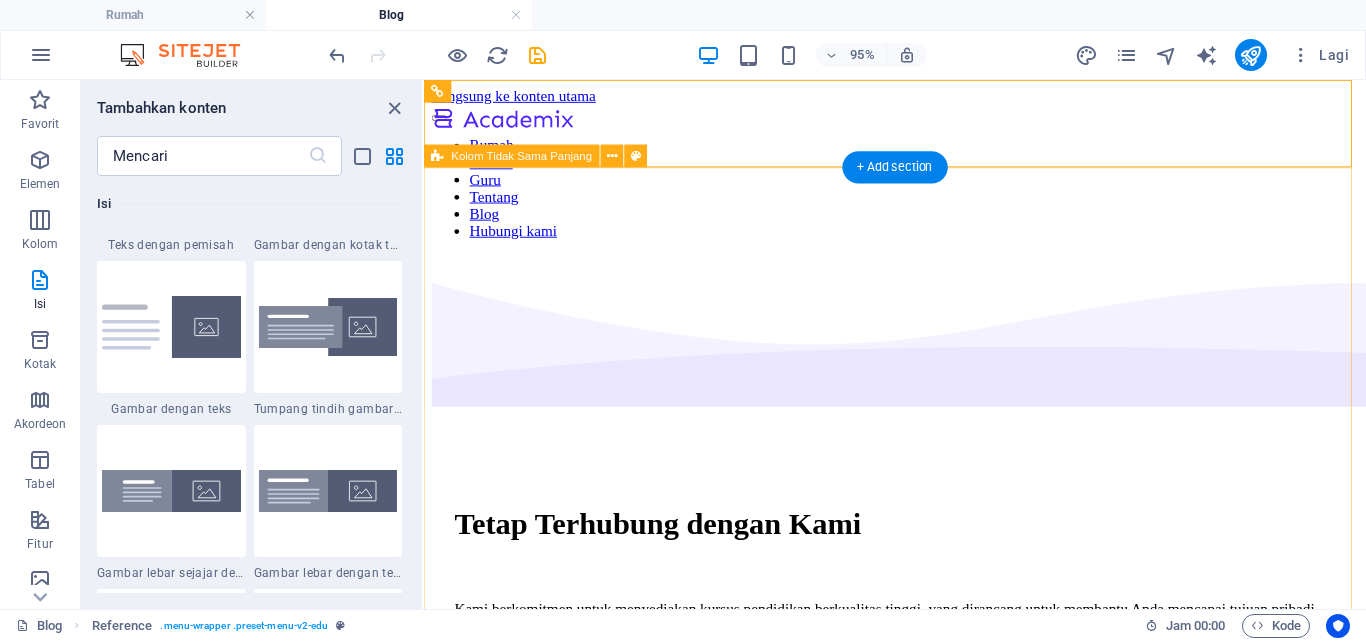 click on "Tetap Terhubung dengan Kami Kami berkomitmen untuk menyediakan kursus pendidikan berkualitas tinggi, yang dirancang untuk membantu Anda mencapai tujuan pribadi dan profesional Anda. Kursus Tentang Kami" at bounding box center [920, 832] 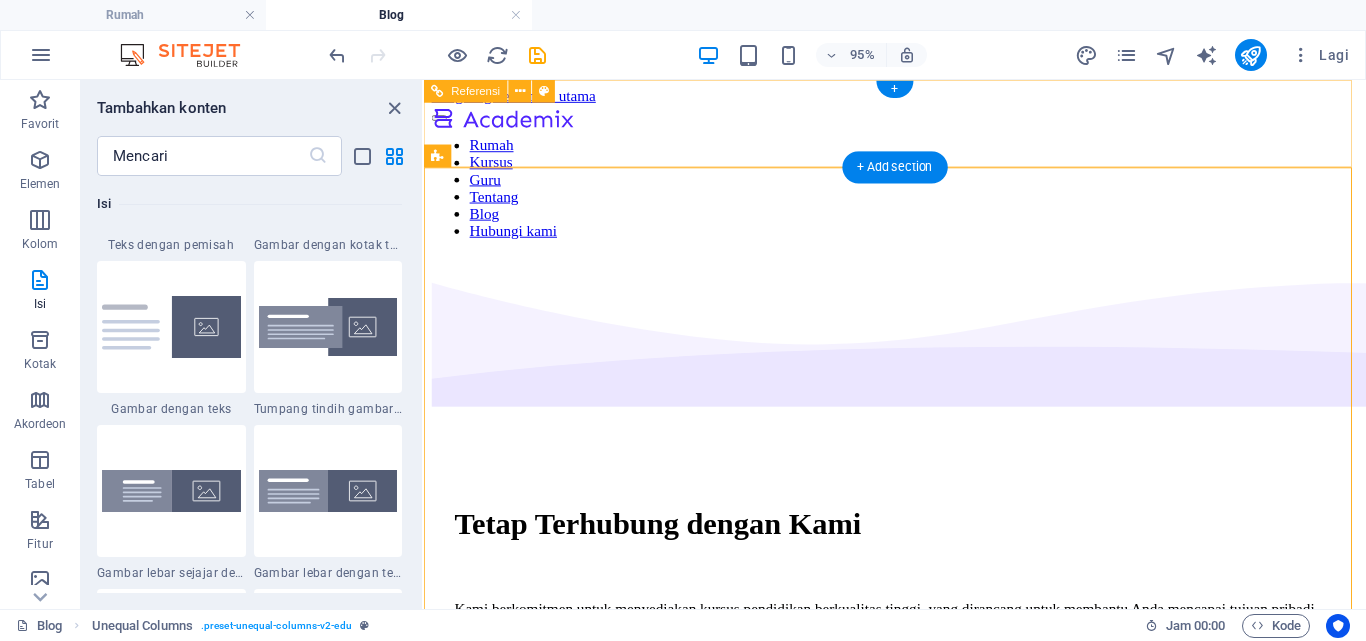 click on "Rumah Kursus Guru Tentang Blog Hubungi kami" at bounding box center [920, 194] 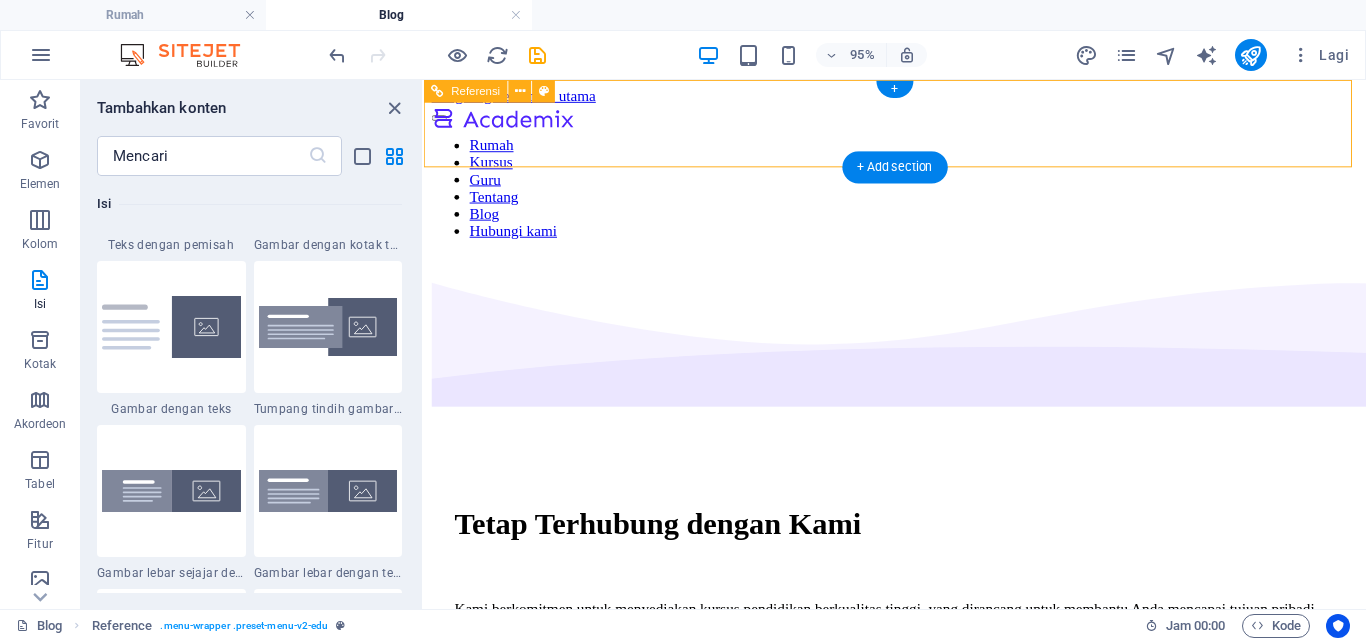 click on "Rumah Kursus Guru Tentang Blog Hubungi kami" at bounding box center [920, 194] 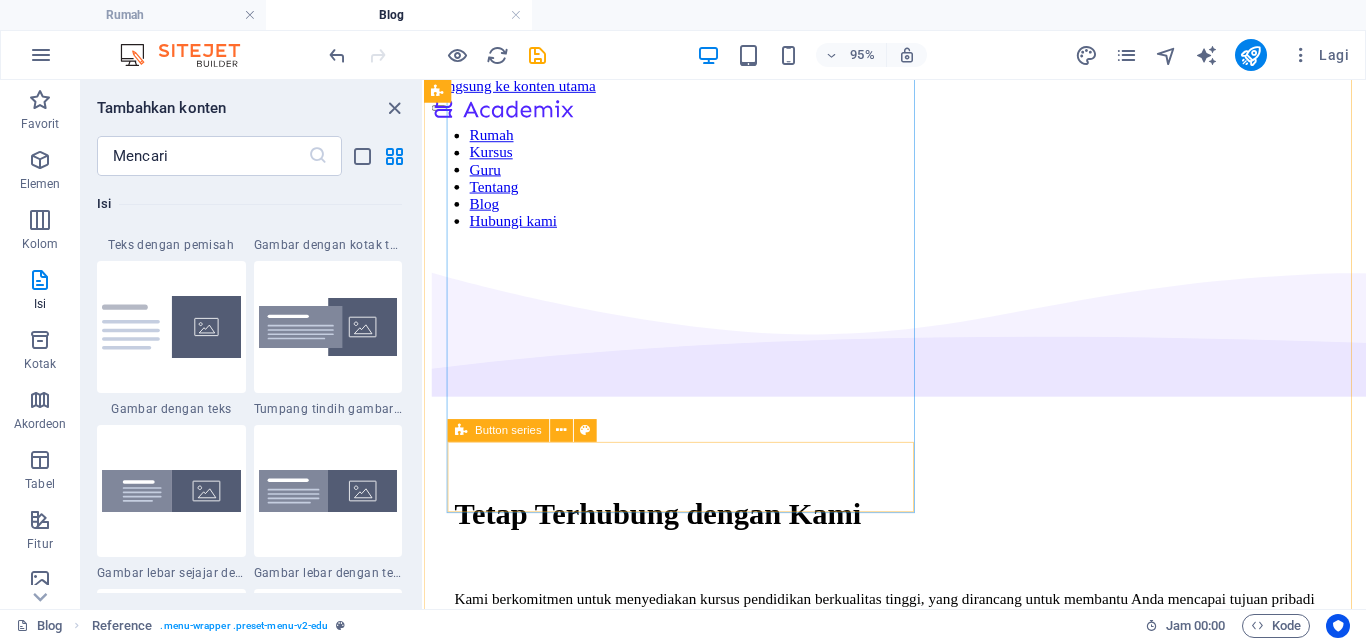 scroll, scrollTop: 200, scrollLeft: 0, axis: vertical 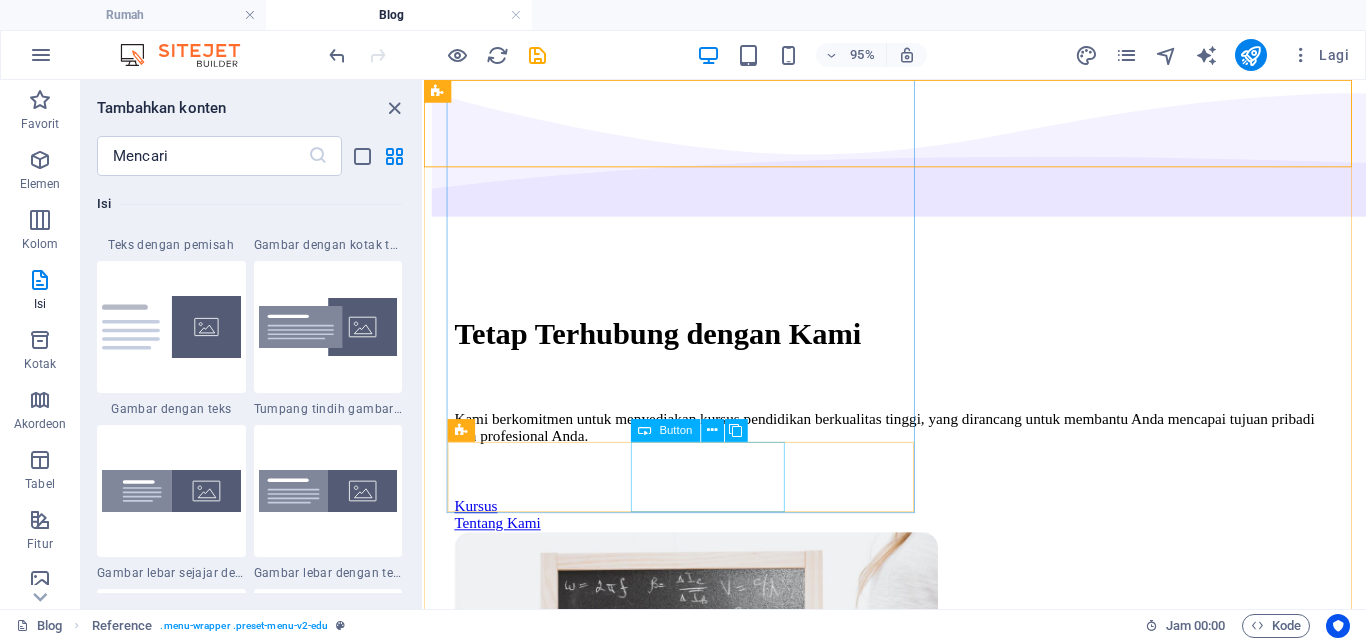 click on "Tentang Kami" at bounding box center (920, 547) 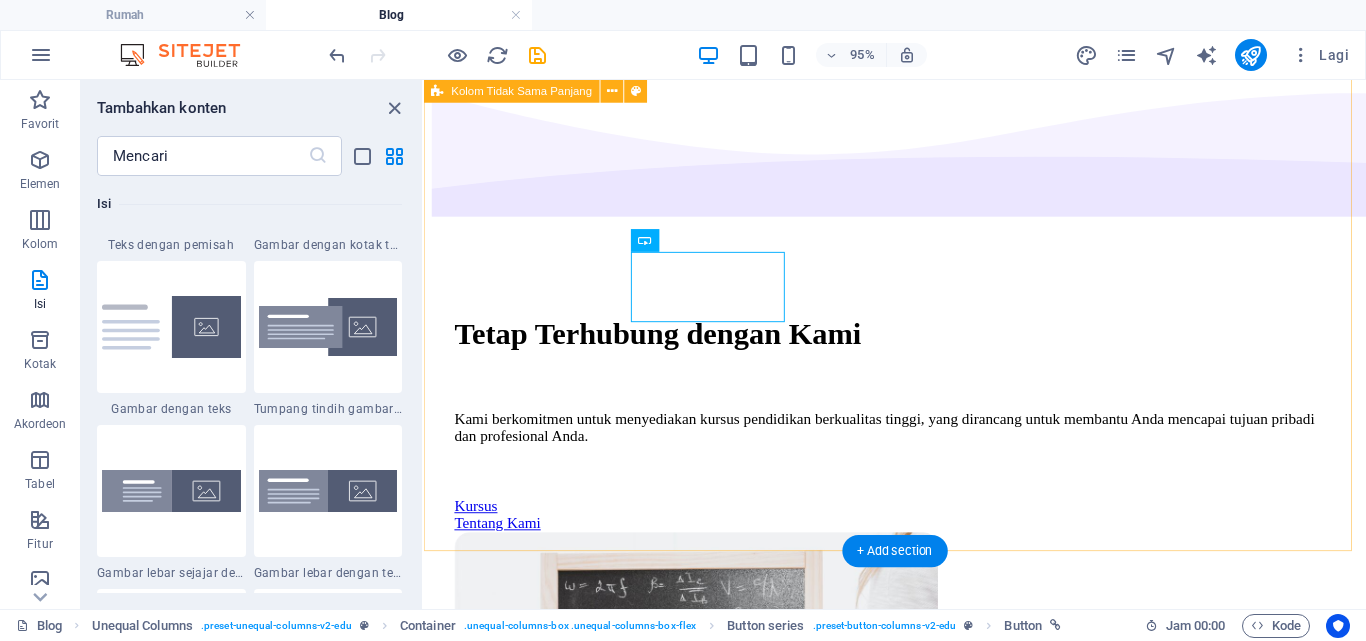 scroll, scrollTop: 400, scrollLeft: 0, axis: vertical 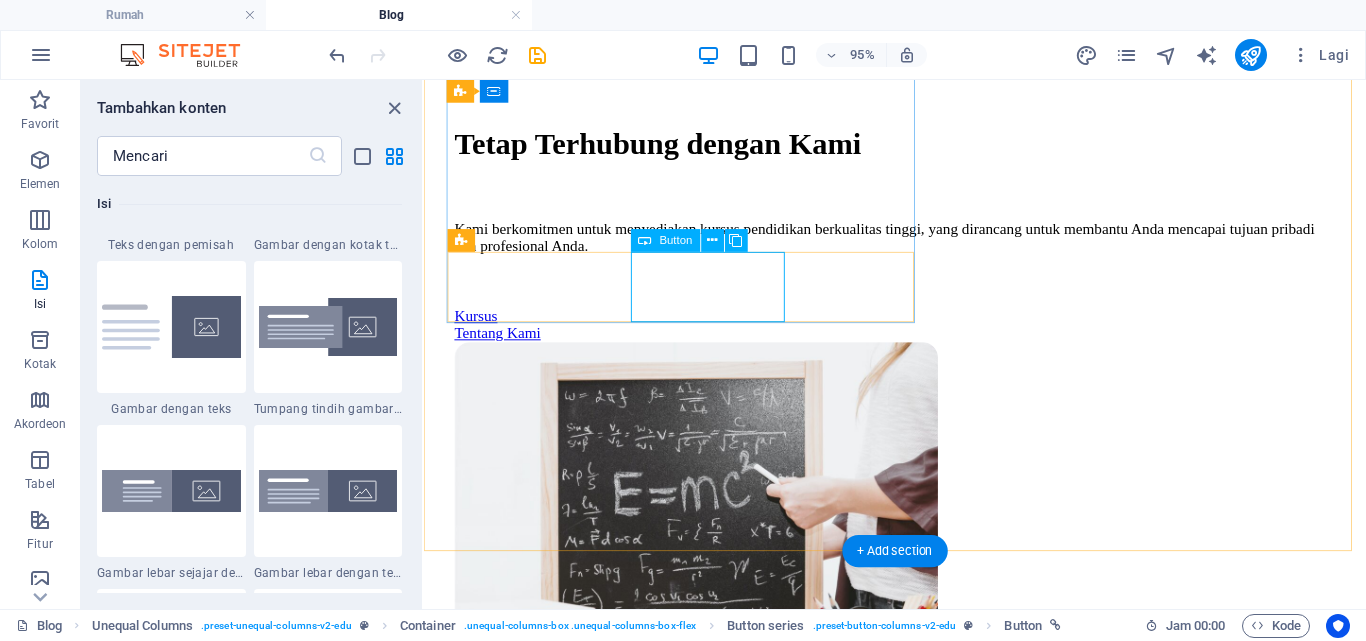 click on "Tentang Kami" at bounding box center [920, 347] 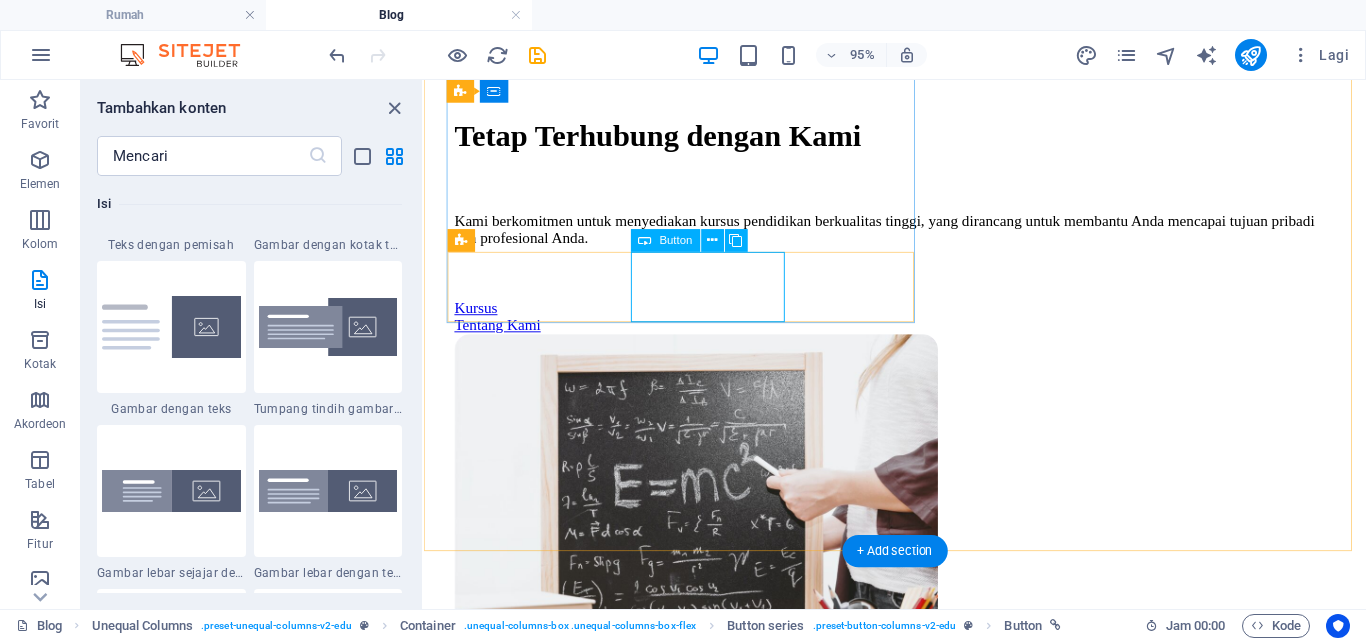 select on "px" 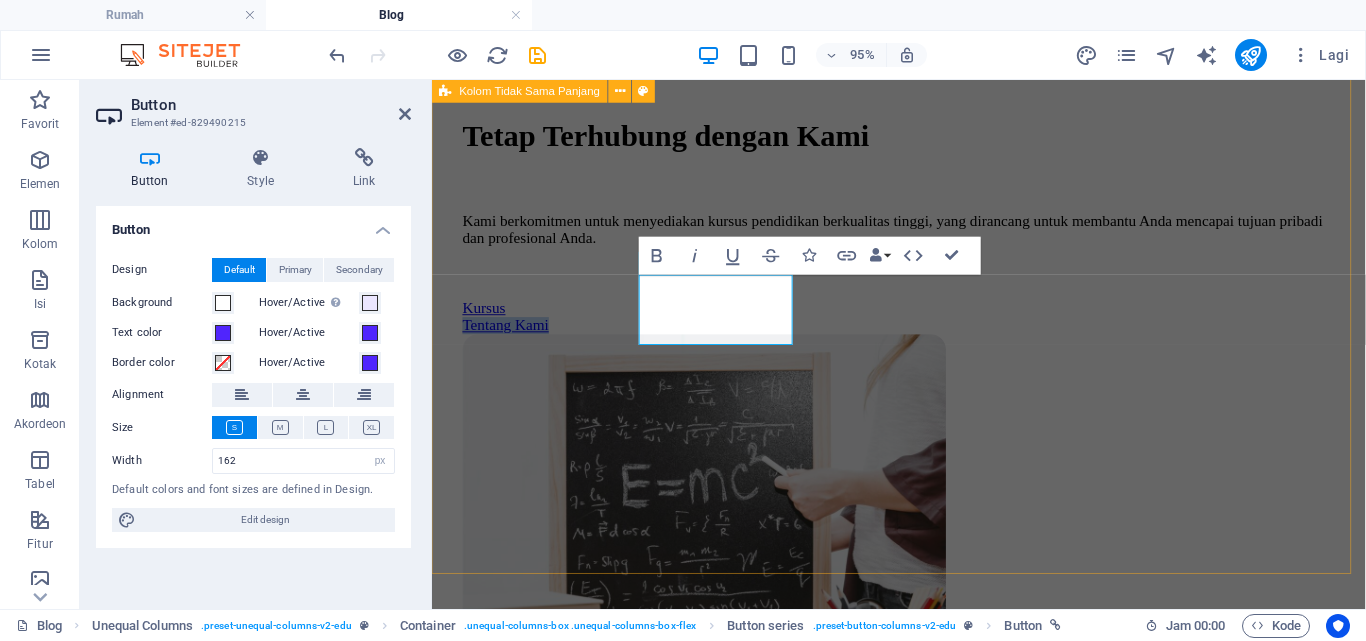 click on "Tetap Terhubung dengan Kami Kami berkomitmen untuk menyediakan kursus pendidikan berkualitas tinggi, yang dirancang untuk membantu Anda mencapai tujuan pribadi dan profesional Anda. Kursus Tentang Kami" at bounding box center [923, 424] 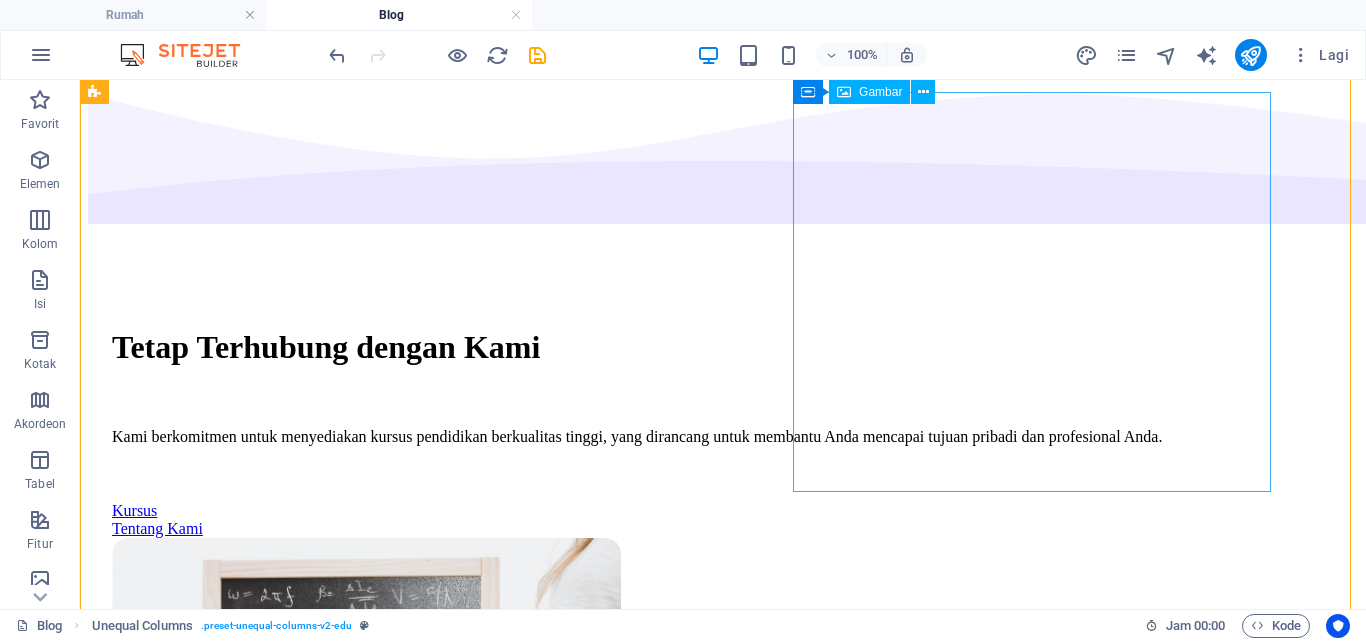 scroll, scrollTop: 0, scrollLeft: 0, axis: both 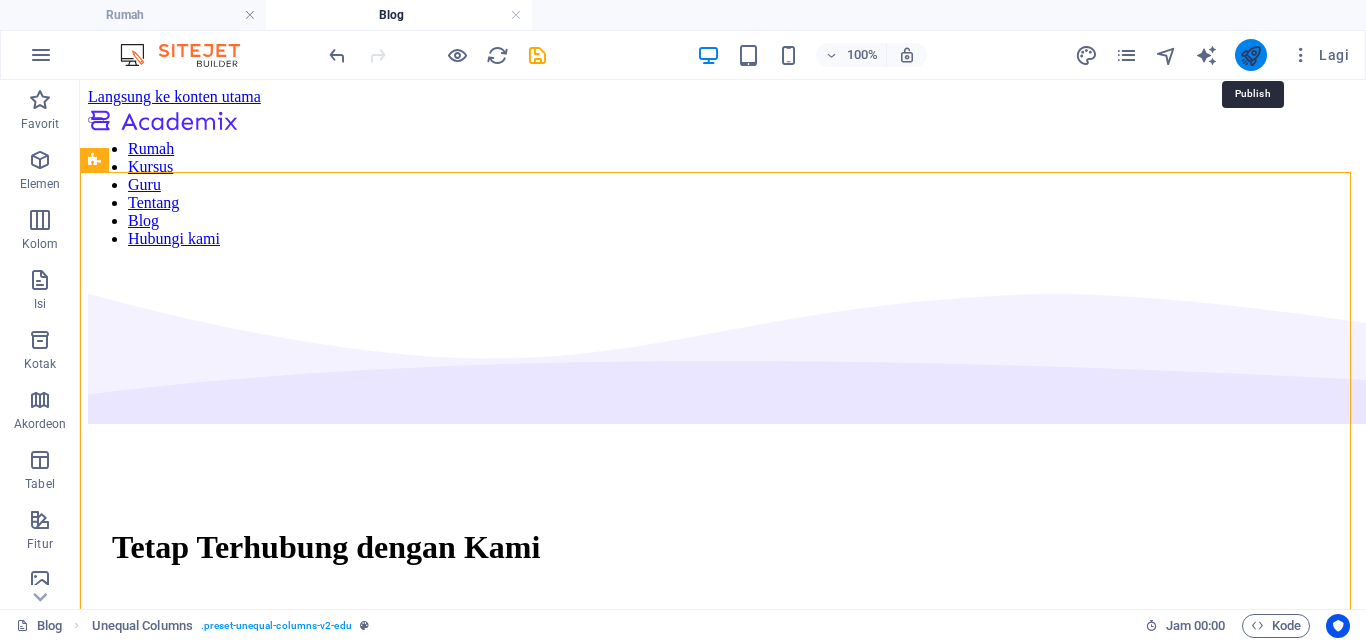 click at bounding box center (1250, 55) 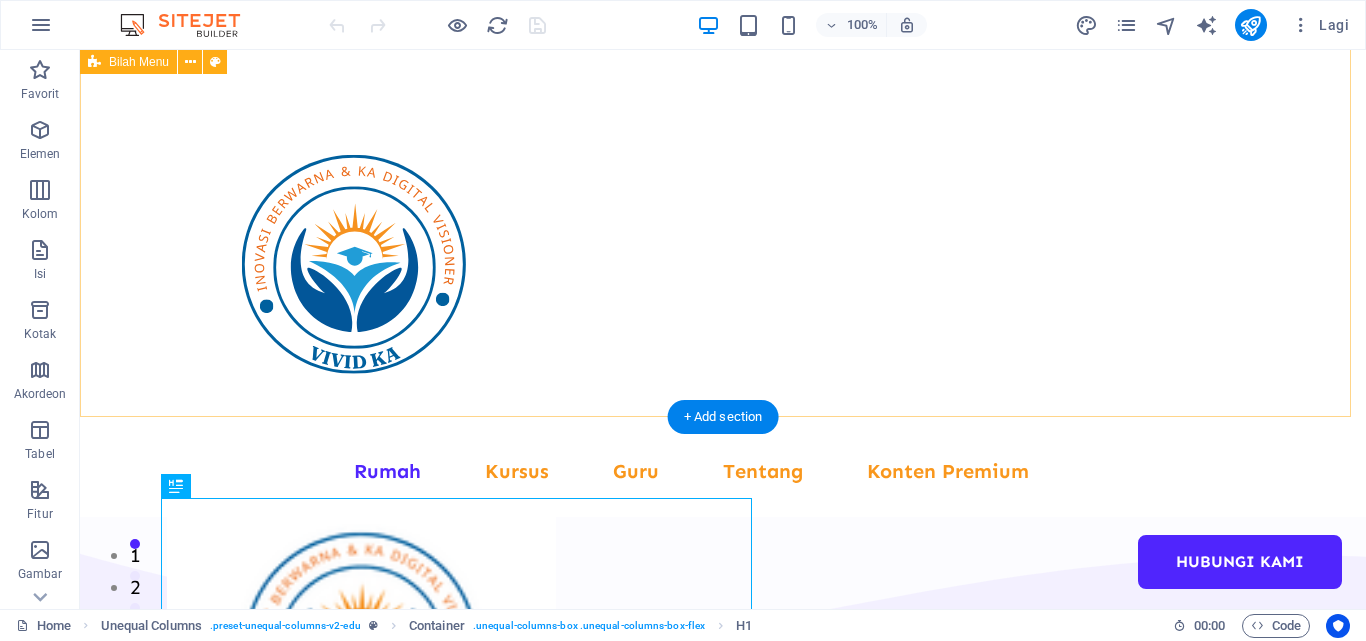 scroll, scrollTop: 300, scrollLeft: 0, axis: vertical 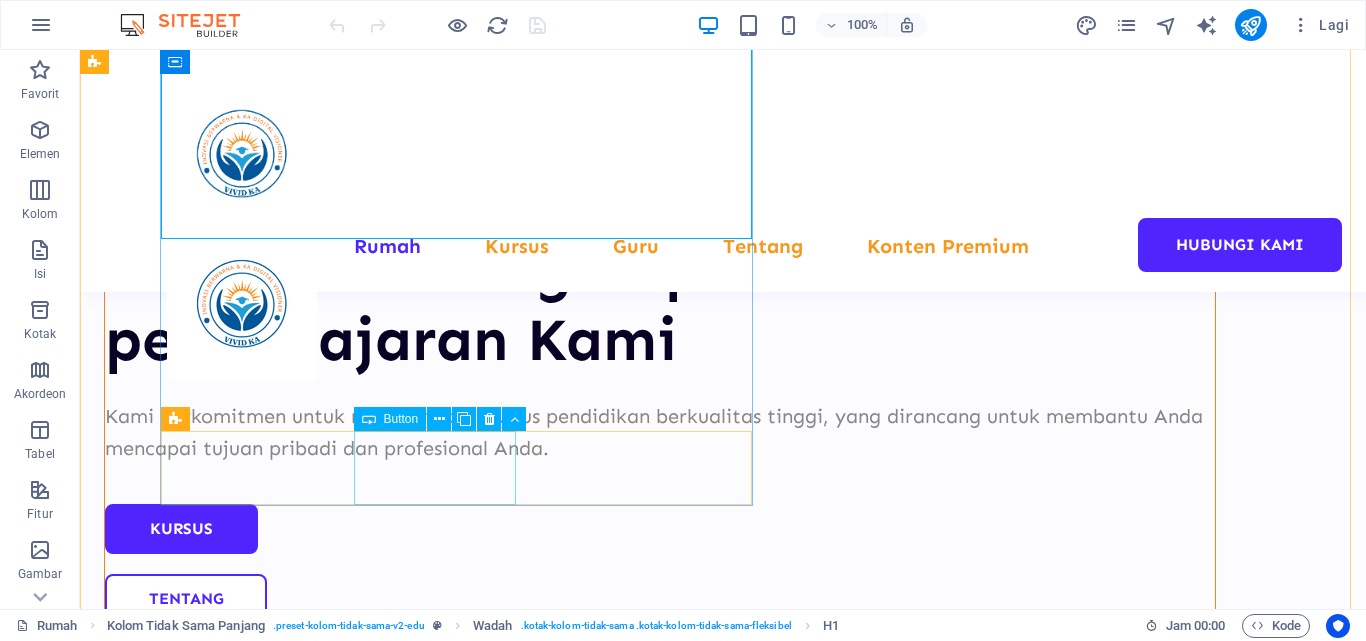 click on "Tentang Kami" at bounding box center [660, 611] 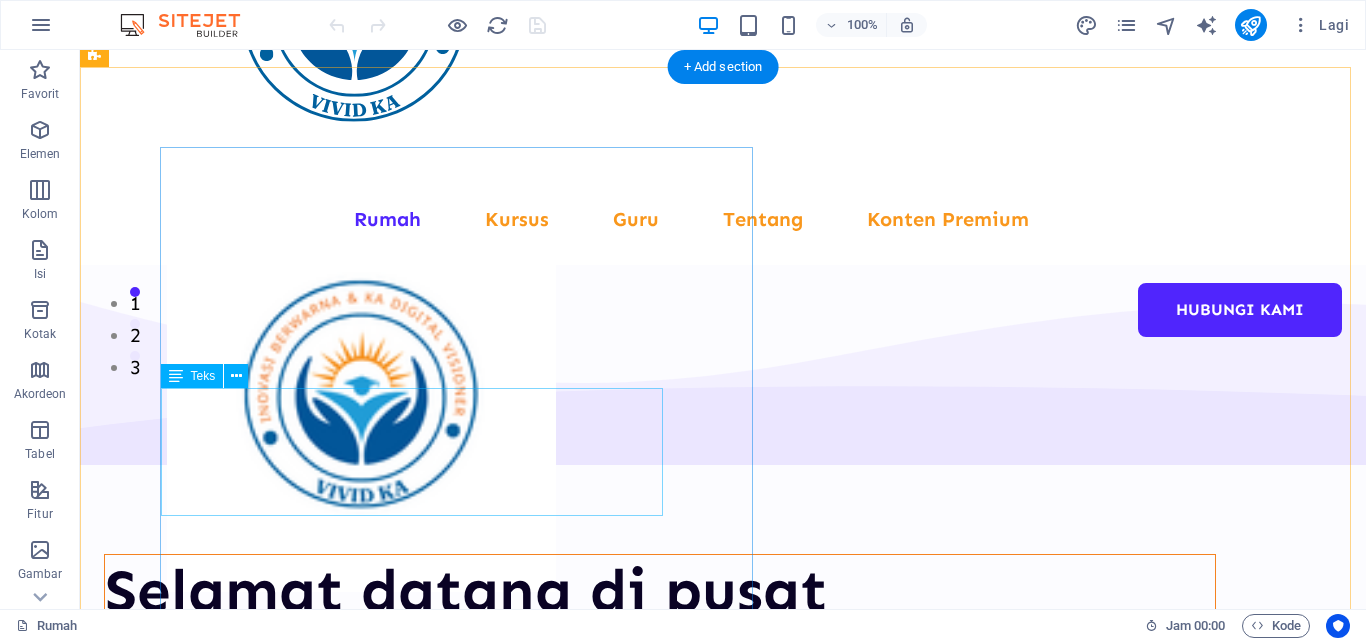 scroll, scrollTop: 450, scrollLeft: 0, axis: vertical 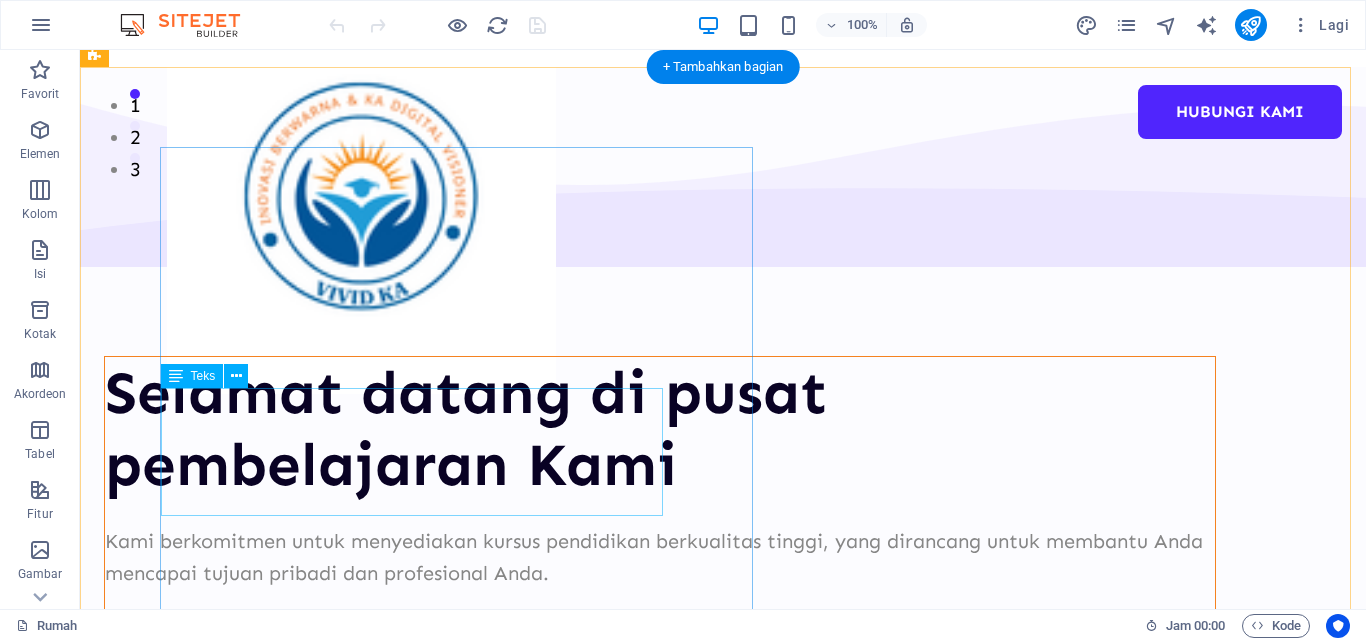 click on "Kami berkomitmen untuk menyediakan kursus pendidikan berkualitas tinggi, yang dirancang untuk membantu Anda mencapai tujuan pribadi dan profesional Anda." at bounding box center [660, 557] 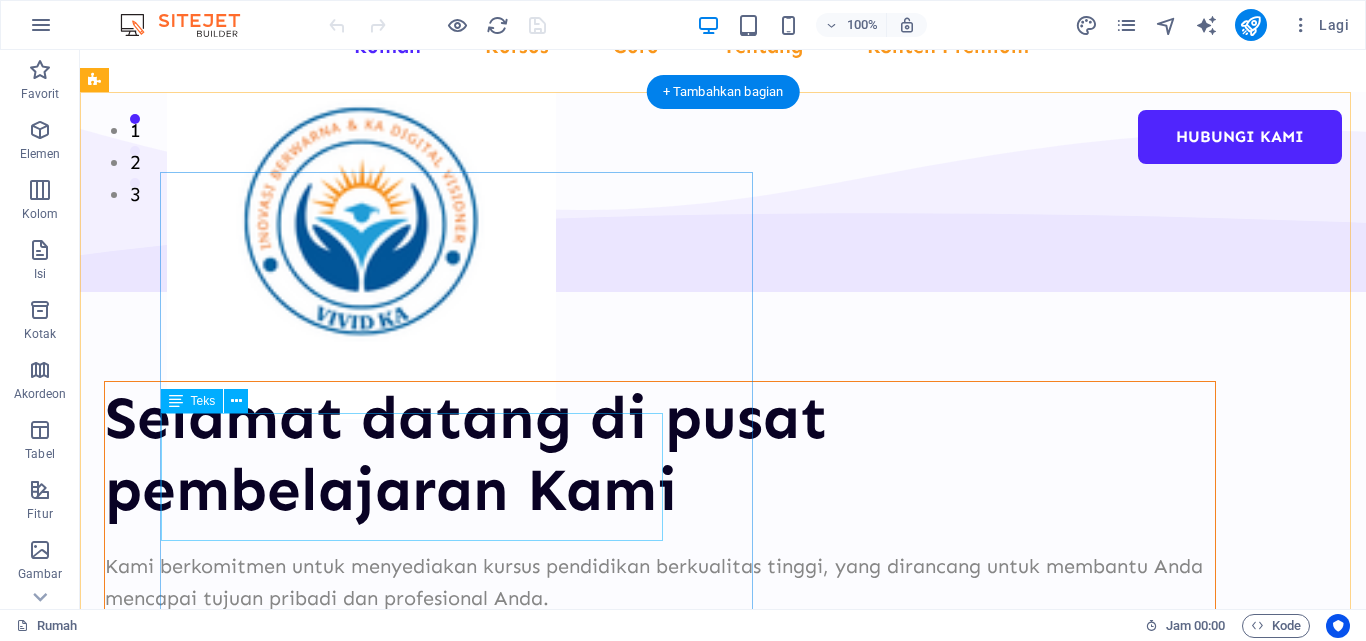 scroll, scrollTop: 300, scrollLeft: 0, axis: vertical 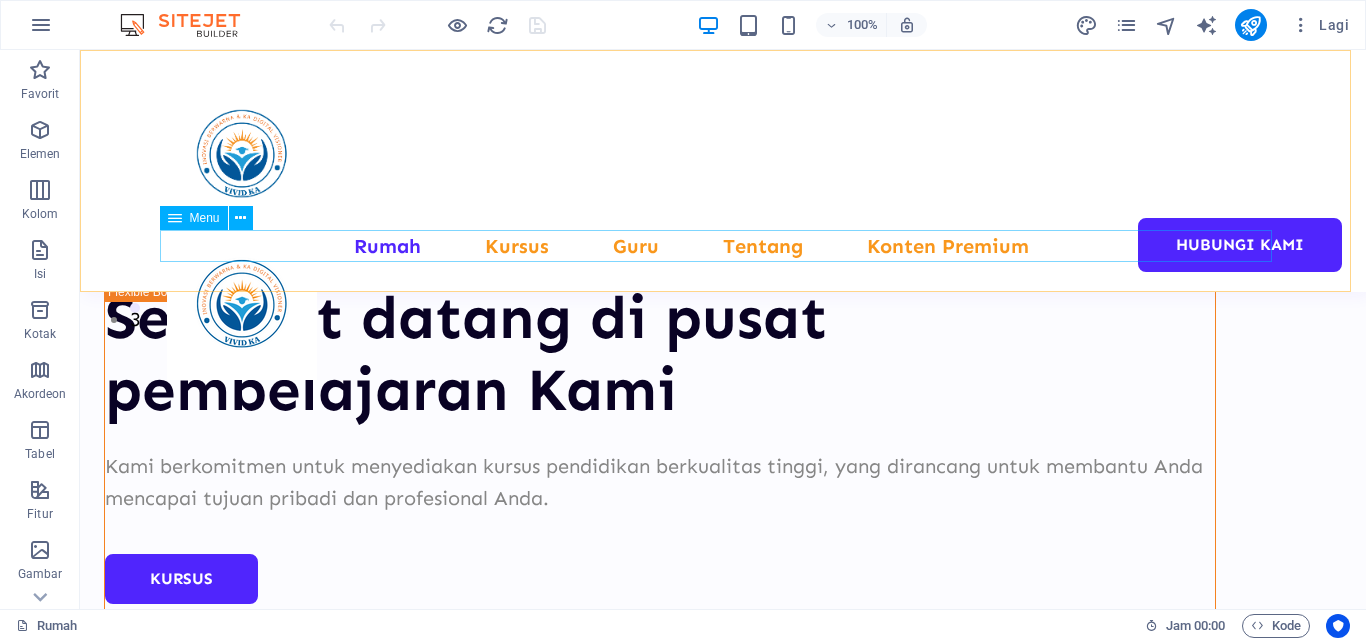 click on "Rumah Kursus Guru Tentang Konten Premium Hubungi kami" at bounding box center [723, 246] 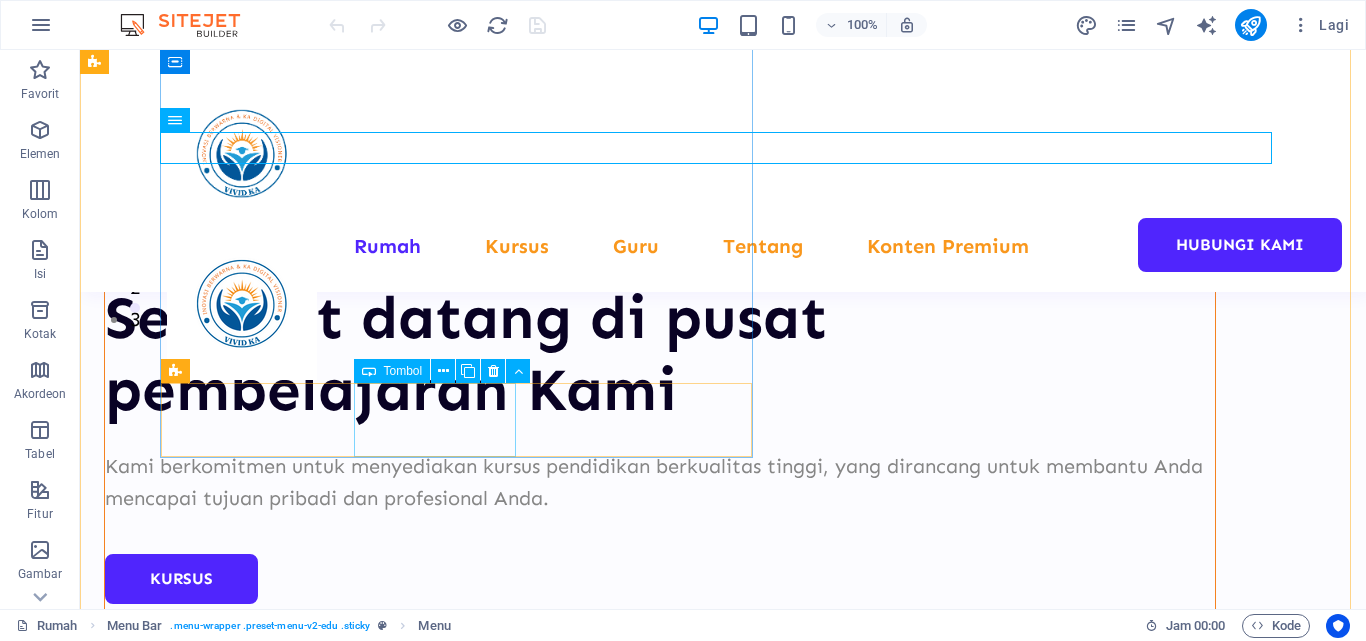 scroll, scrollTop: 400, scrollLeft: 0, axis: vertical 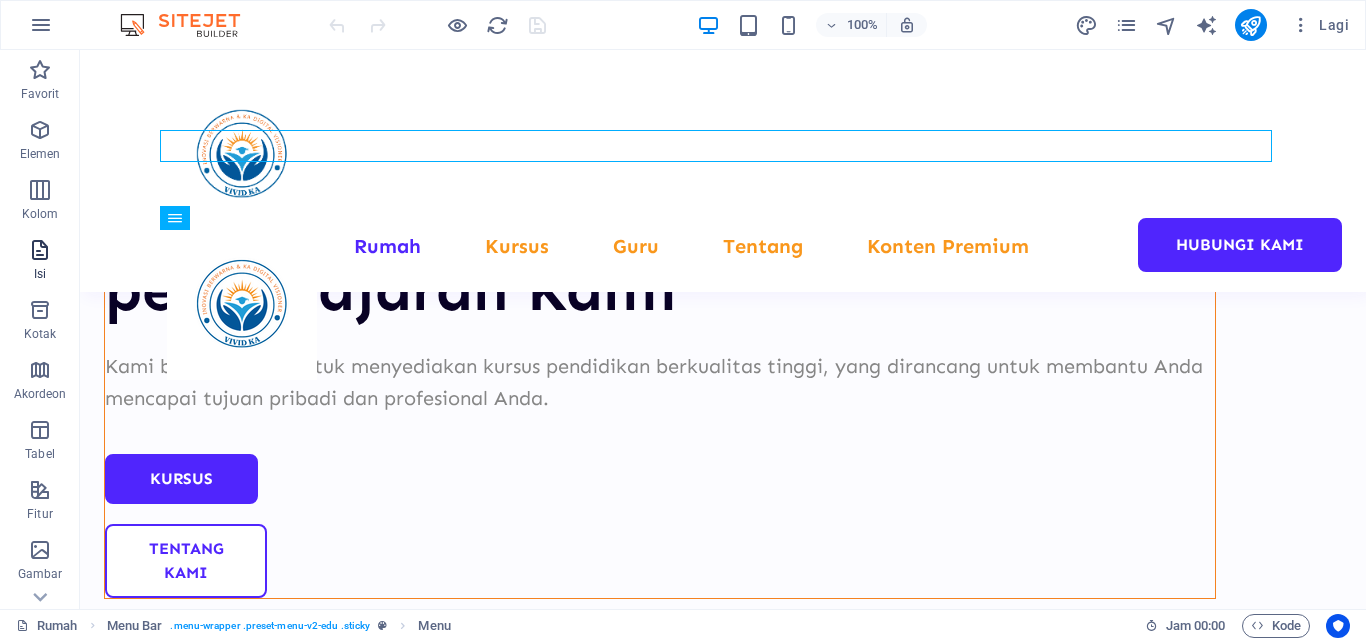 click on "Isi" at bounding box center [40, 274] 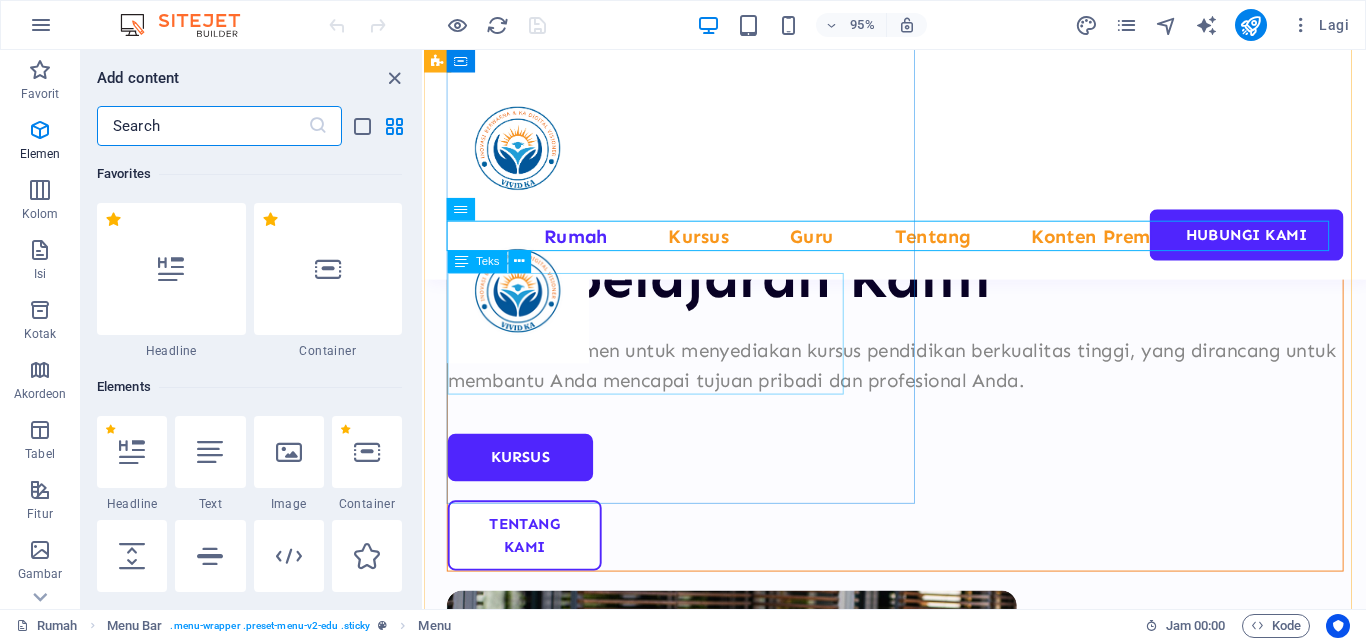 scroll, scrollTop: 3499, scrollLeft: 0, axis: vertical 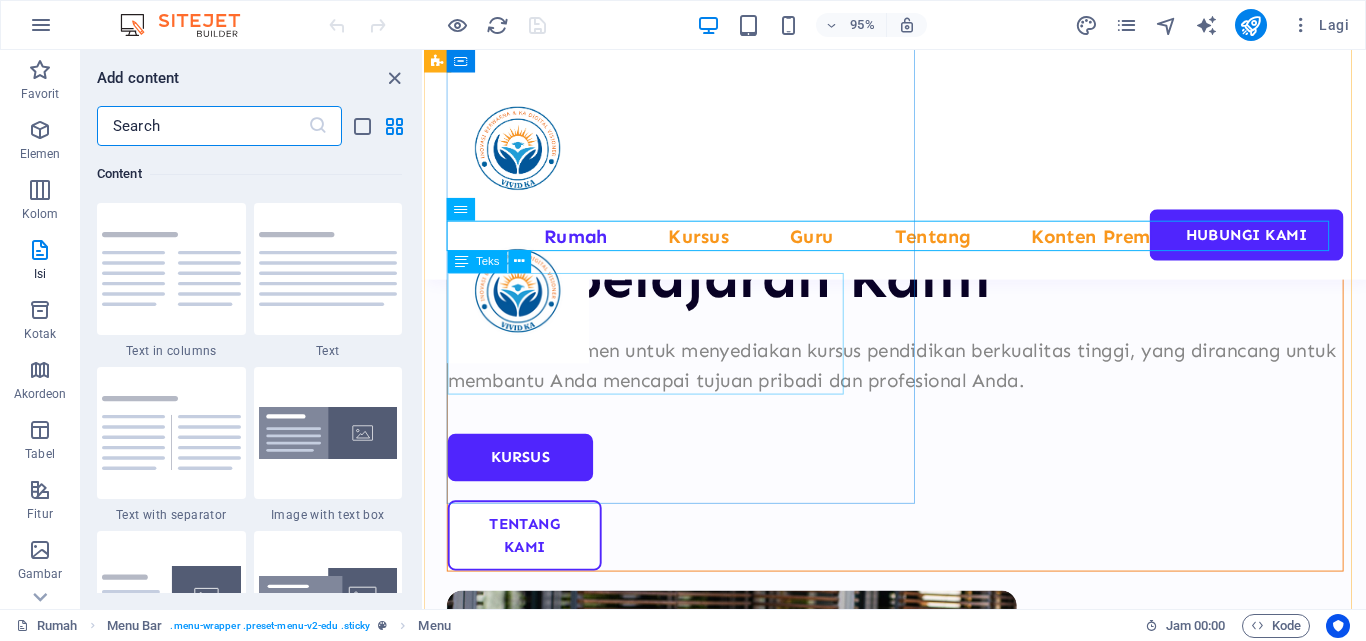 click on "Kami berkomitmen untuk menyediakan kursus pendidikan berkualitas tinggi, yang dirancang untuk membantu Anda mencapai tujuan pribadi dan profesional Anda." at bounding box center (920, 382) 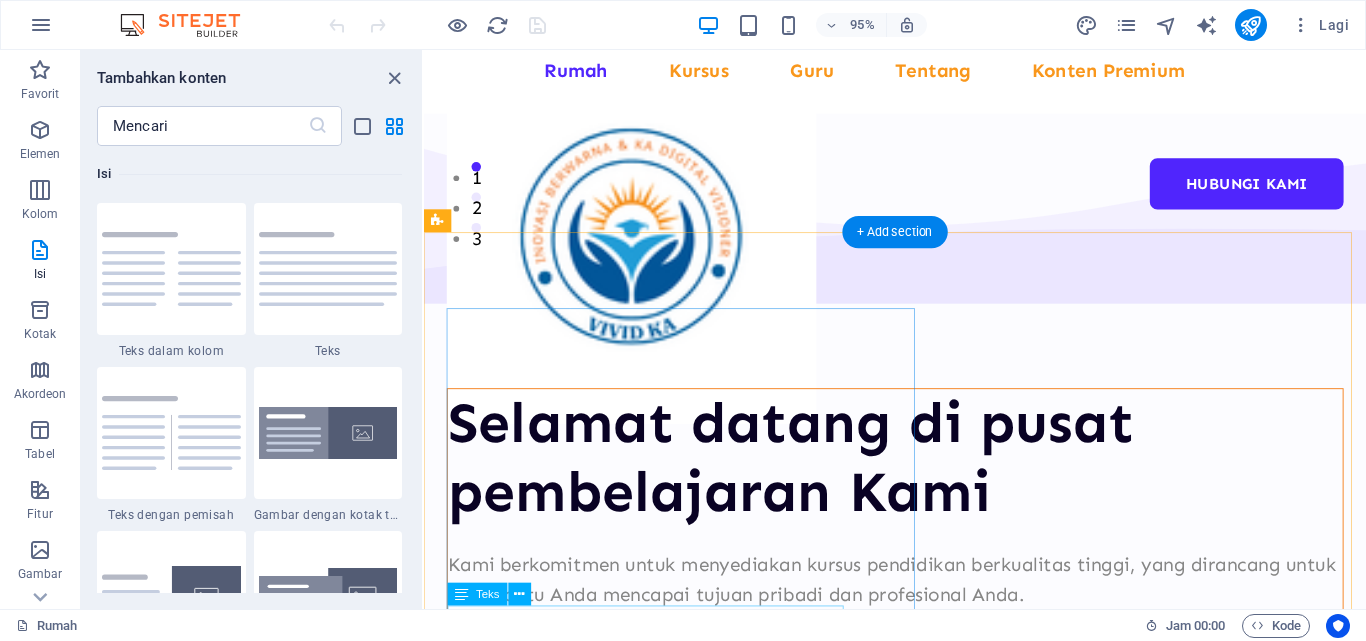 scroll, scrollTop: 275, scrollLeft: 0, axis: vertical 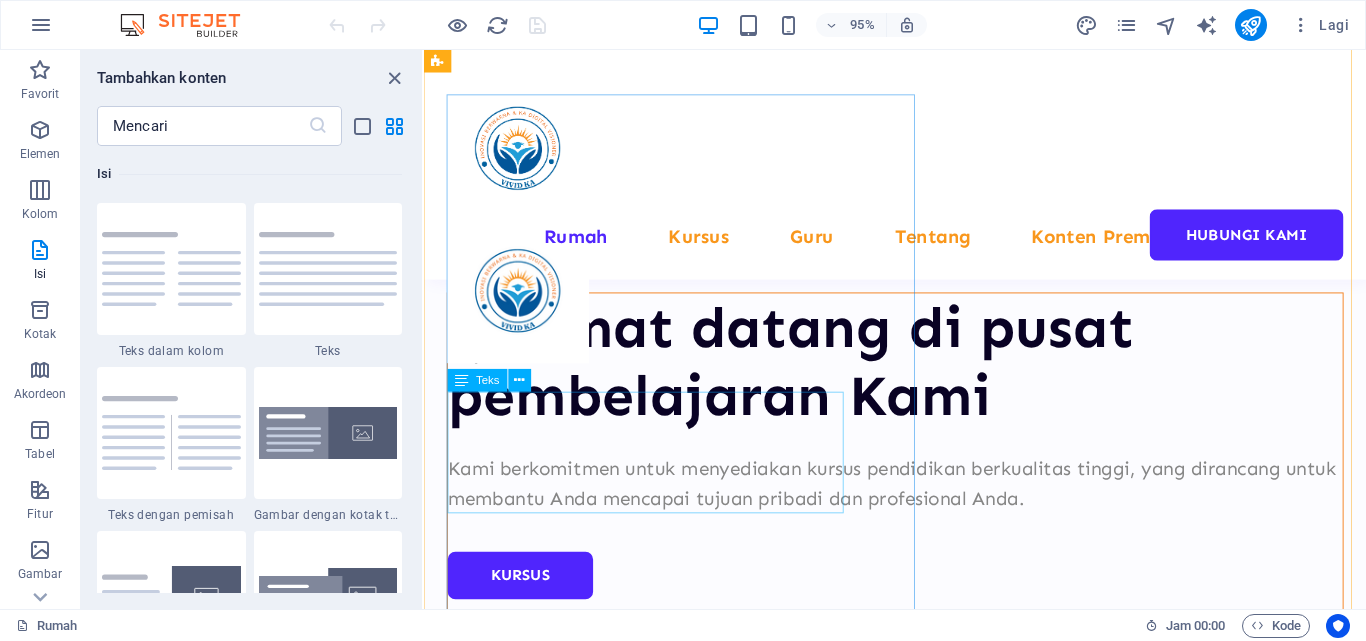 click on "Kami berkomitmen untuk menyediakan kursus pendidikan berkualitas tinggi, yang dirancang untuk membantu Anda mencapai tujuan pribadi dan profesional Anda." at bounding box center [920, 507] 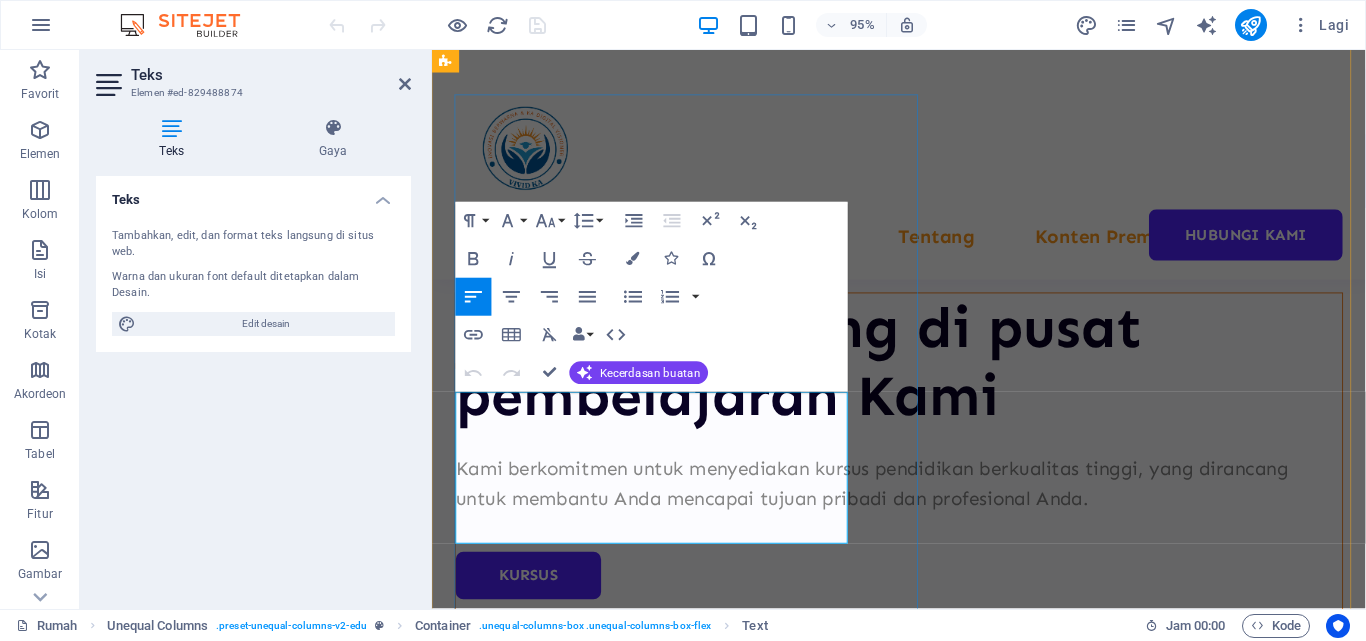 click on "Kami berkomitmen untuk menyediakan kursus pendidikan berkualitas tinggi, yang dirancang untuk membantu Anda mencapai tujuan pribadi dan profesional Anda." at bounding box center [895, 507] 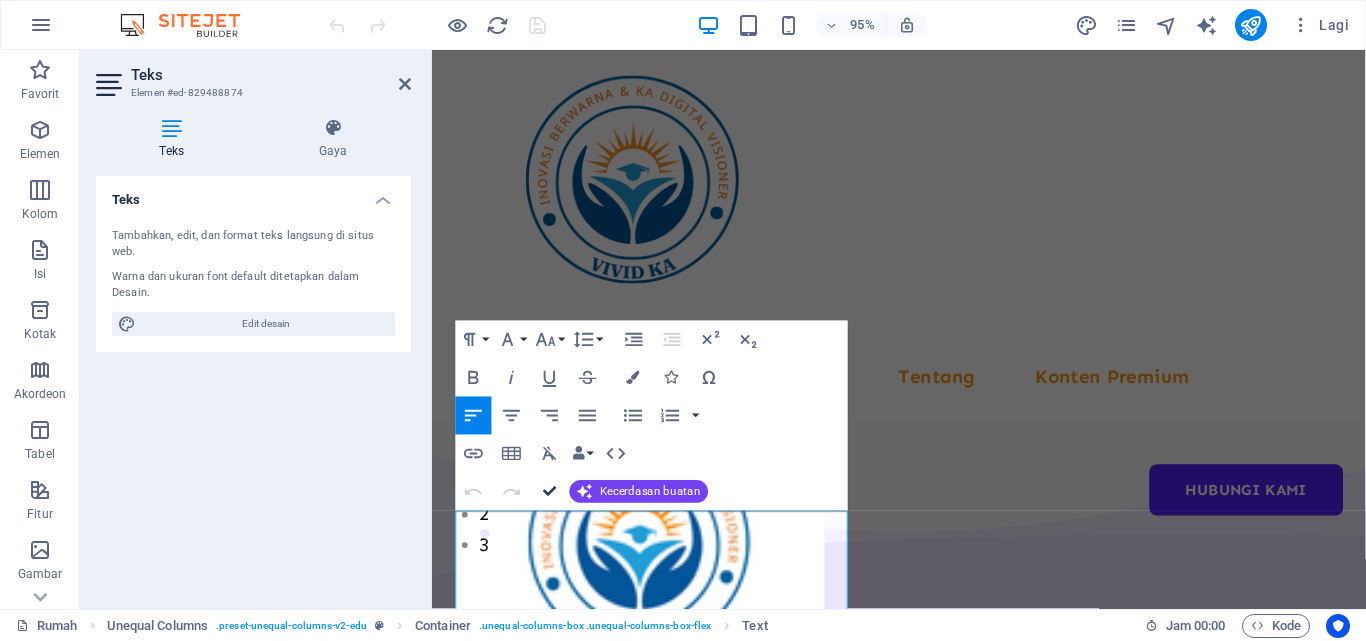 scroll, scrollTop: 375, scrollLeft: 0, axis: vertical 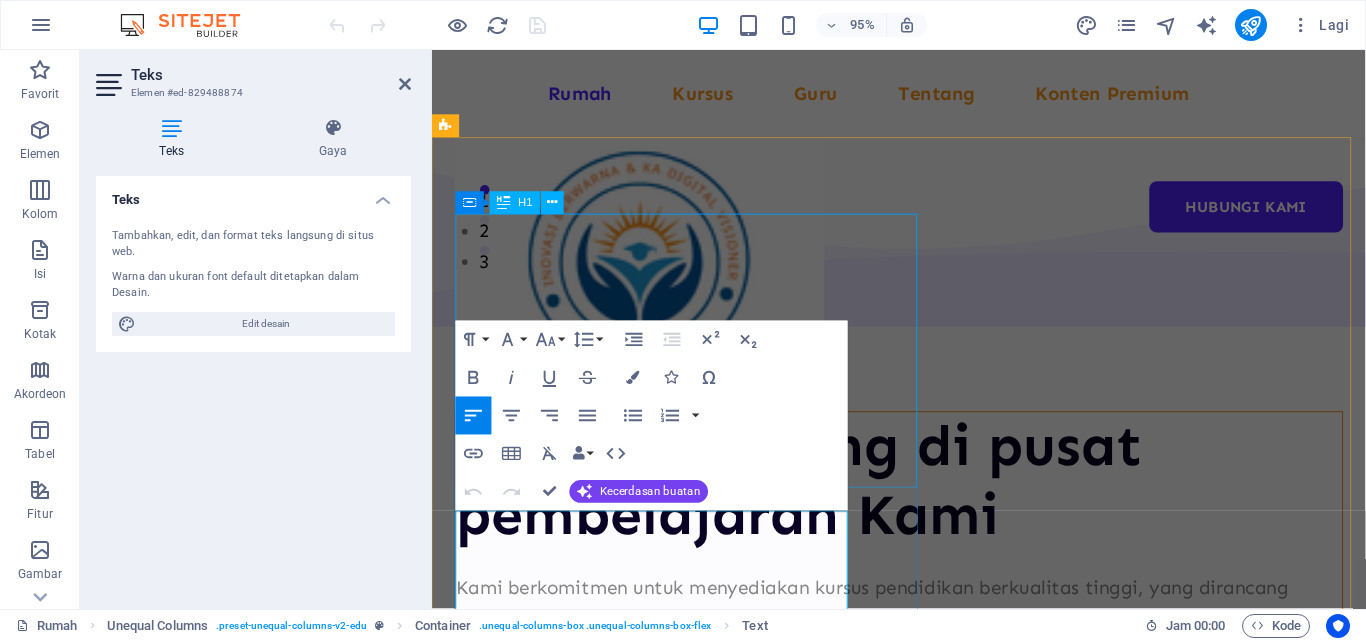click on "Selamat datang di pusat pembelajaran Kami" at bounding box center (923, 504) 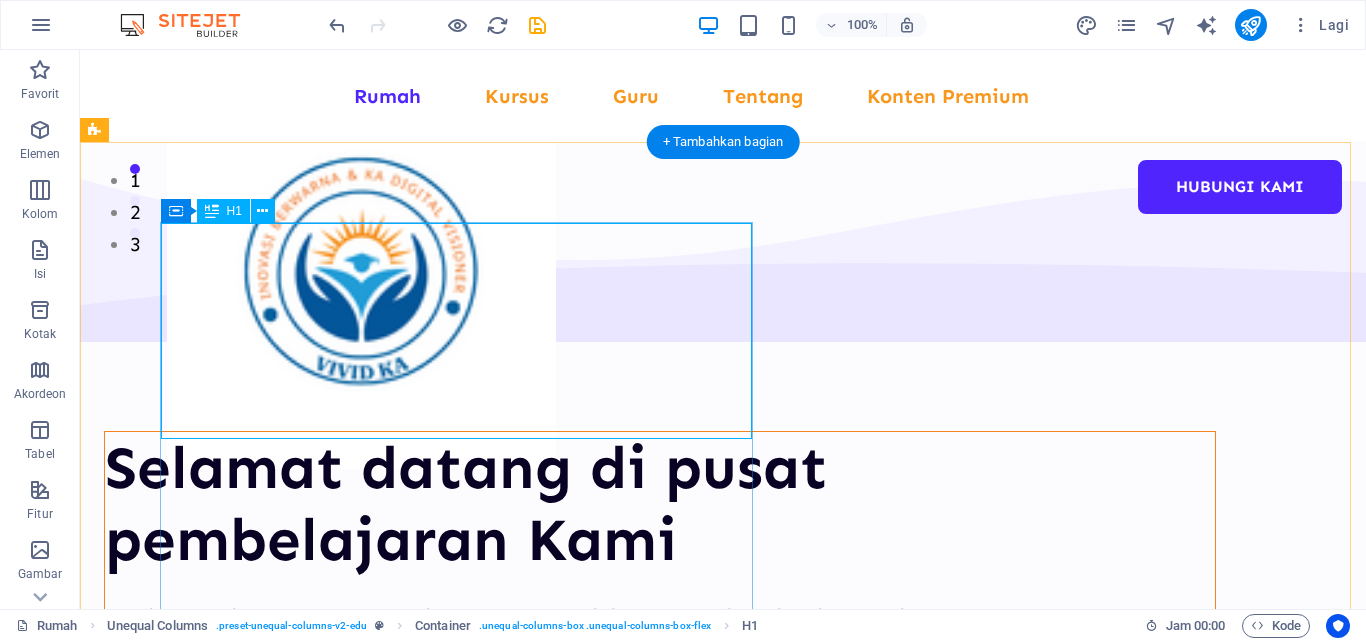 drag, startPoint x: 291, startPoint y: 406, endPoint x: 370, endPoint y: 456, distance: 93.49332 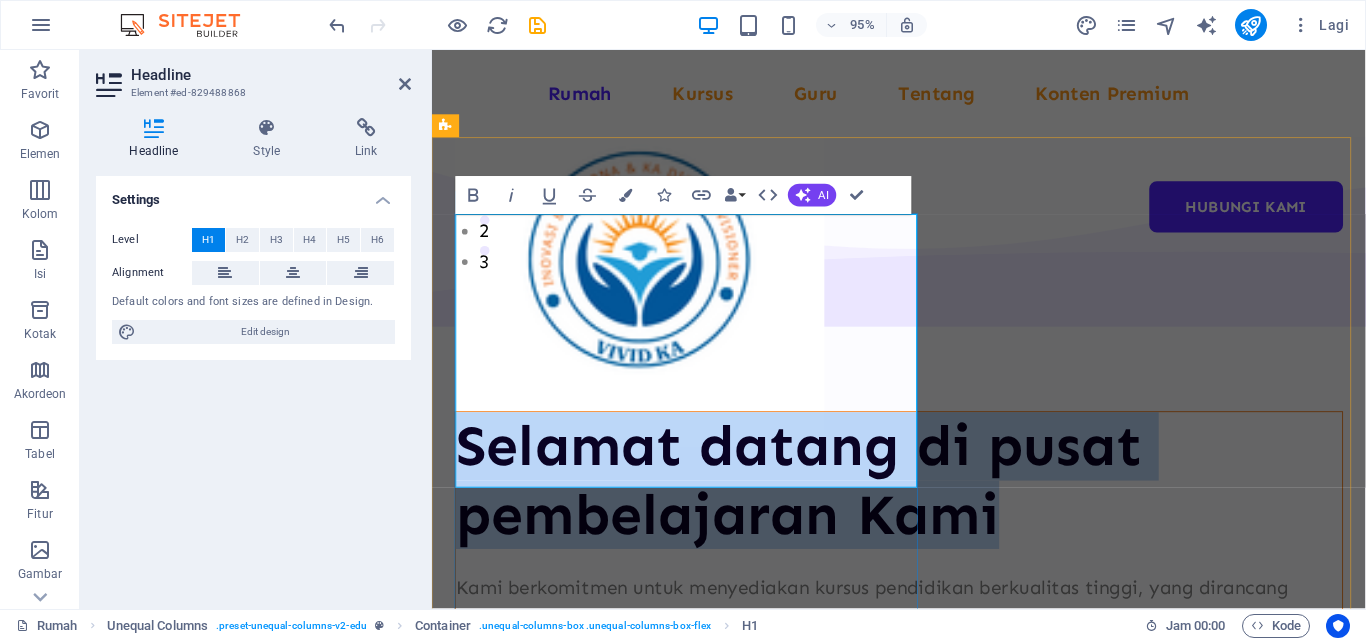 click on "Selamat datang di pusat pembelajaran Kami" at bounding box center (923, 504) 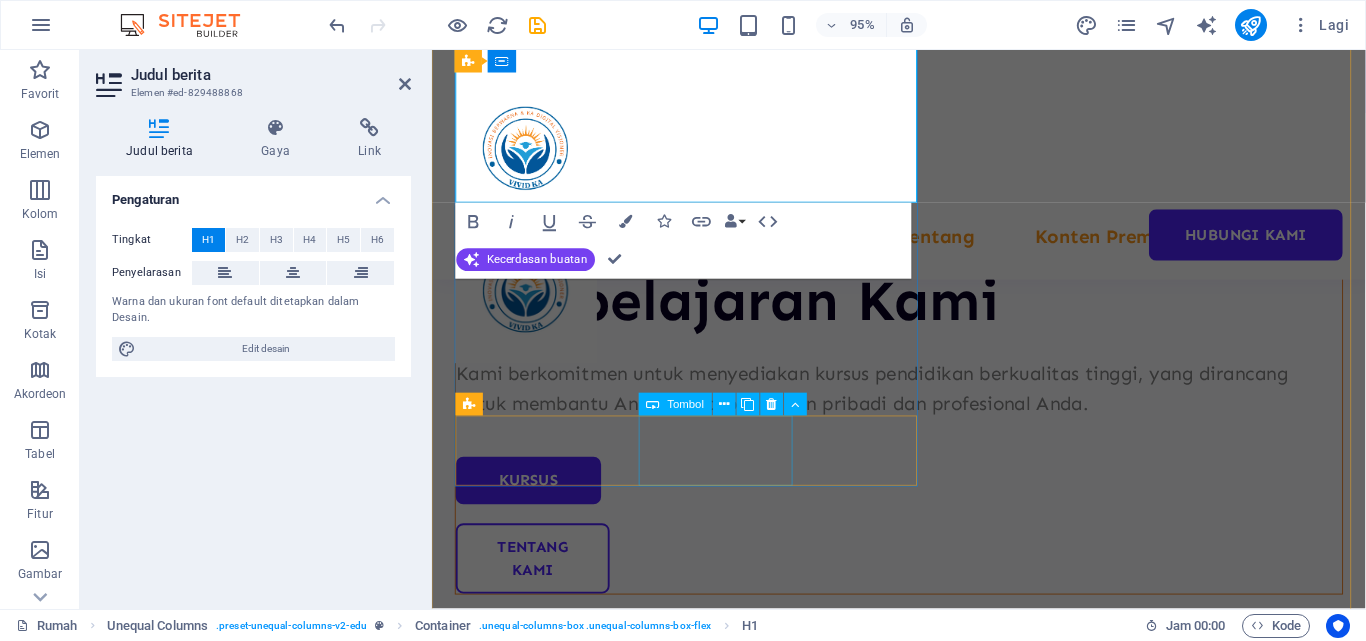 scroll, scrollTop: 450, scrollLeft: 0, axis: vertical 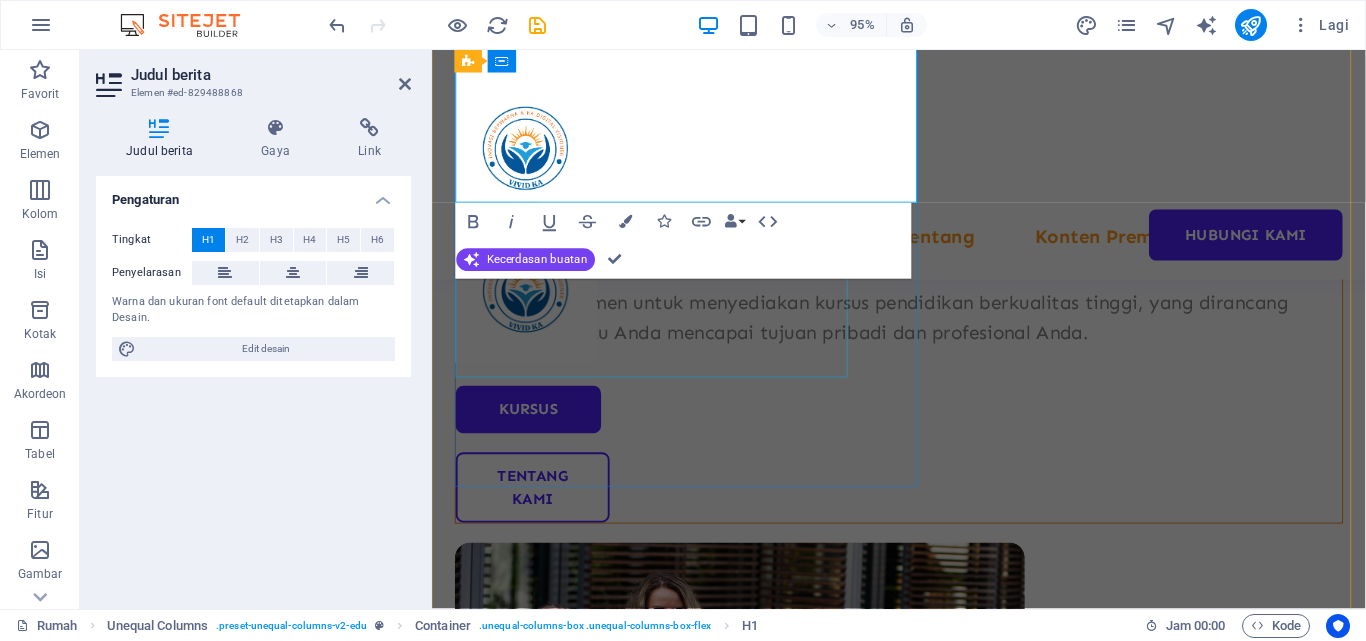 click on "Kami berkomitmen untuk menyediakan kursus pendidikan berkualitas tinggi, yang dirancang untuk membantu Anda mencapai tujuan pribadi dan profesional Anda." at bounding box center [923, 332] 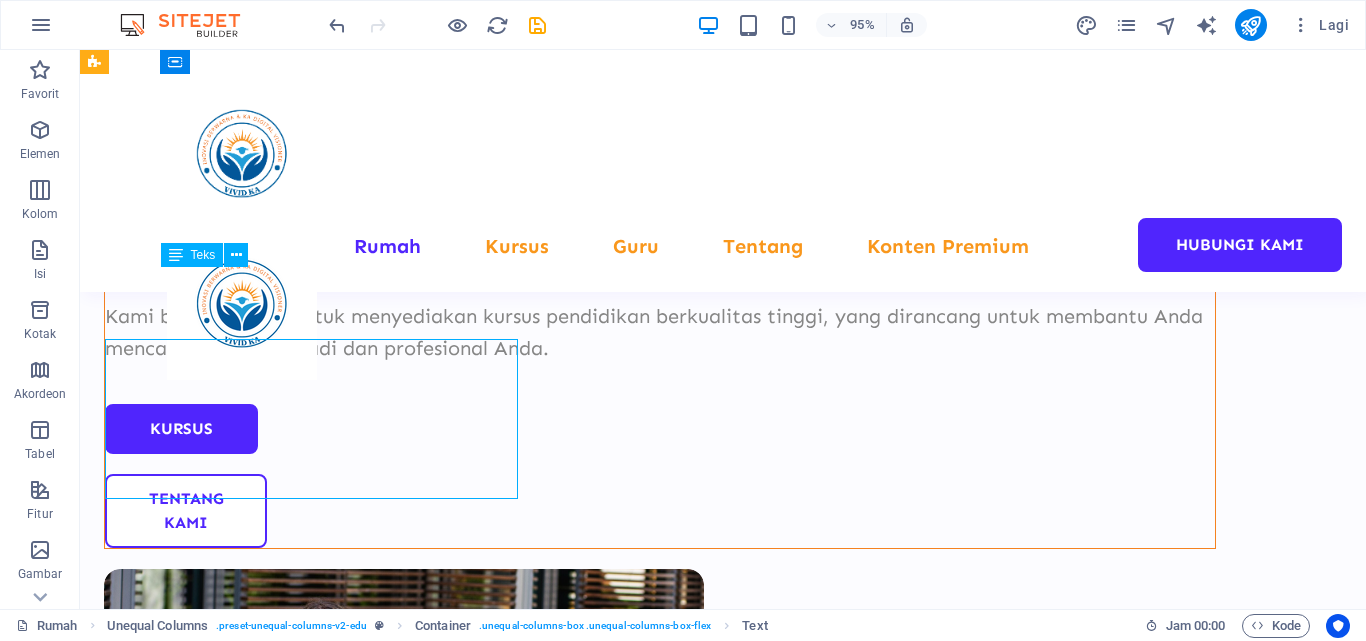 scroll, scrollTop: 346, scrollLeft: 0, axis: vertical 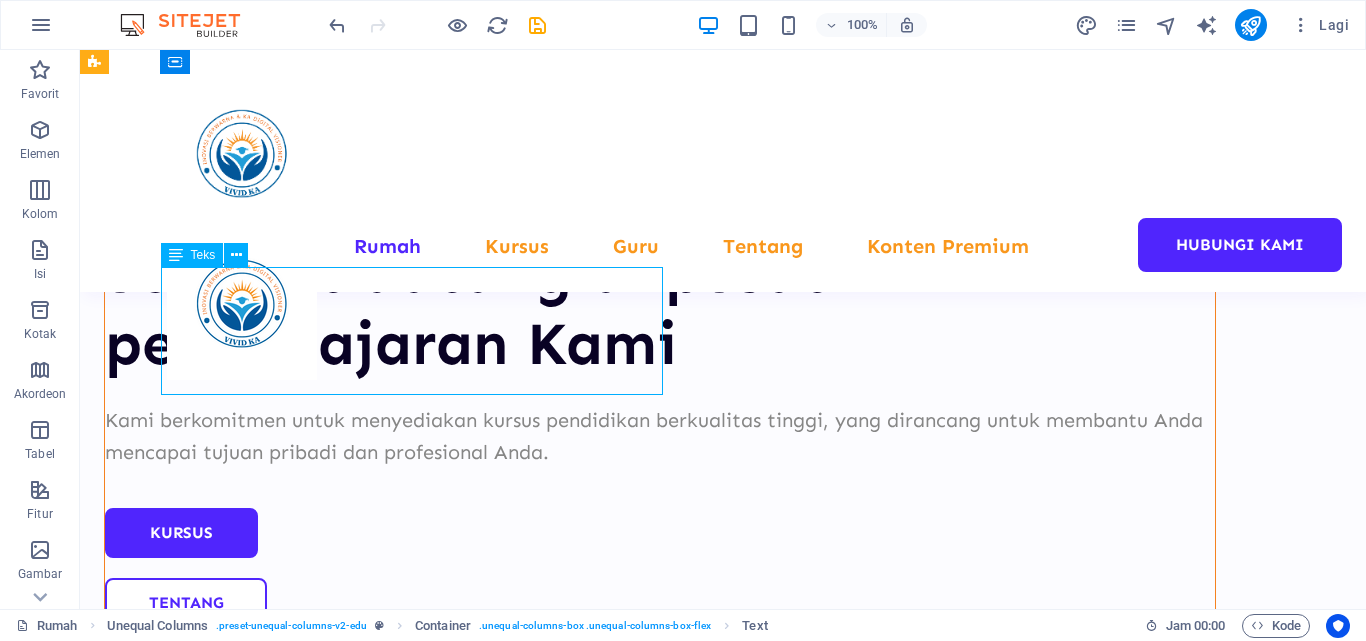 click on "Kami berkomitmen untuk menyediakan kursus pendidikan berkualitas tinggi, yang dirancang untuk membantu Anda mencapai tujuan pribadi dan profesional Anda." at bounding box center (660, 436) 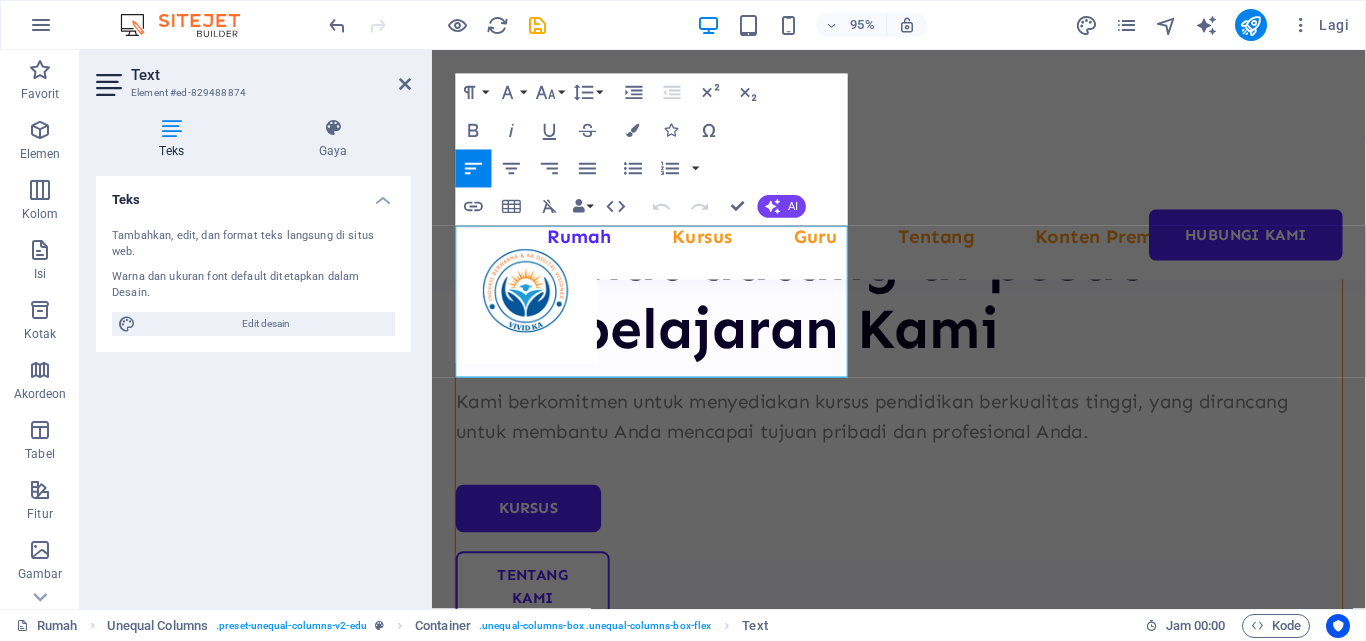 scroll, scrollTop: 450, scrollLeft: 0, axis: vertical 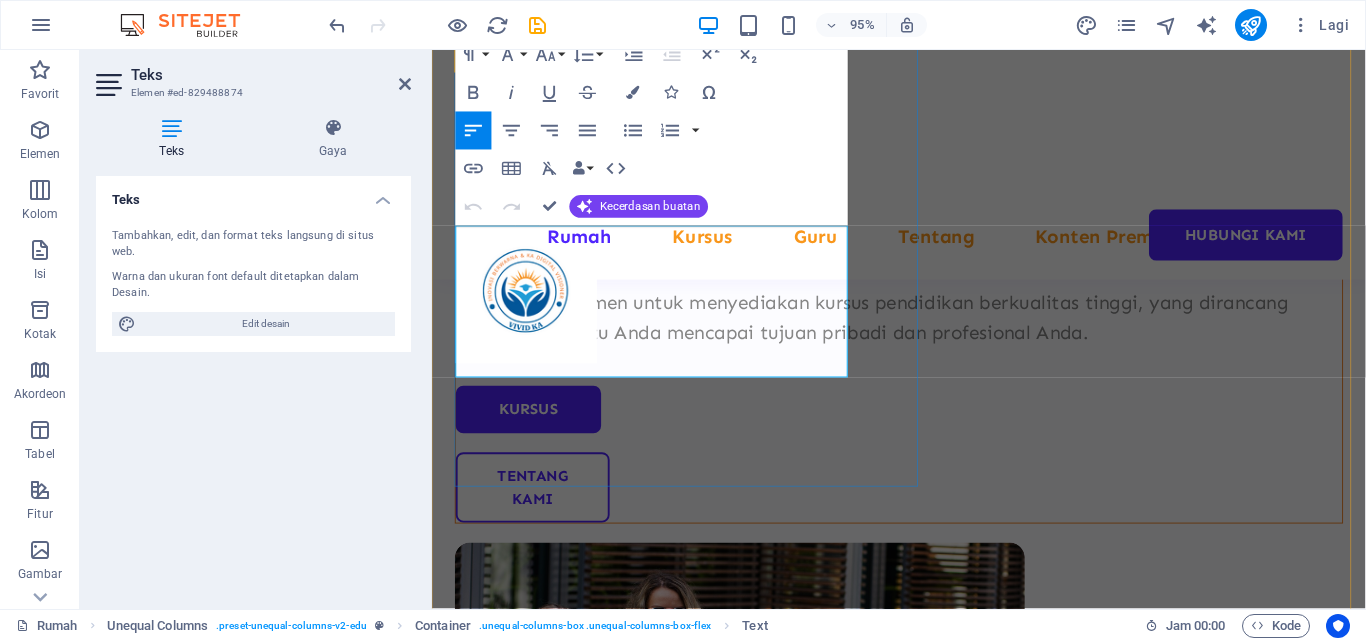 click on "Kami berkomitmen untuk menyediakan kursus pendidikan berkualitas tinggi, yang dirancang untuk membantu Anda mencapai tujuan pribadi dan profesional Anda." at bounding box center (923, 332) 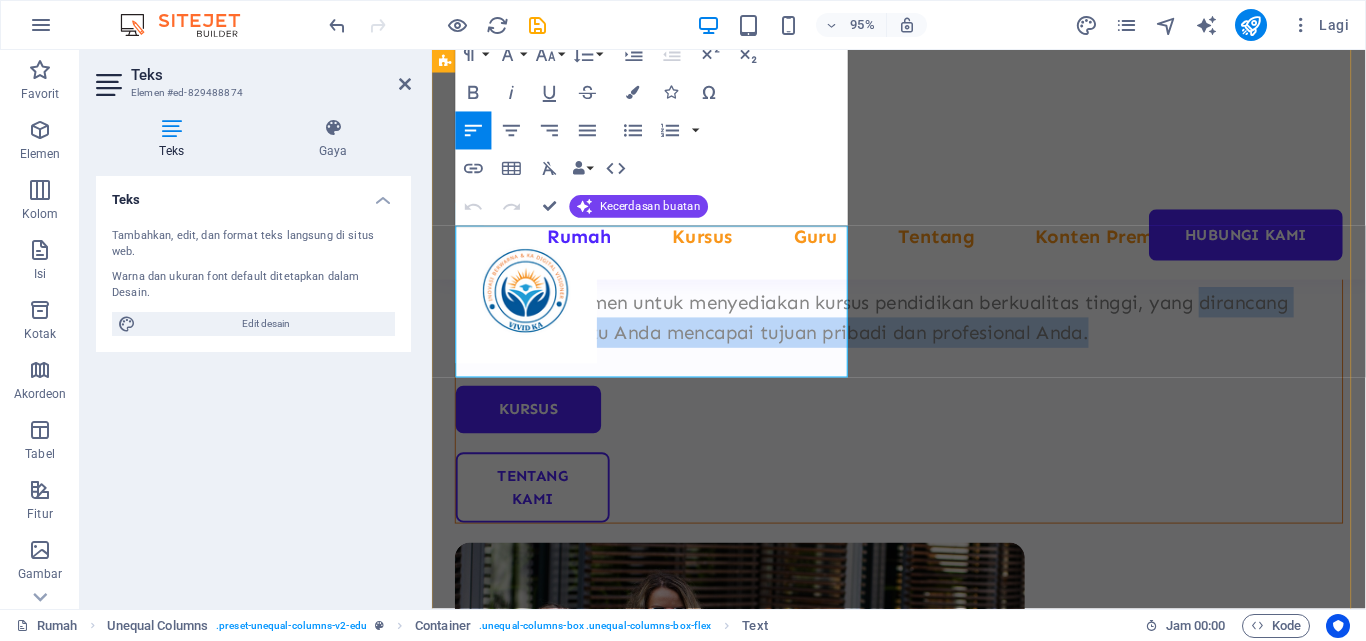 drag, startPoint x: 513, startPoint y: 374, endPoint x: 445, endPoint y: 314, distance: 90.68627 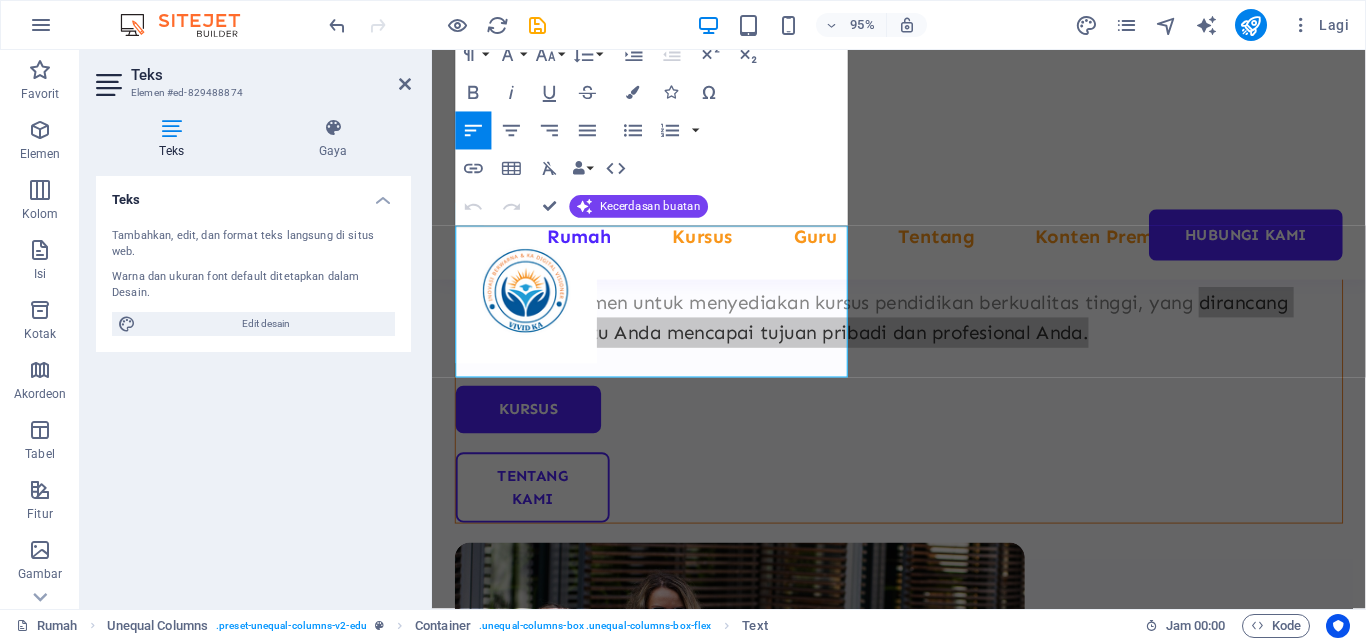 click on "Tambahkan, edit, dan format teks langsung di situs web. Warna dan ukuran font default ditetapkan dalam Desain. Edit desain" at bounding box center [253, 282] 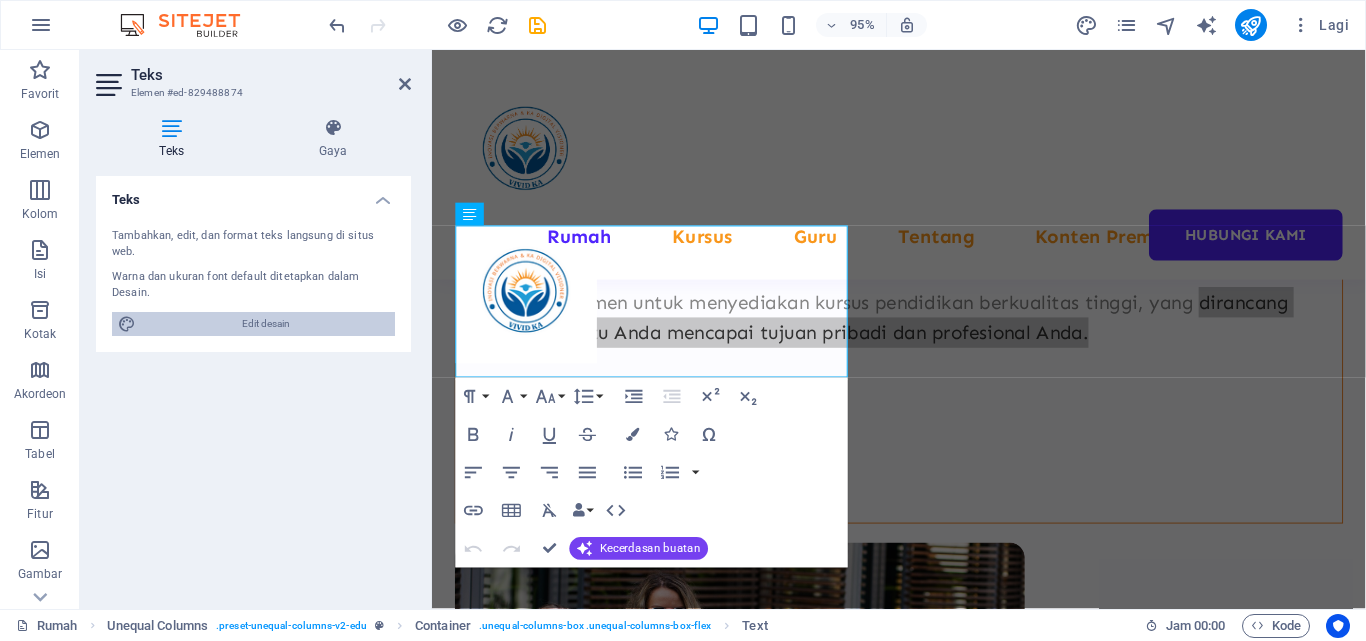 click on "Edit desain" at bounding box center [266, 323] 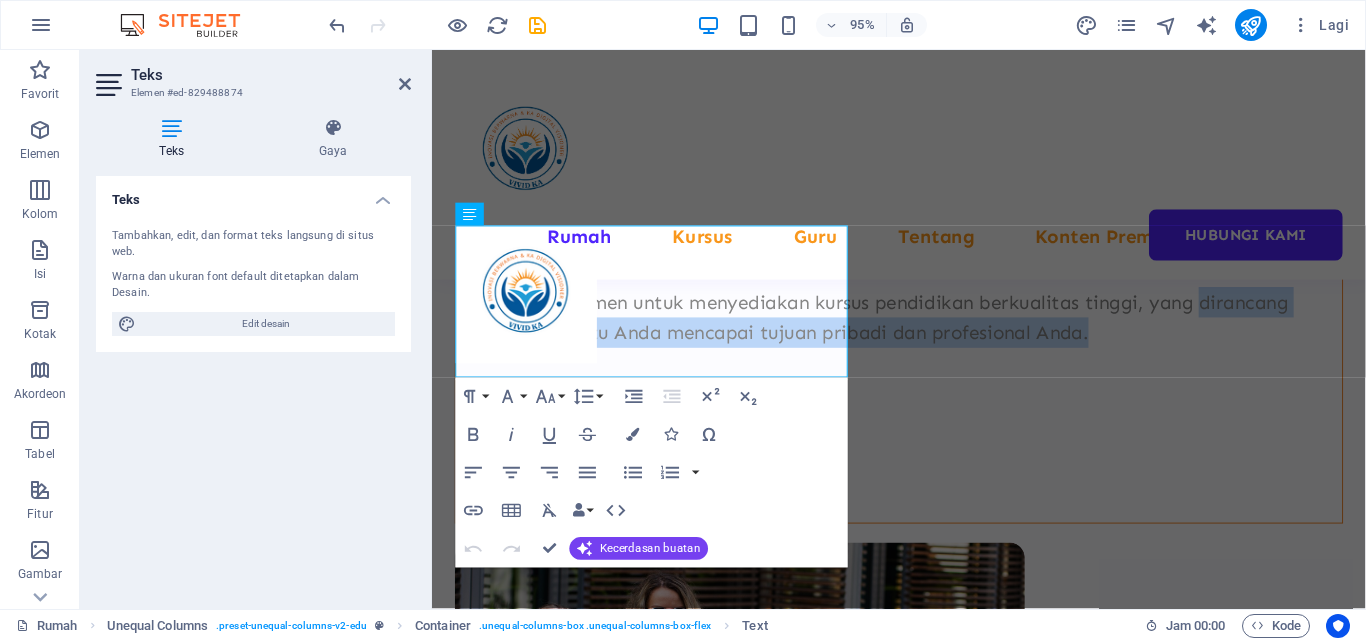 select on "px" 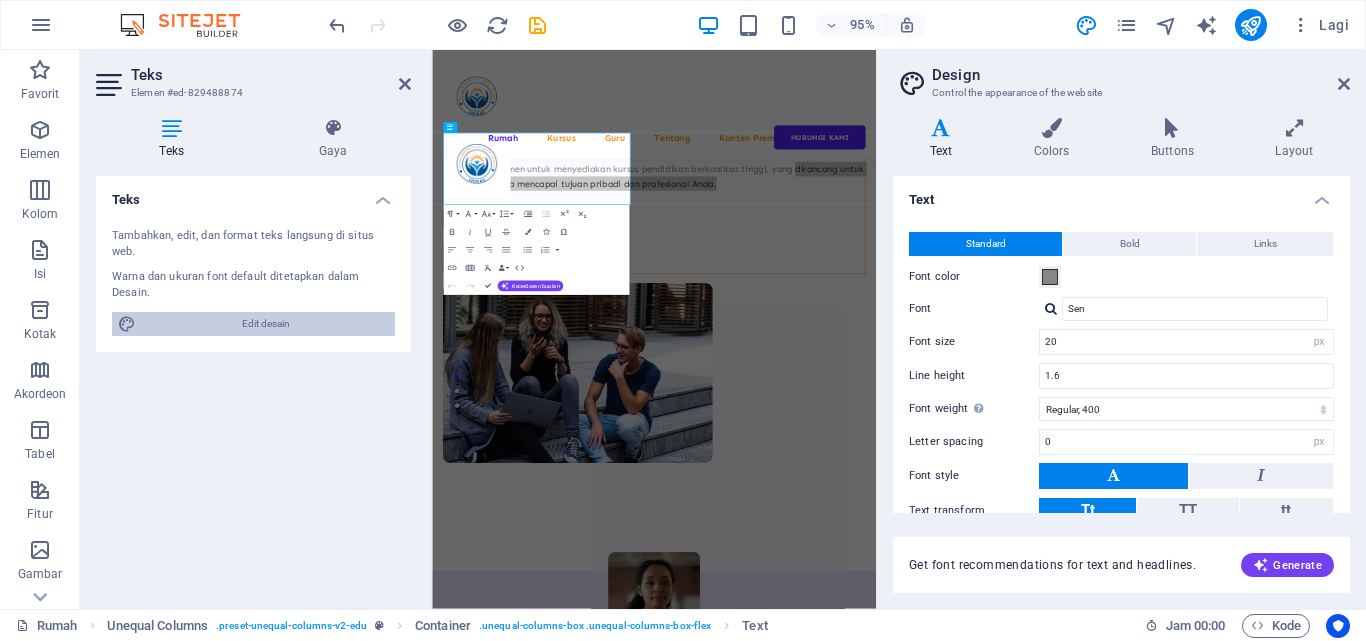 drag, startPoint x: 75, startPoint y: 288, endPoint x: 196, endPoint y: 293, distance: 121.103264 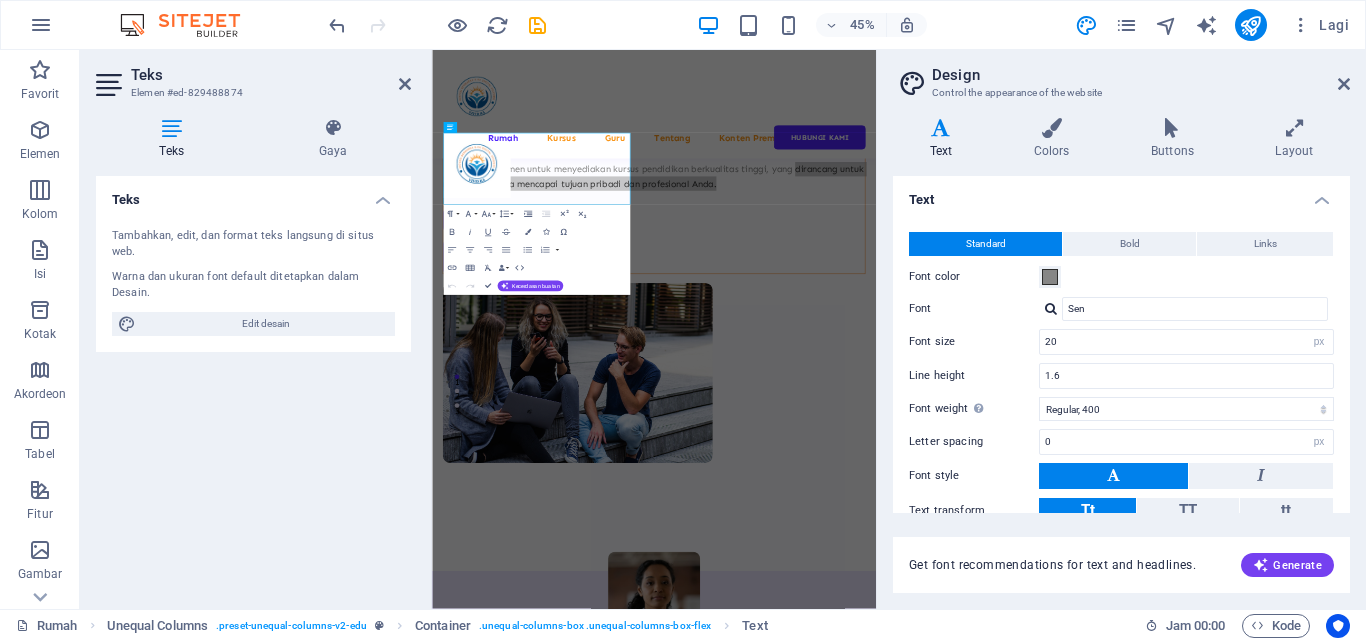 scroll, scrollTop: 119, scrollLeft: 0, axis: vertical 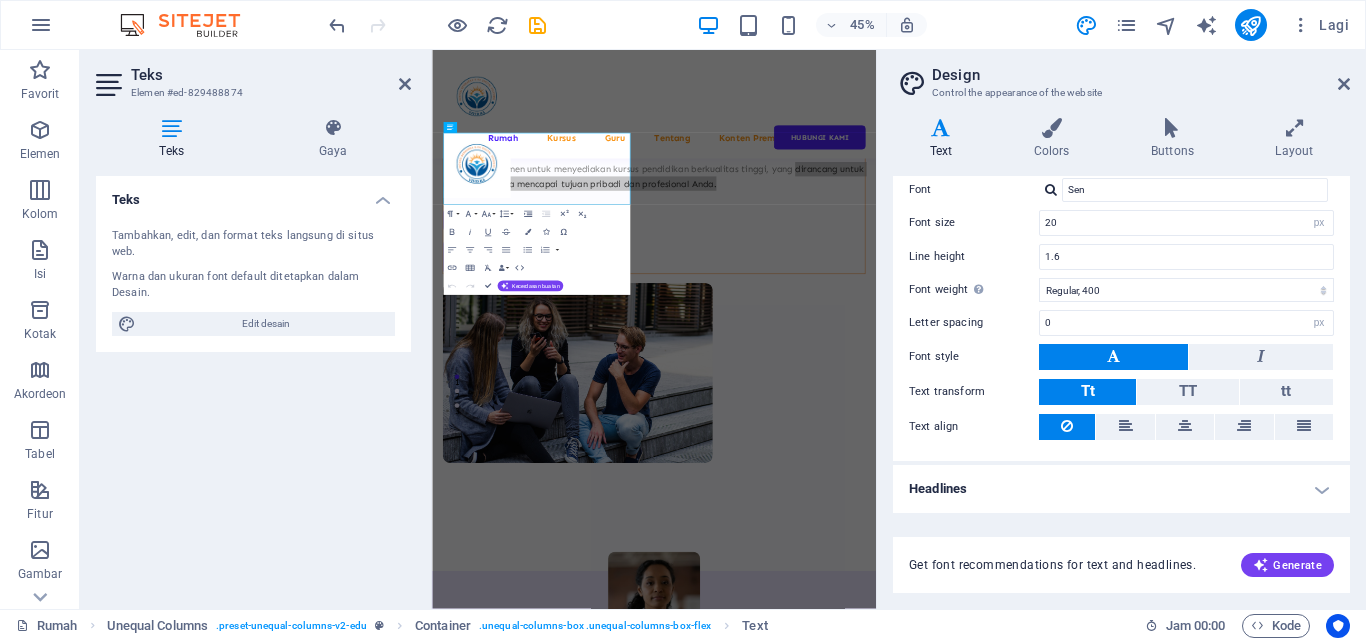 click on "Teks Tambahkan, edit, dan format teks langsung di situs web. Warna dan ukuran font default ditetapkan dalam Desain. Edit desain Penyelarasan Rata kiri Berpusat Rata kanan" at bounding box center (253, 384) 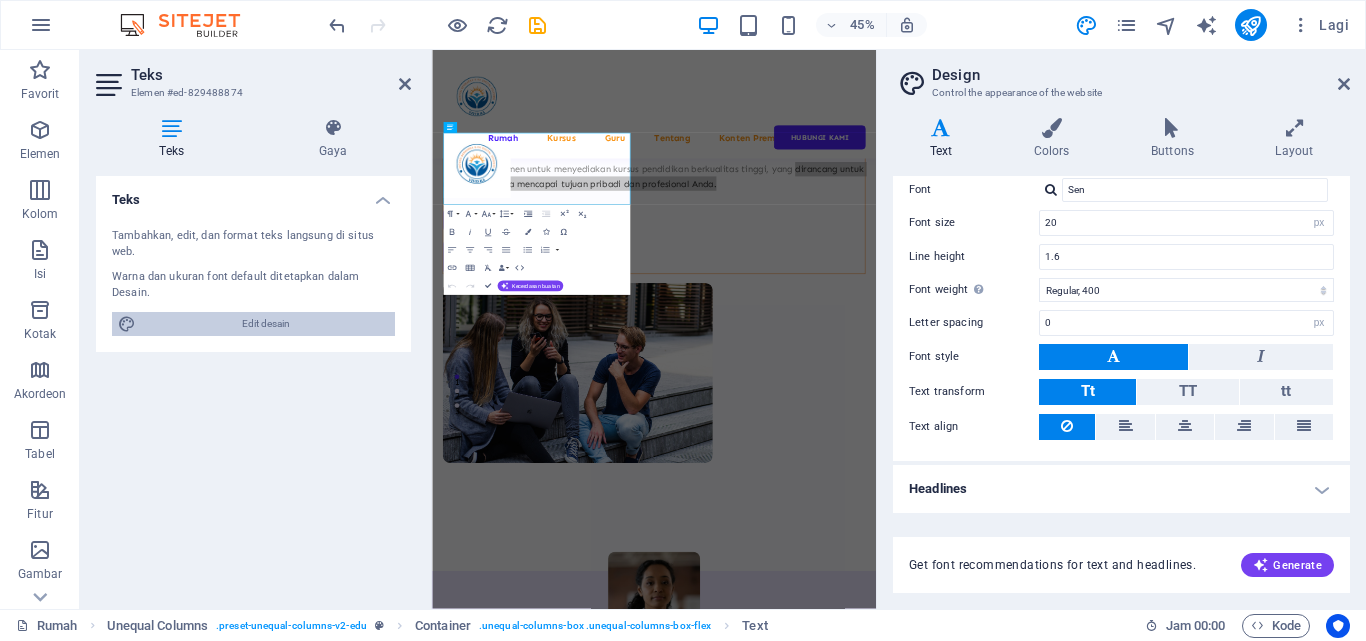 click on "Edit desain" at bounding box center (265, 324) 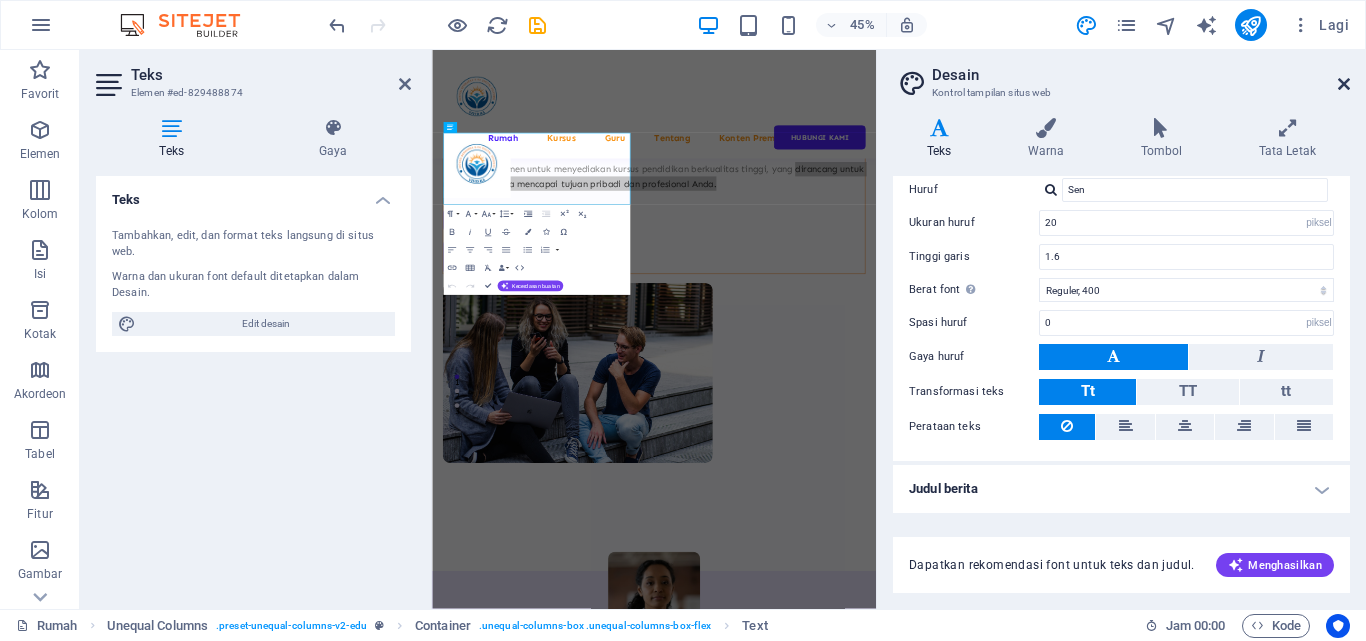 click at bounding box center [1344, 84] 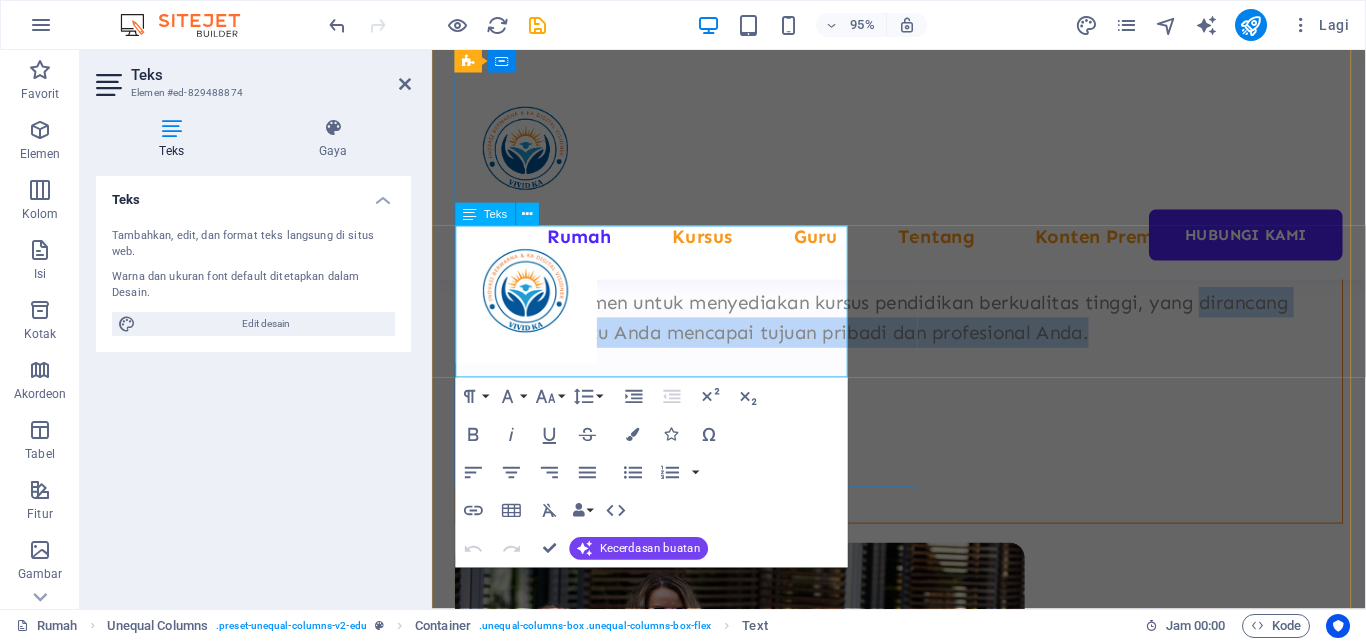 click on "Kami berkomitmen untuk menyediakan kursus pendidikan berkualitas tinggi, yang dirancang untuk membantu Anda mencapai tujuan pribadi dan profesional Anda." at bounding box center (895, 332) 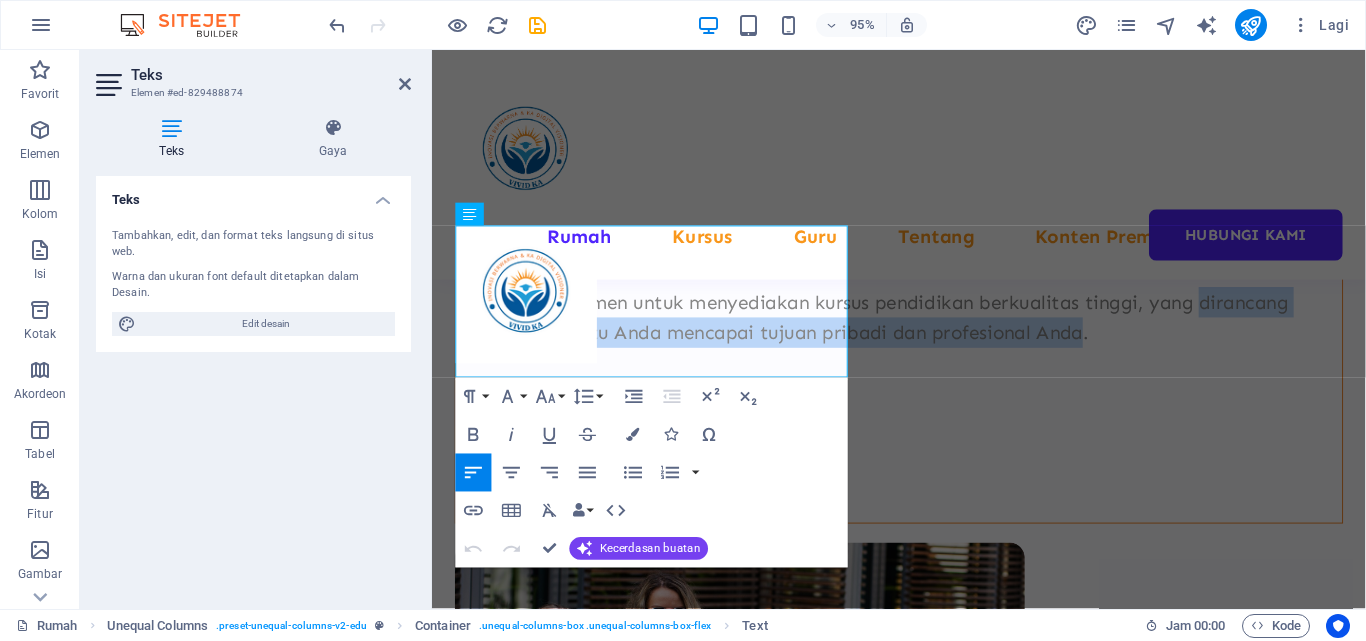 drag, startPoint x: 506, startPoint y: 376, endPoint x: 430, endPoint y: 312, distance: 99.35794 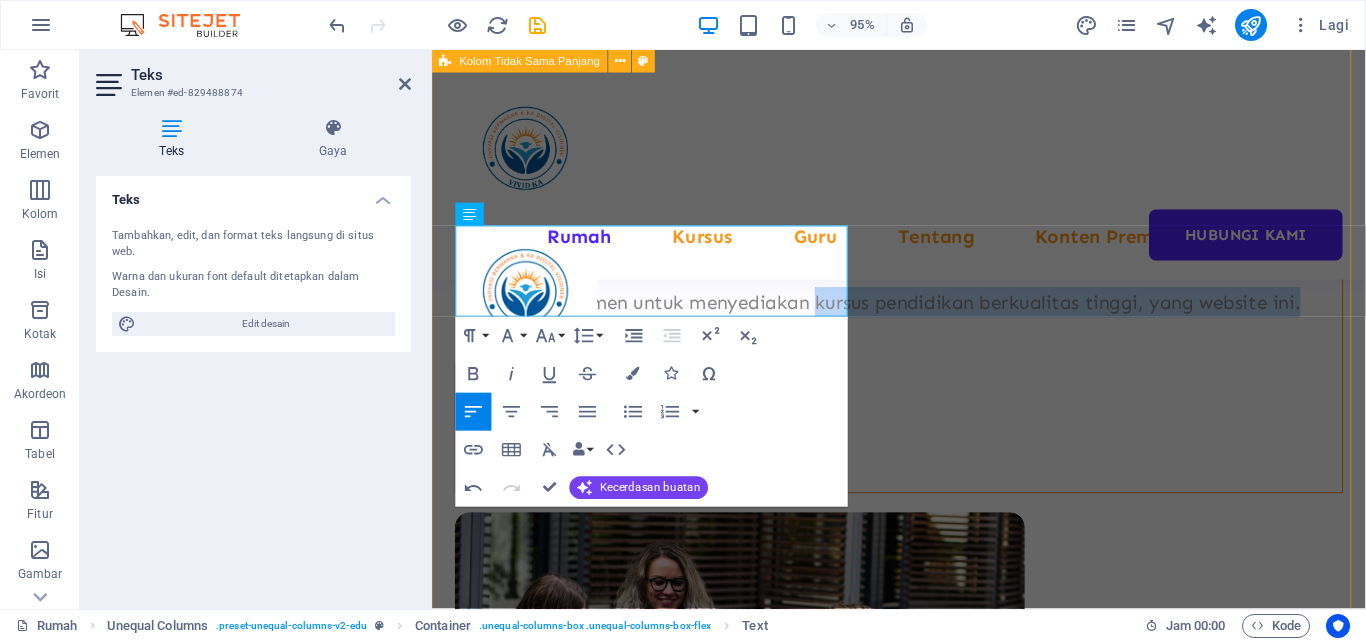 drag, startPoint x: 567, startPoint y: 315, endPoint x: 445, endPoint y: 295, distance: 123.62848 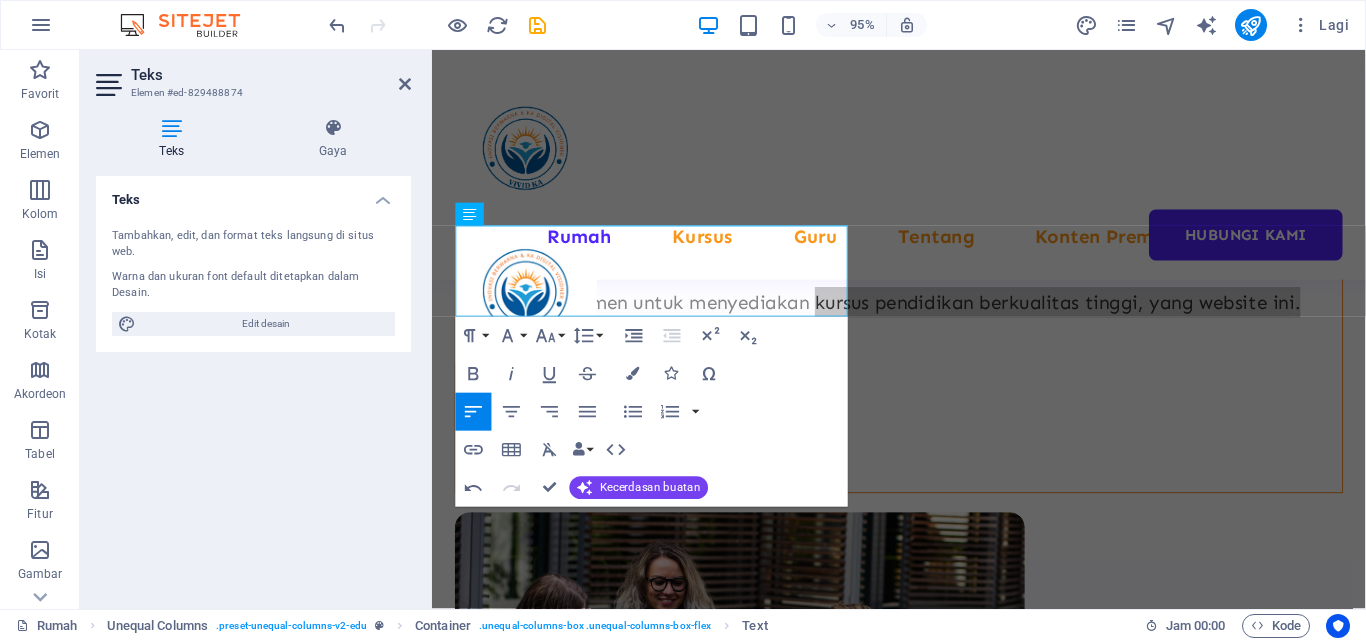 drag, startPoint x: 50, startPoint y: 268, endPoint x: 351, endPoint y: 316, distance: 304.80322 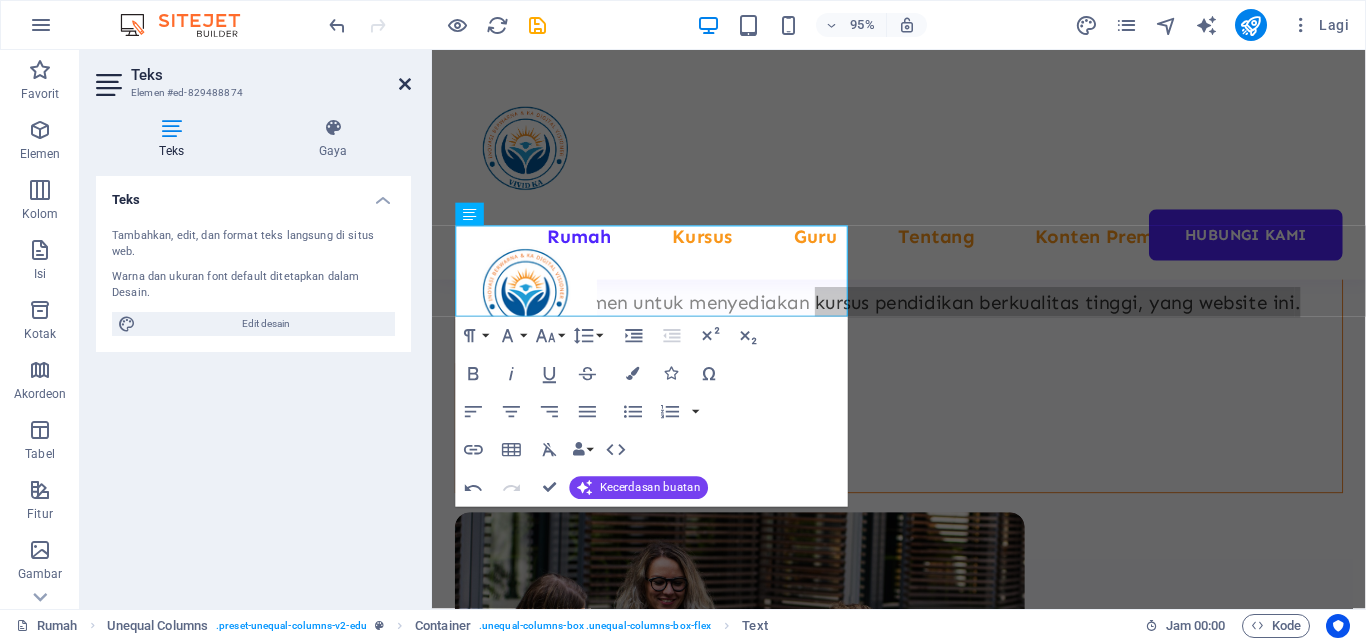 click at bounding box center (405, 84) 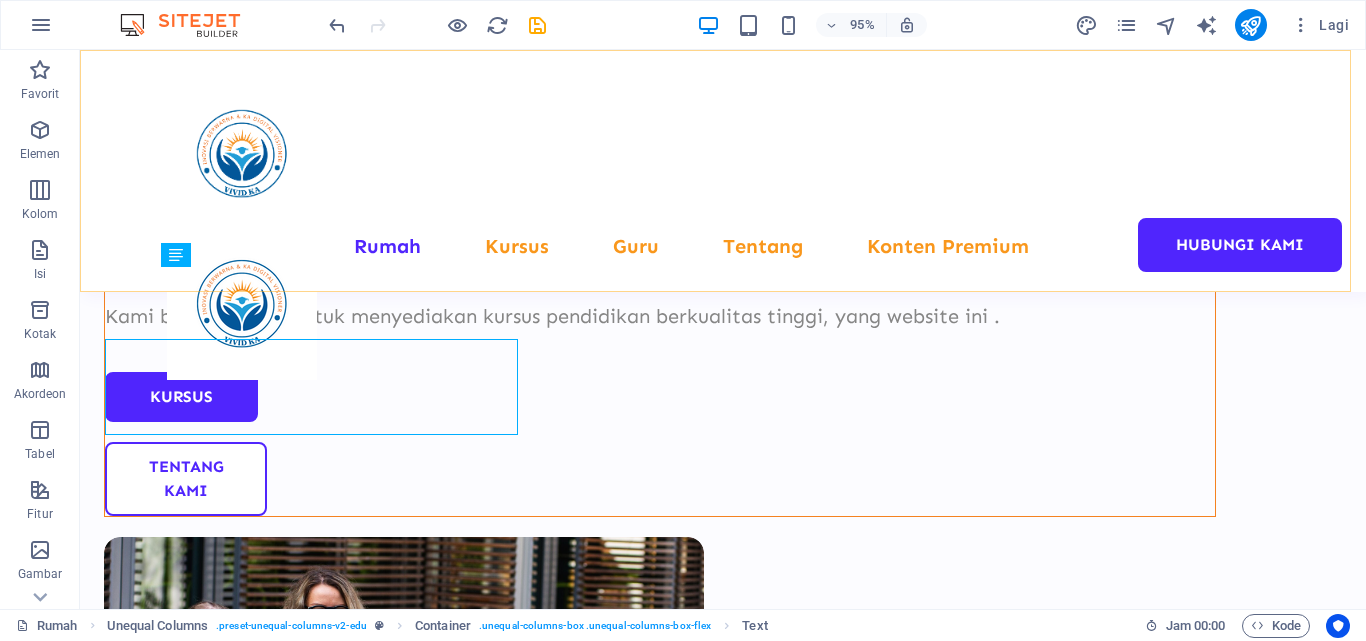 scroll, scrollTop: 346, scrollLeft: 0, axis: vertical 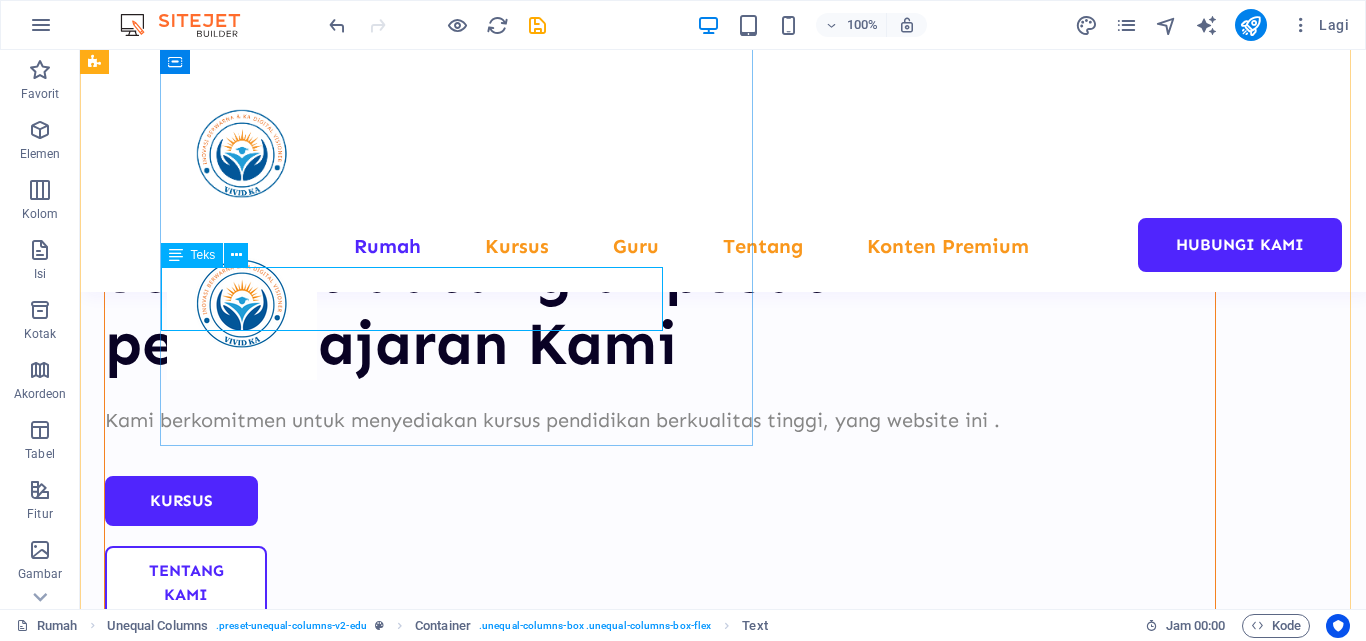click on "Kami berkomitmen untuk menyediakan kursus pendidikan berkualitas tinggi, yang website ini ." at bounding box center [660, 420] 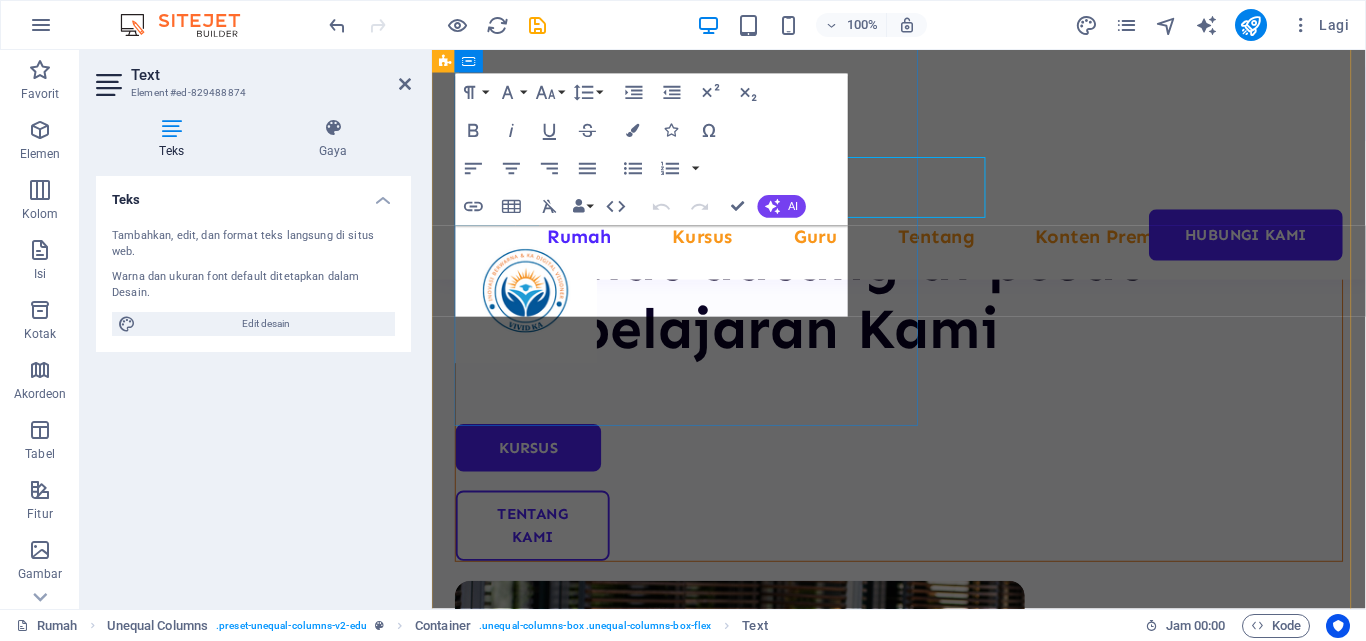 scroll, scrollTop: 450, scrollLeft: 0, axis: vertical 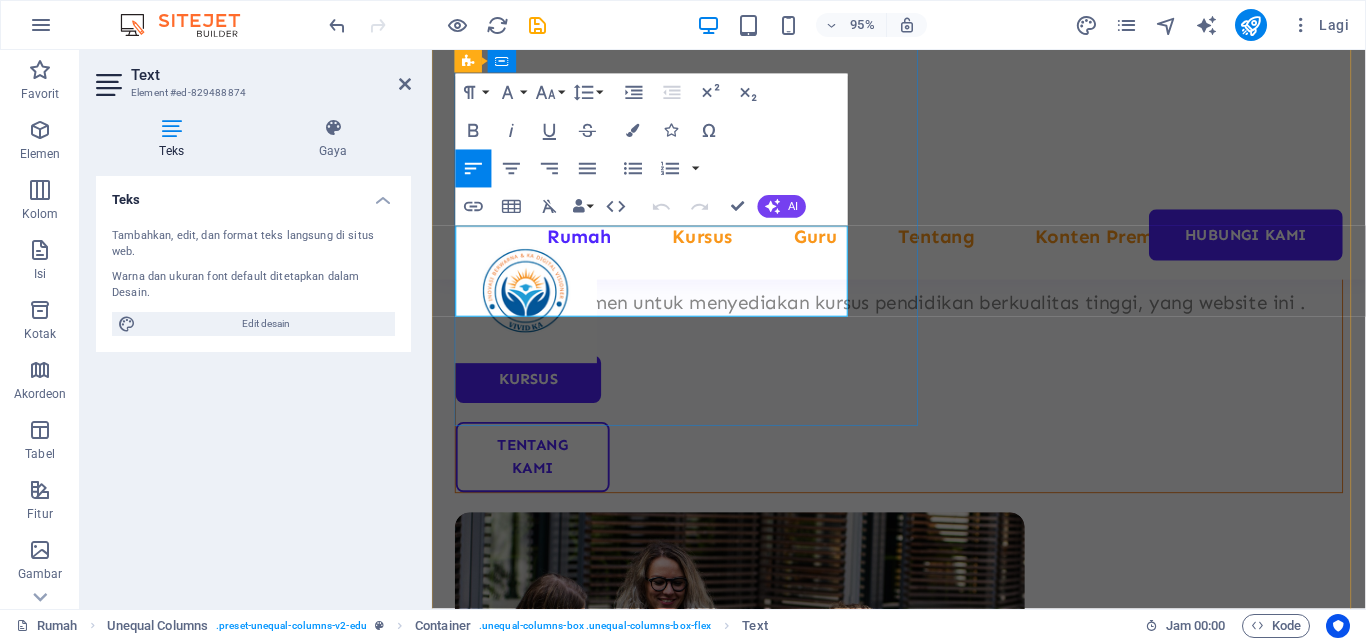 click on "Kami berkomitmen untuk menyediakan kursus pendidikan berkualitas tinggi, yang website ini ." at bounding box center (923, 316) 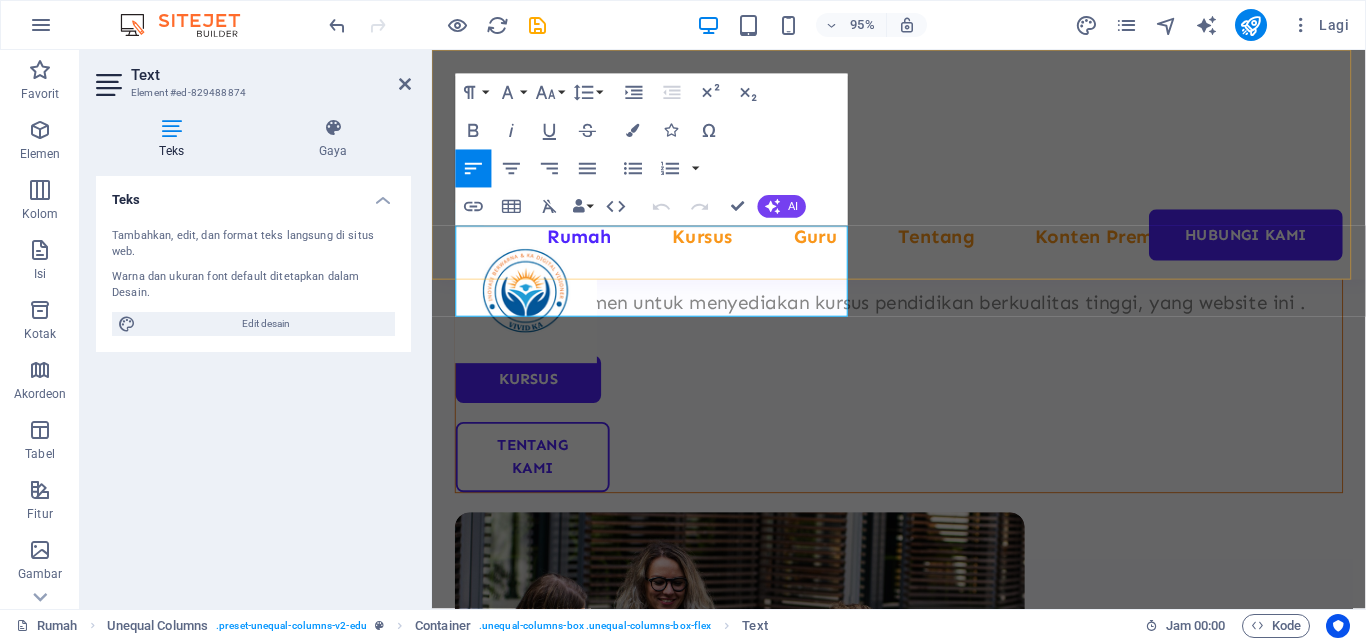 click on "Rumah Kursus Guru Tentang Konten Premium Hubungi kami" at bounding box center [923, 171] 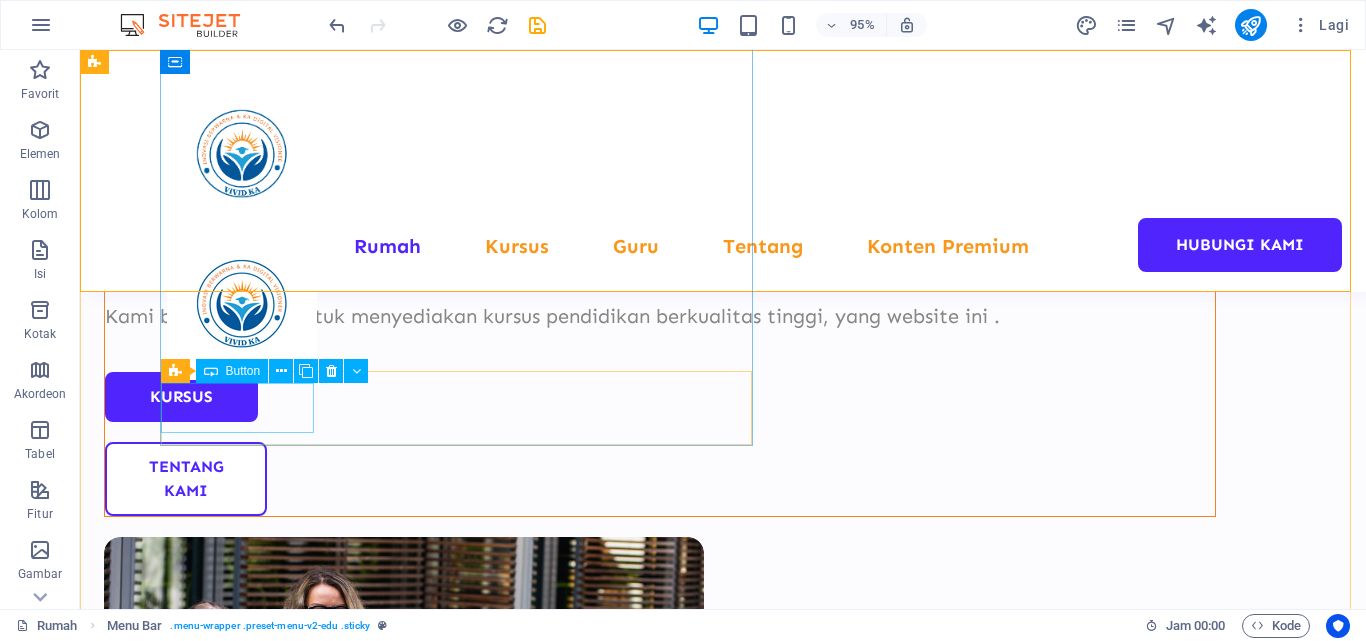click on "Kursus" at bounding box center (660, 397) 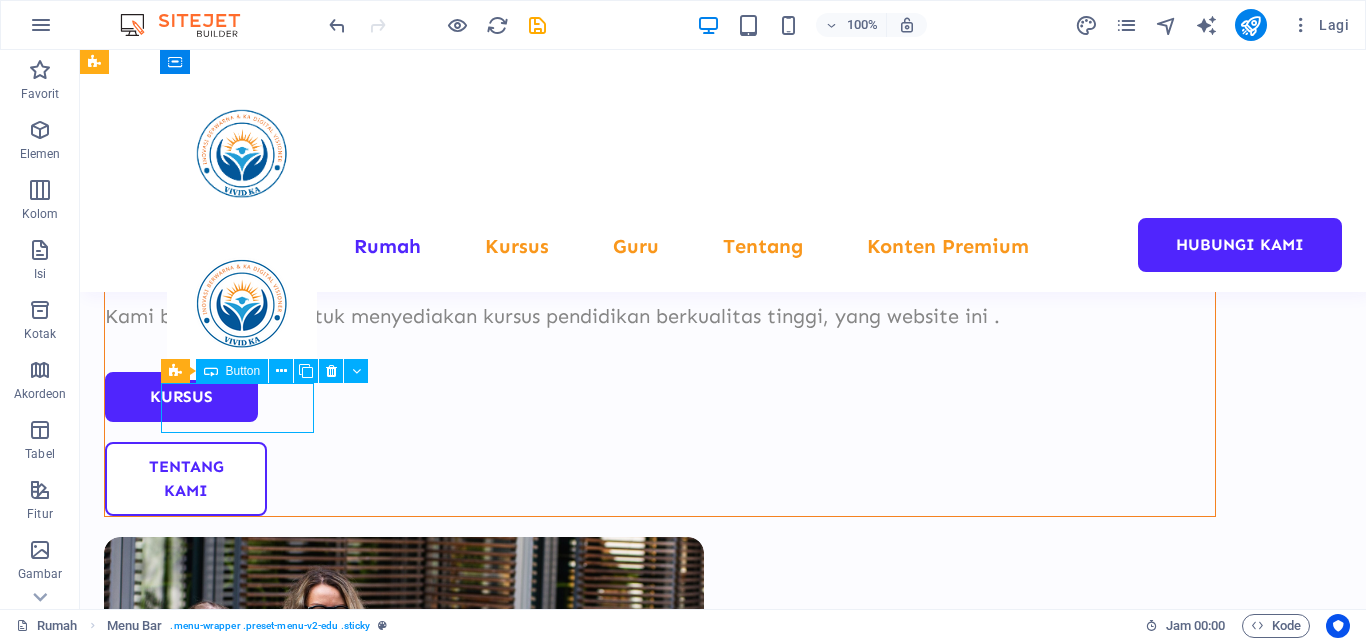 scroll, scrollTop: 346, scrollLeft: 0, axis: vertical 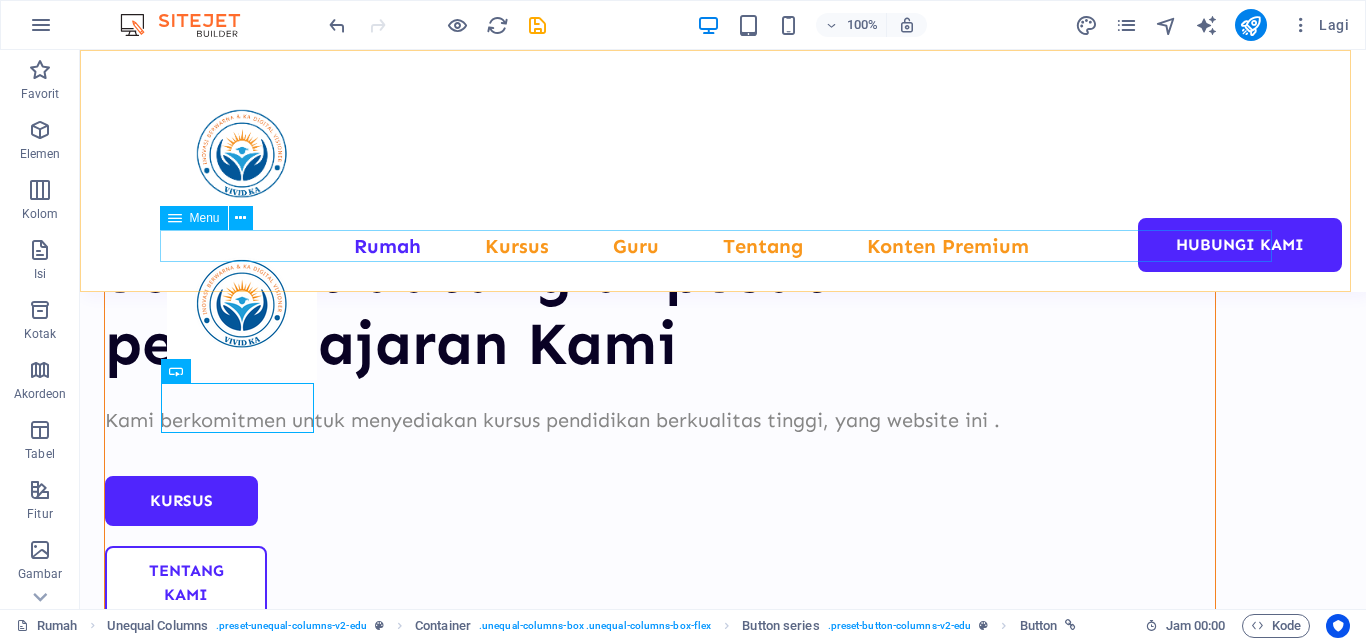 click on "Rumah Kursus Guru Tentang Konten Premium Hubungi kami" at bounding box center (723, 246) 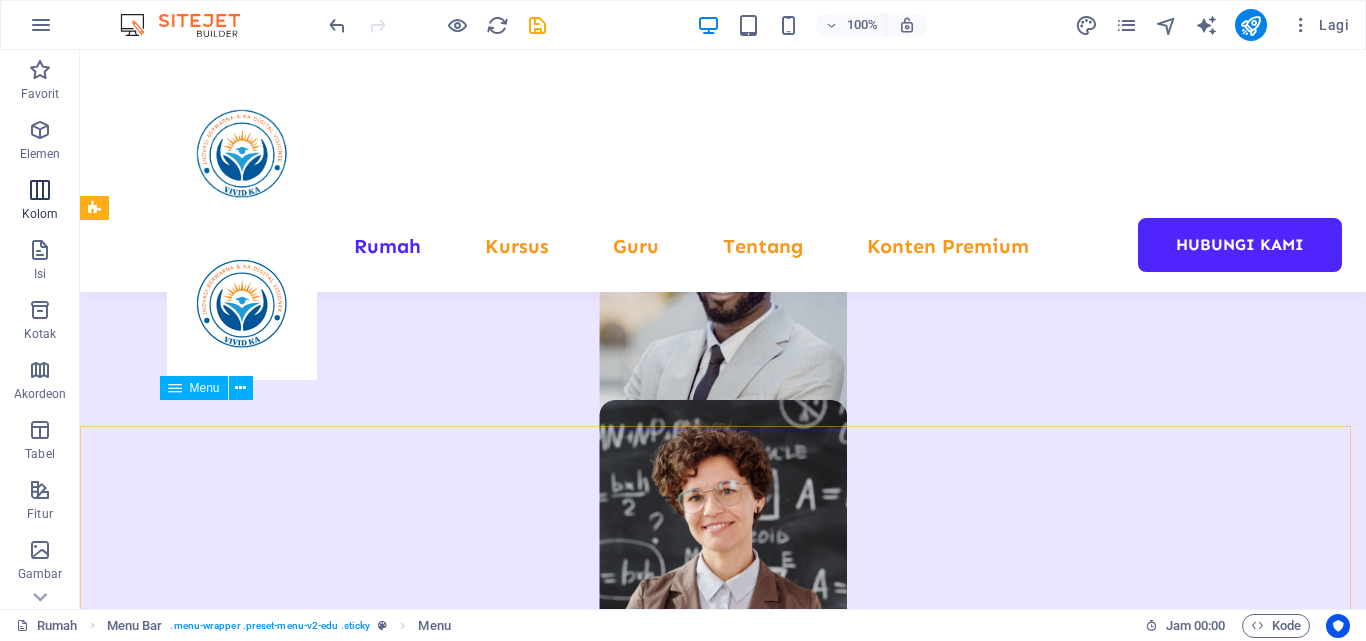 scroll, scrollTop: 1246, scrollLeft: 0, axis: vertical 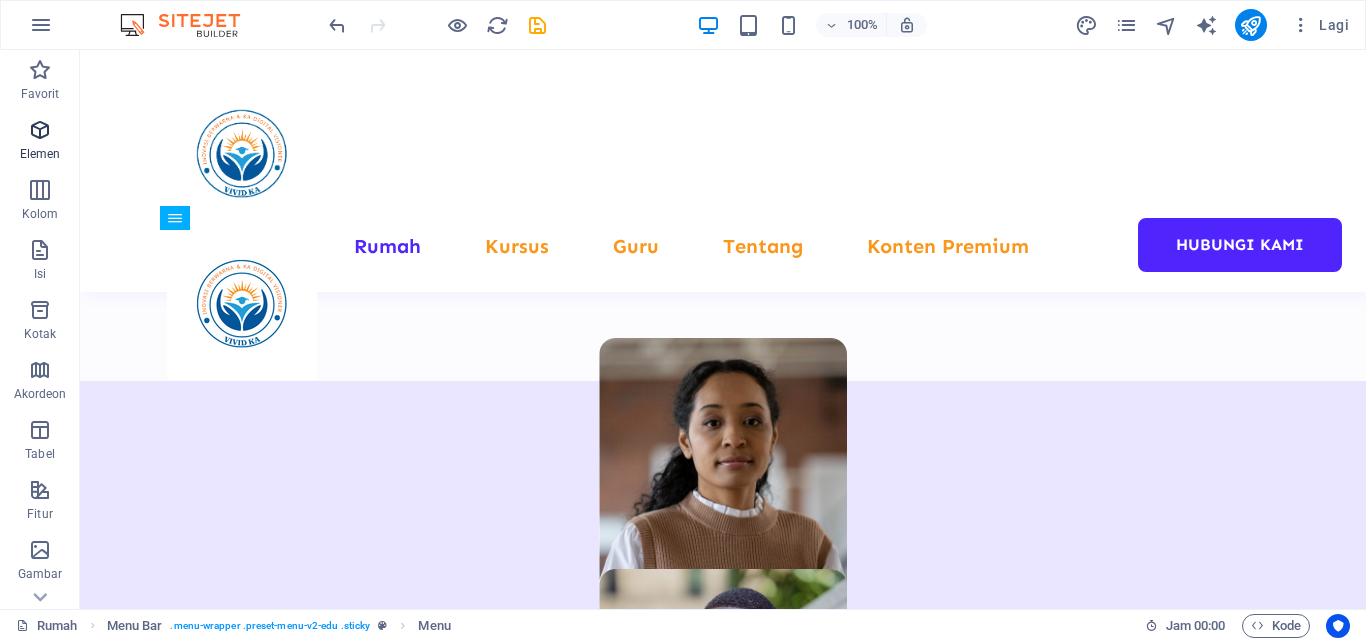 click on "Elemen" at bounding box center [40, 142] 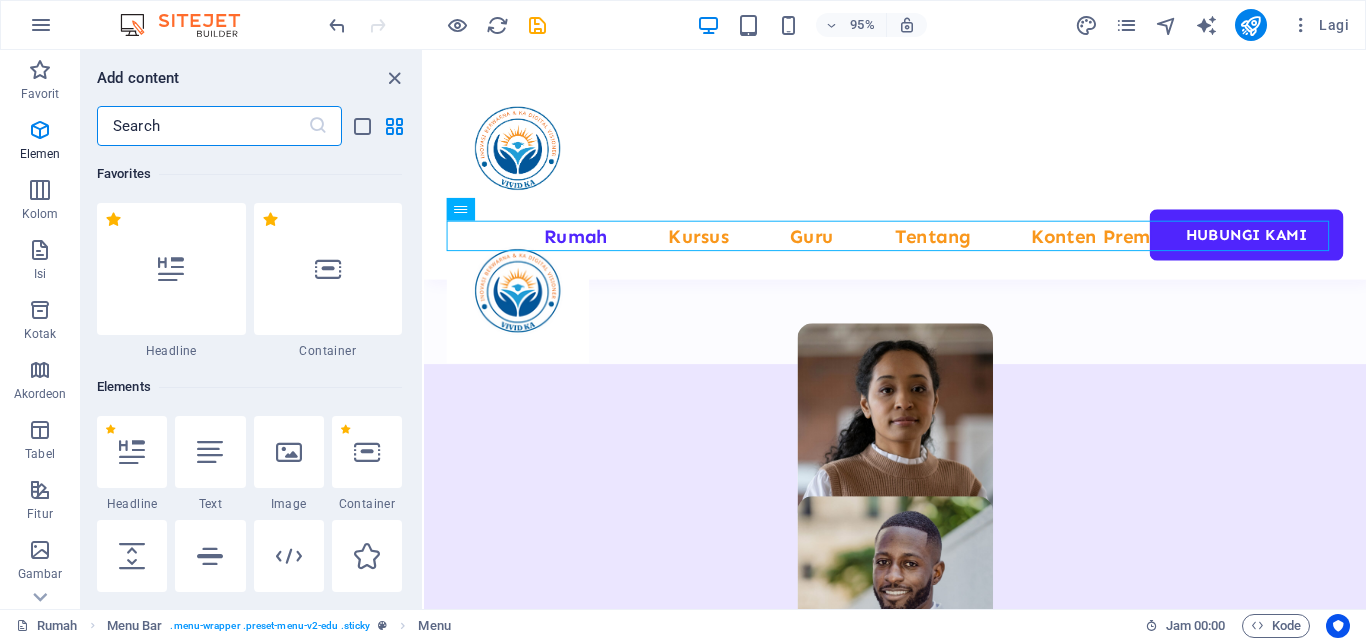 scroll, scrollTop: 213, scrollLeft: 0, axis: vertical 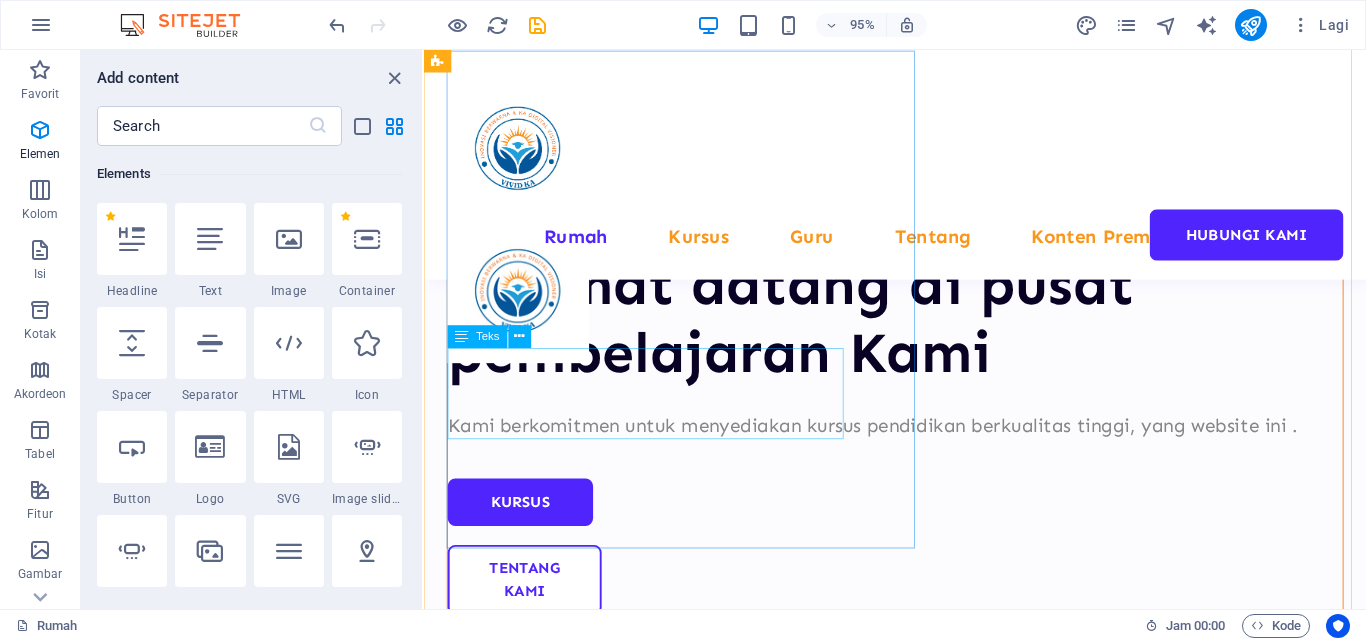 click on "Kami berkomitmen untuk menyediakan kursus pendidikan berkualitas tinggi, yang website ini ." at bounding box center (920, 445) 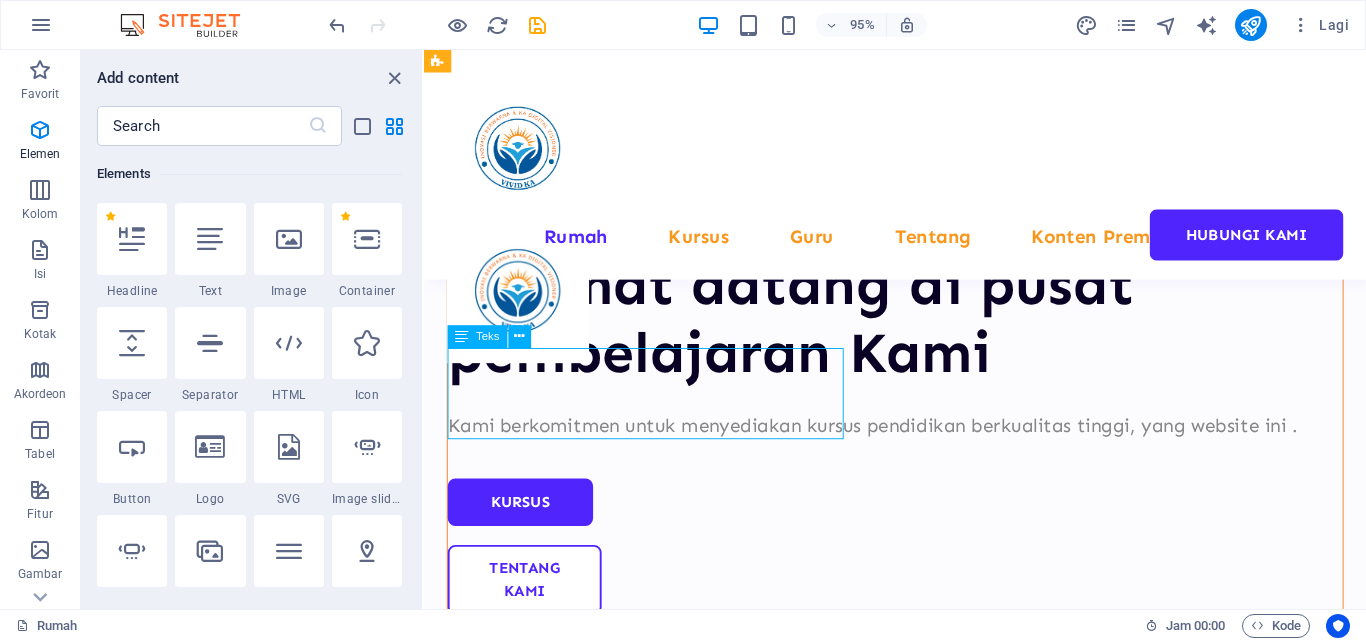 click on "Kami berkomitmen untuk menyediakan kursus pendidikan berkualitas tinggi, yang website ini ." at bounding box center (920, 445) 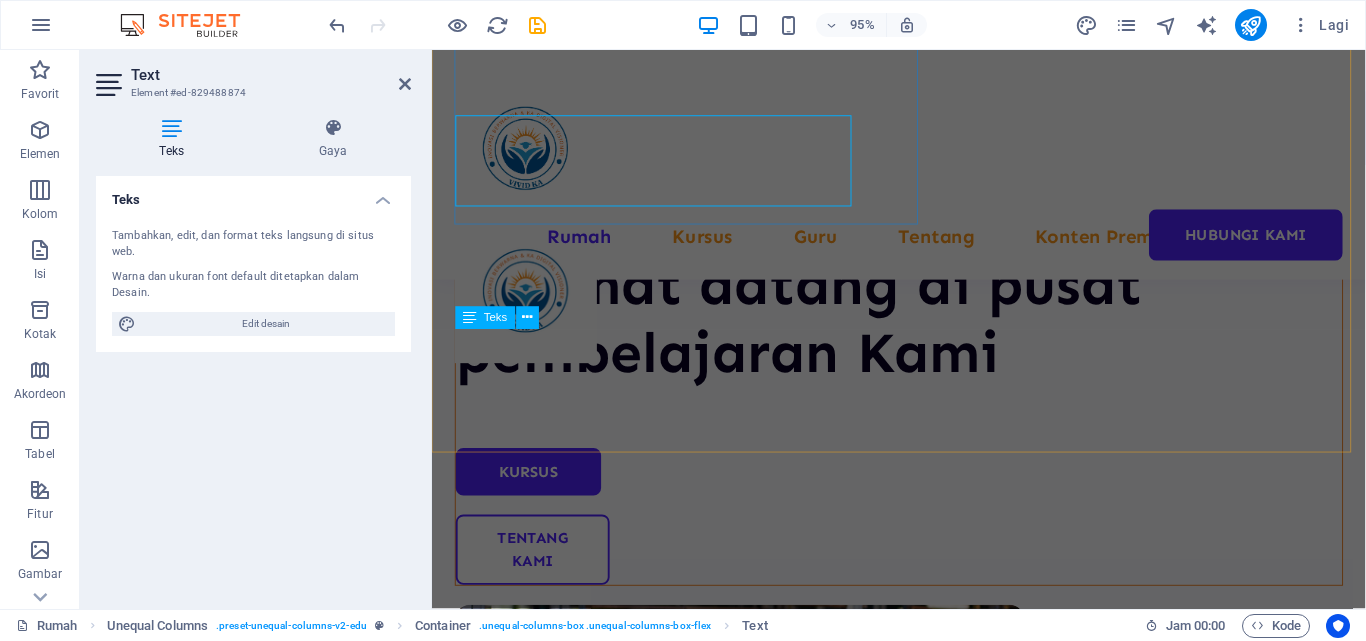 scroll, scrollTop: 639, scrollLeft: 0, axis: vertical 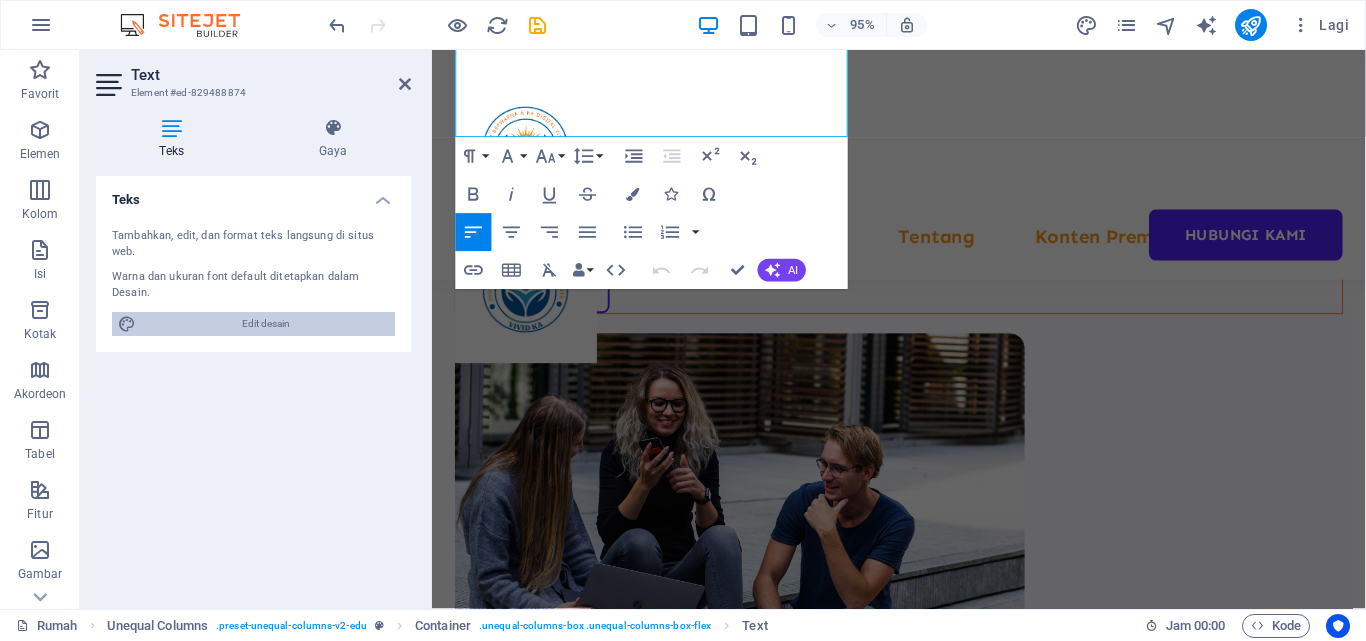 click on "Edit desain" at bounding box center [266, 323] 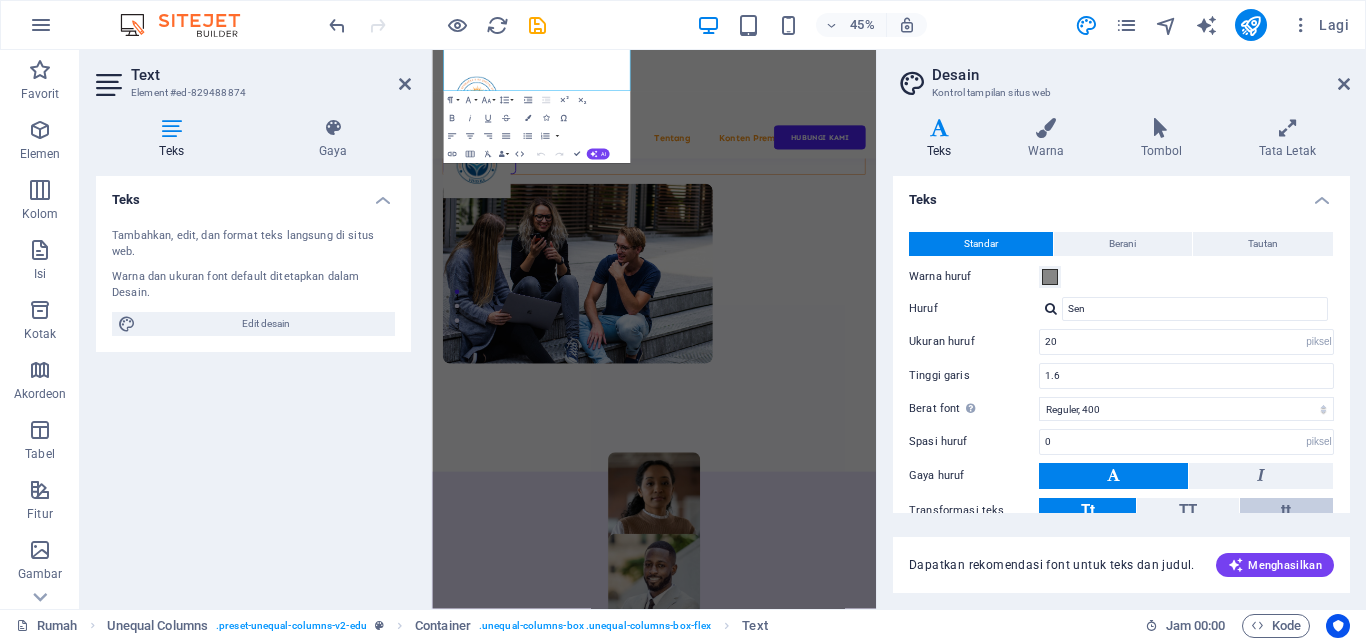 scroll, scrollTop: 119, scrollLeft: 0, axis: vertical 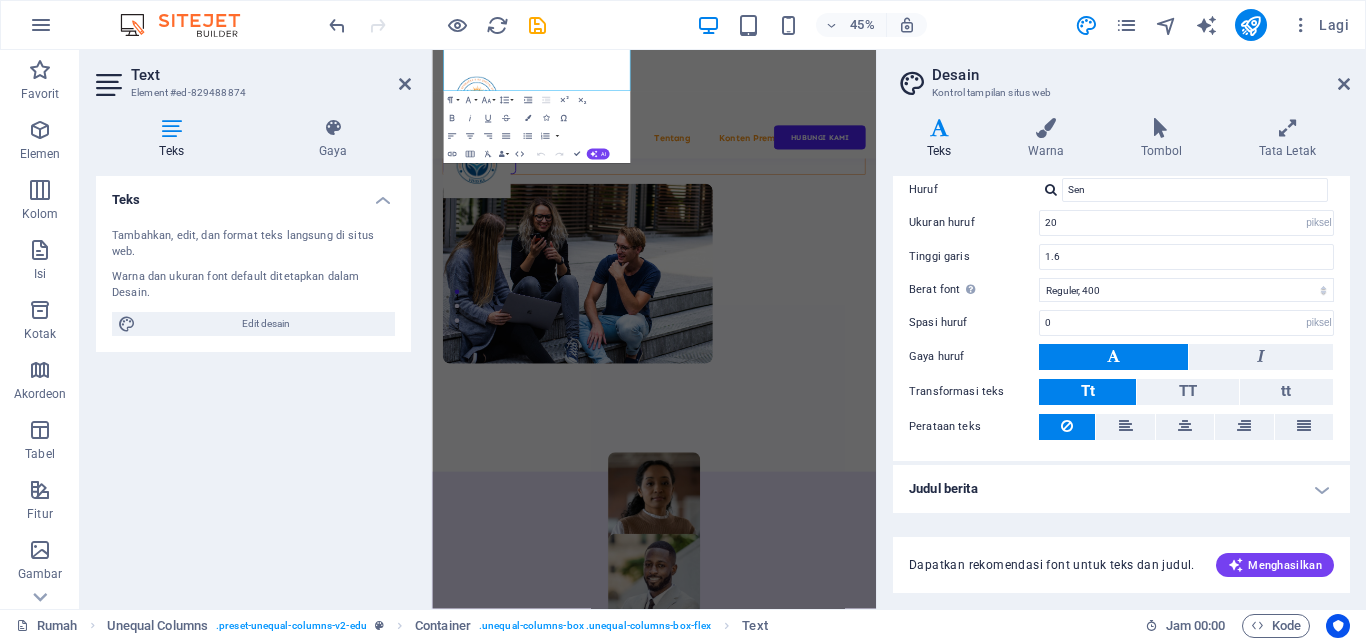 click on "Judul berita" at bounding box center (1121, 489) 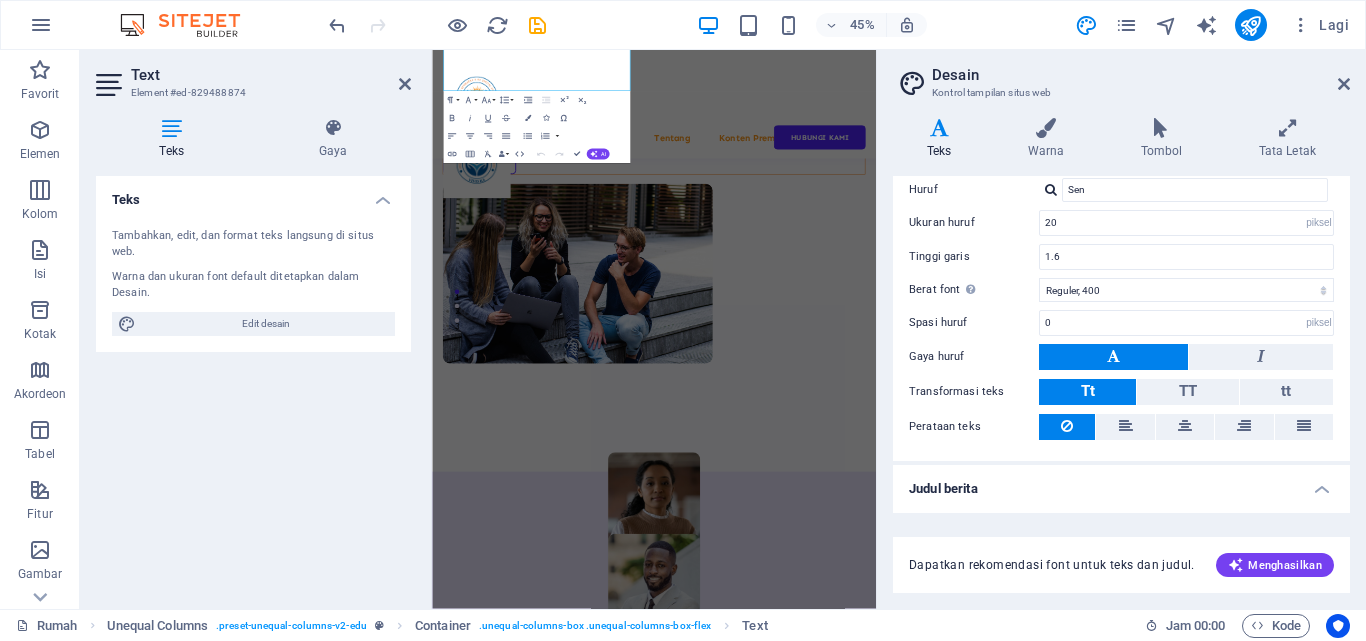 click on "Dapatkan rekomendasi font untuk teks dan judul." at bounding box center [1052, 565] 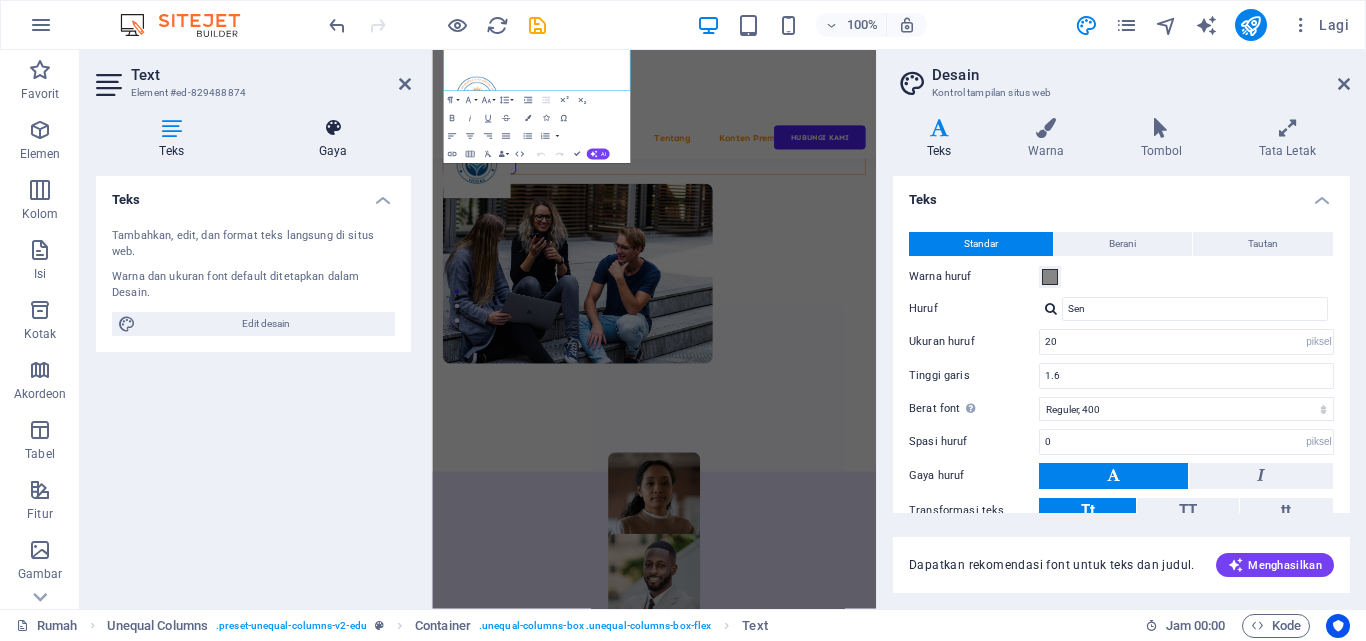 click on "Gaya" at bounding box center [333, 151] 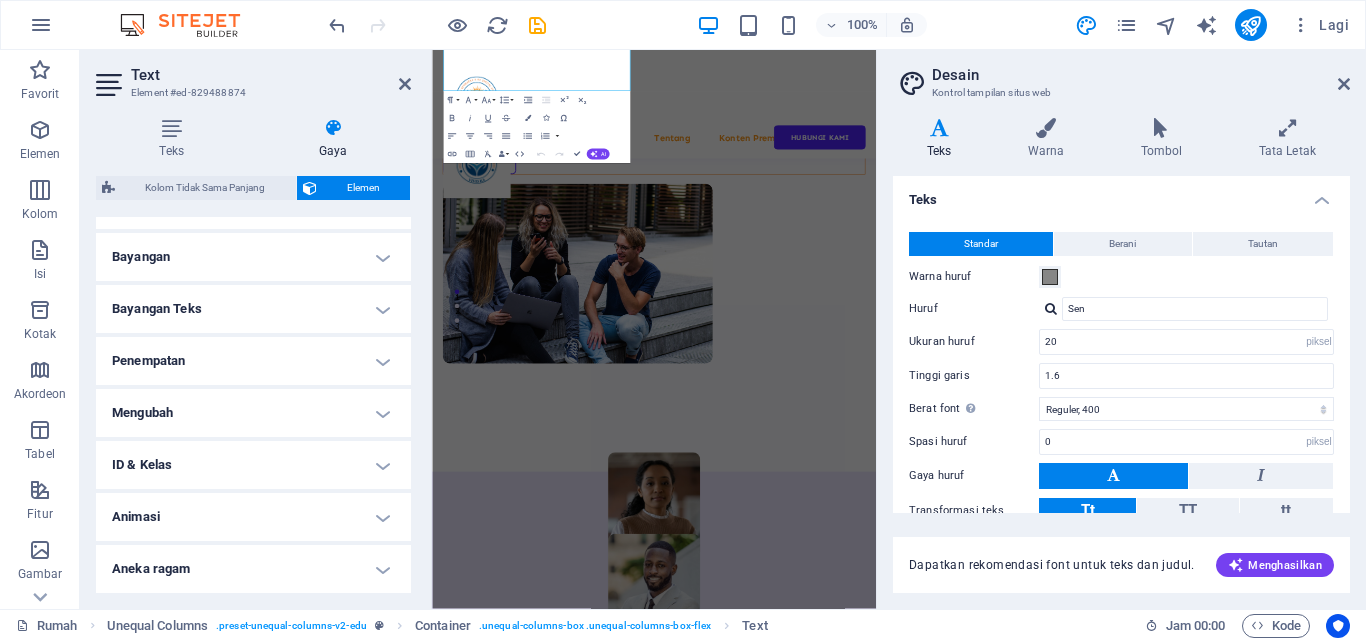 scroll, scrollTop: 286, scrollLeft: 0, axis: vertical 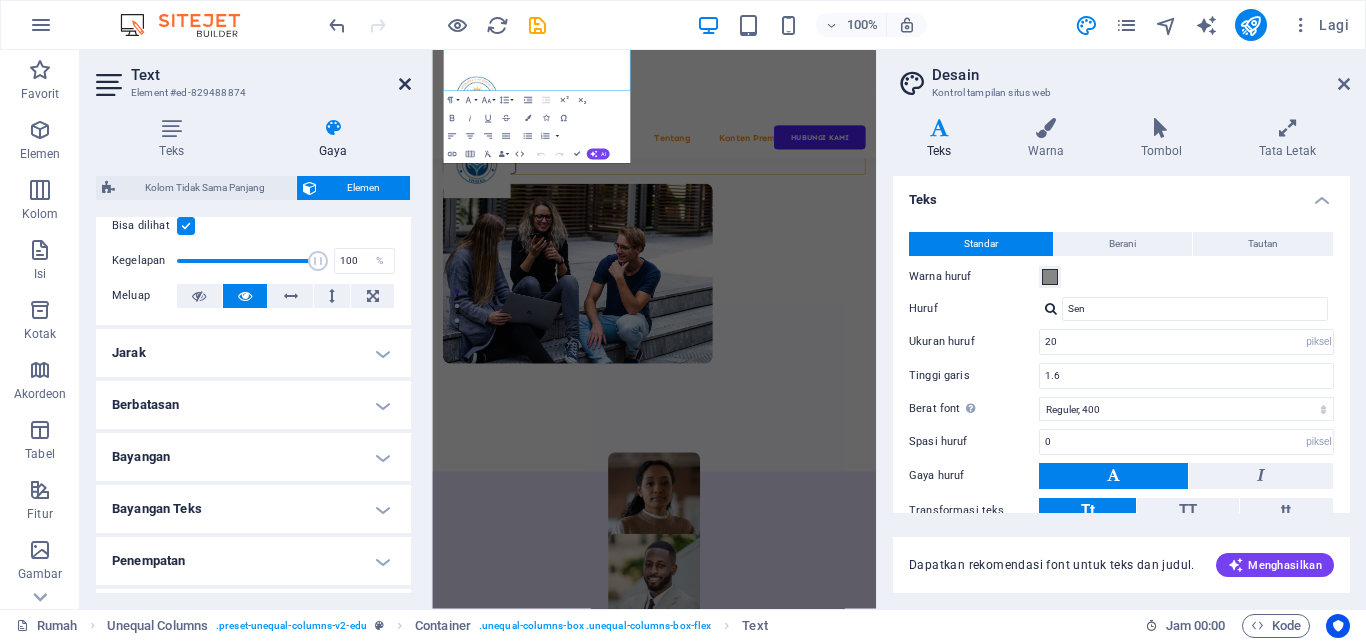 click at bounding box center (405, 84) 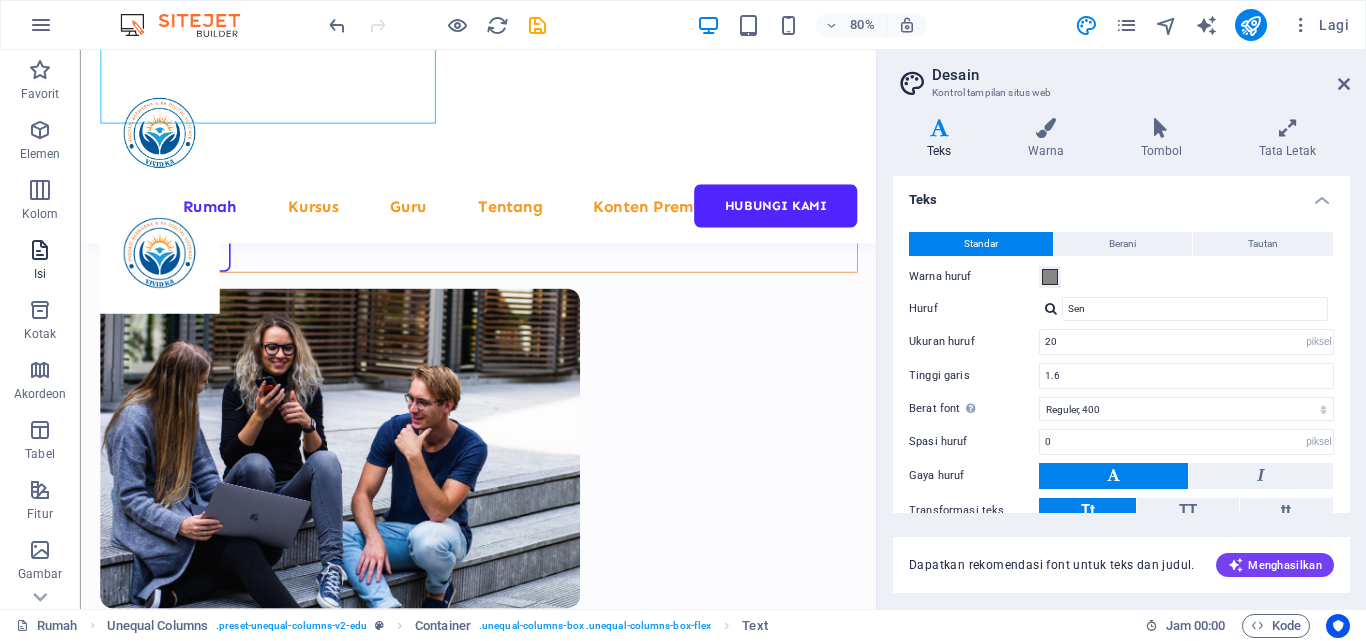 click on "Isi" at bounding box center (40, 262) 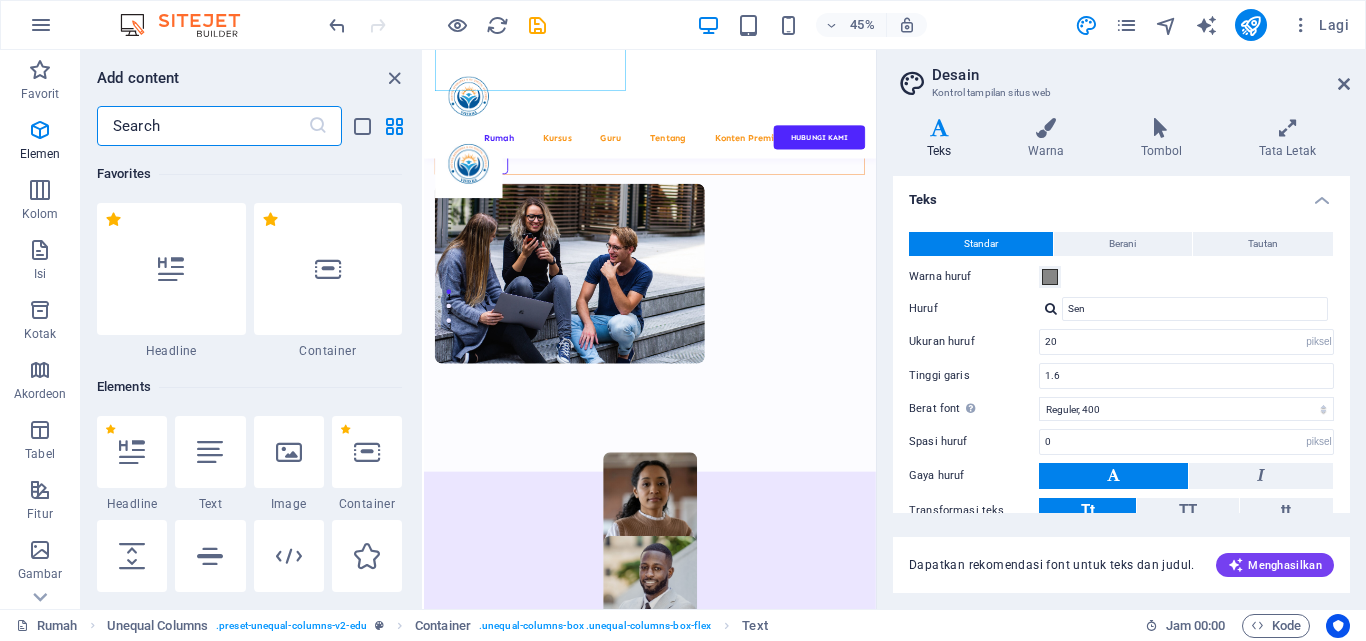 scroll, scrollTop: 3499, scrollLeft: 0, axis: vertical 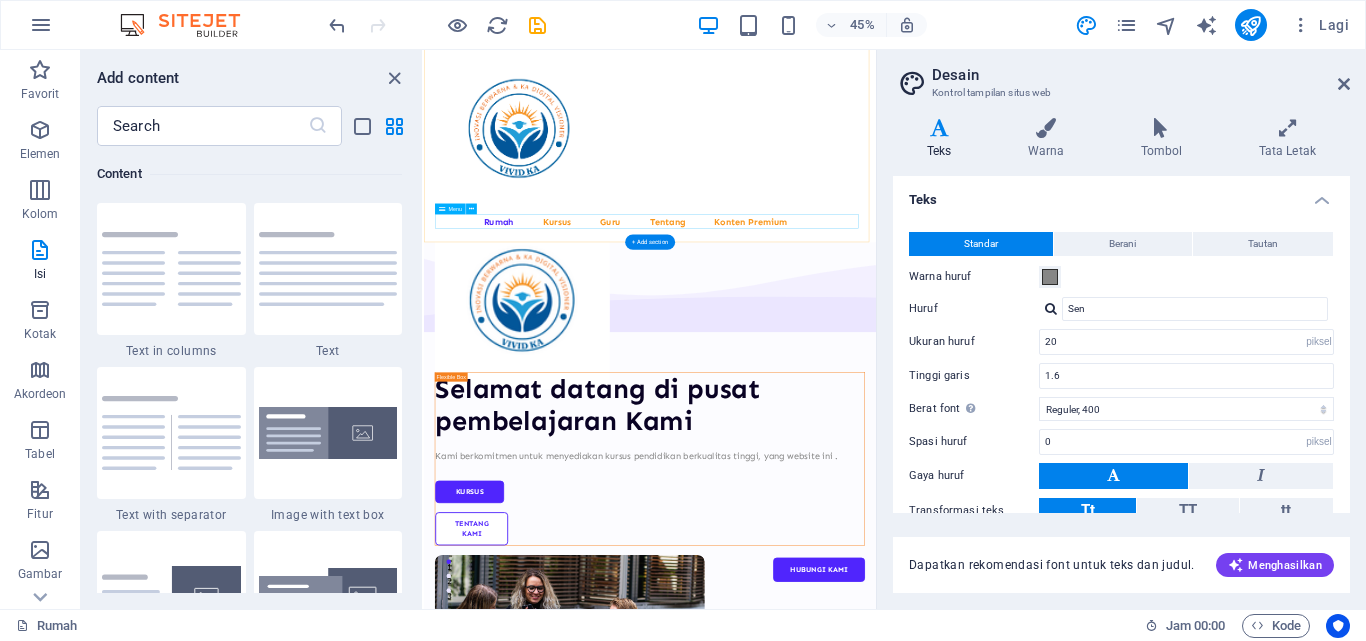 click on "Rumah Kursus Guru Tentang Konten Premium Hubungi kami" at bounding box center [926, 432] 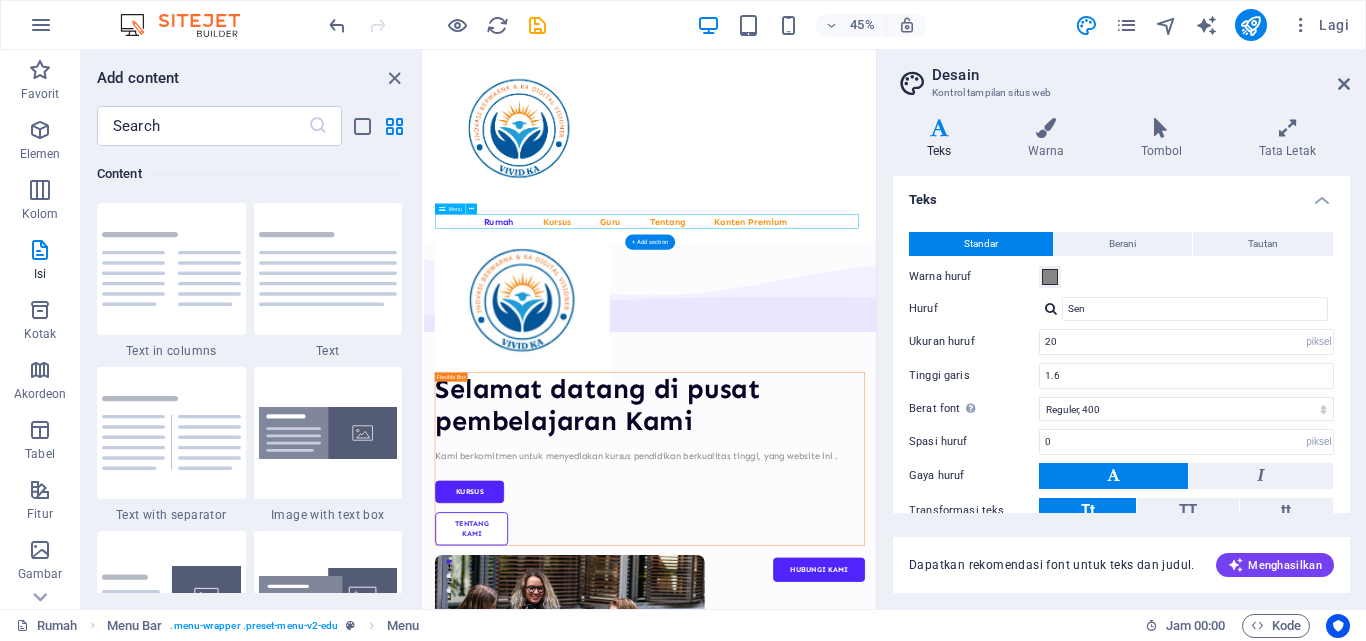 click on "Rumah Kursus Guru Tentang Konten Premium Hubungi kami" at bounding box center (926, 432) 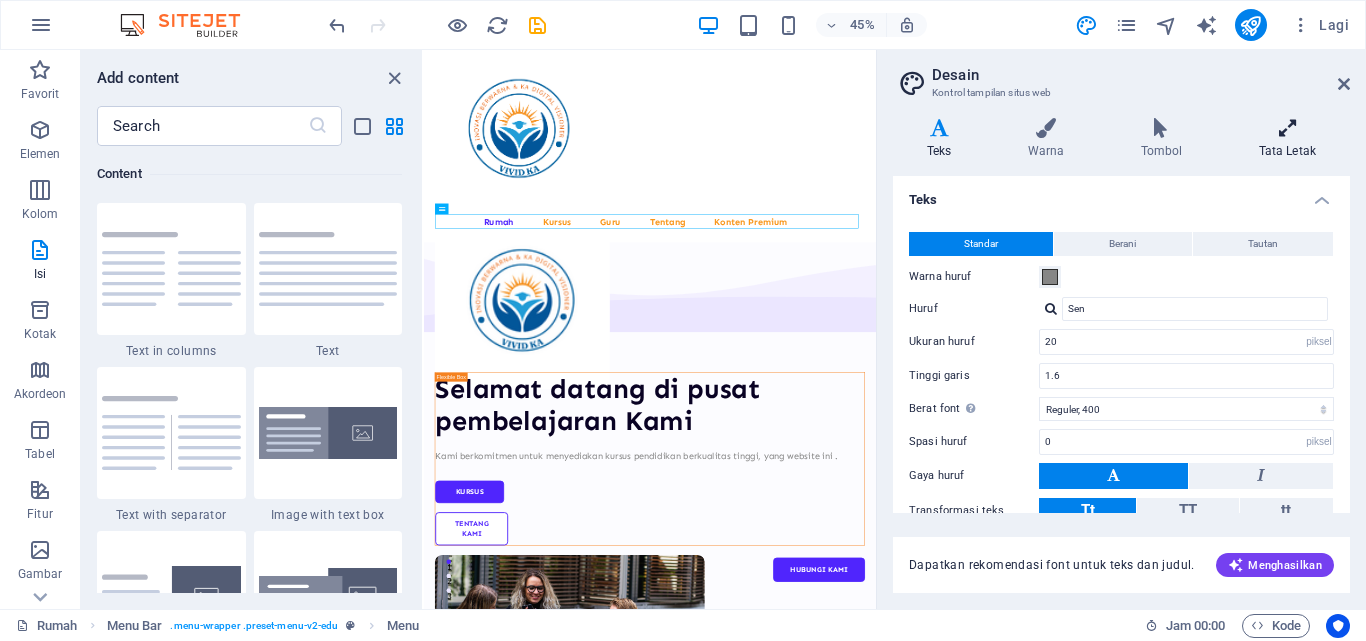 click on "Tata Letak" at bounding box center (1287, 139) 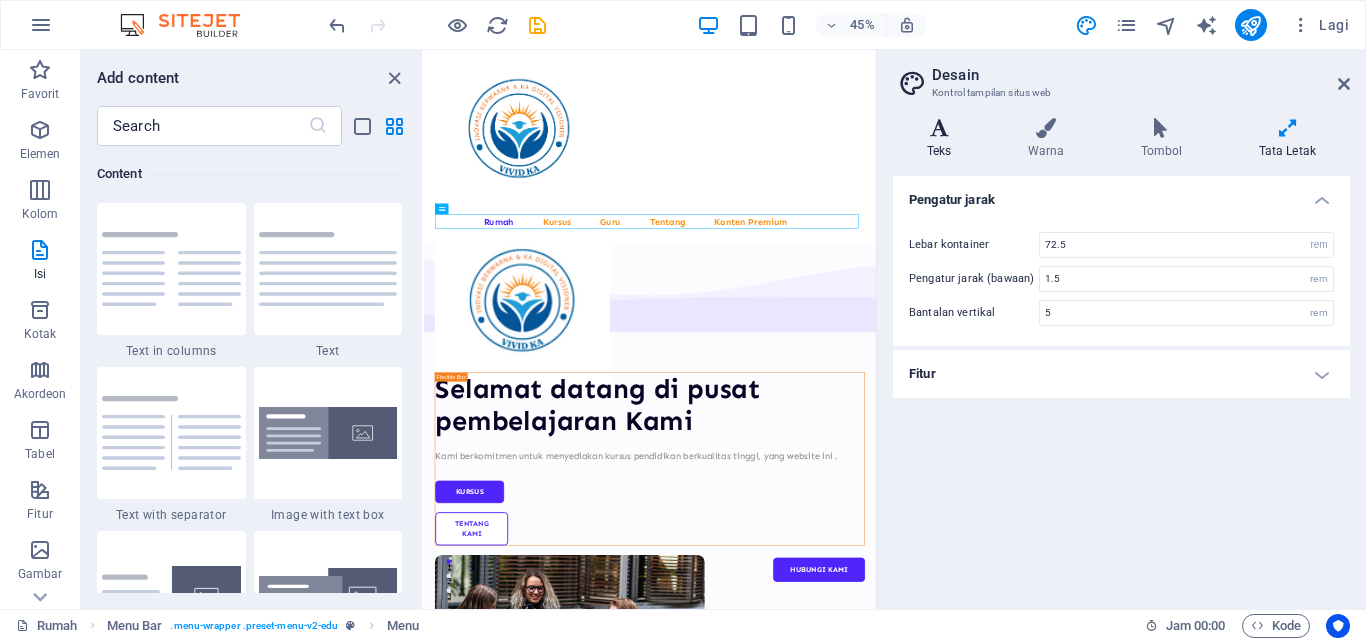 click on "Teks" at bounding box center [943, 139] 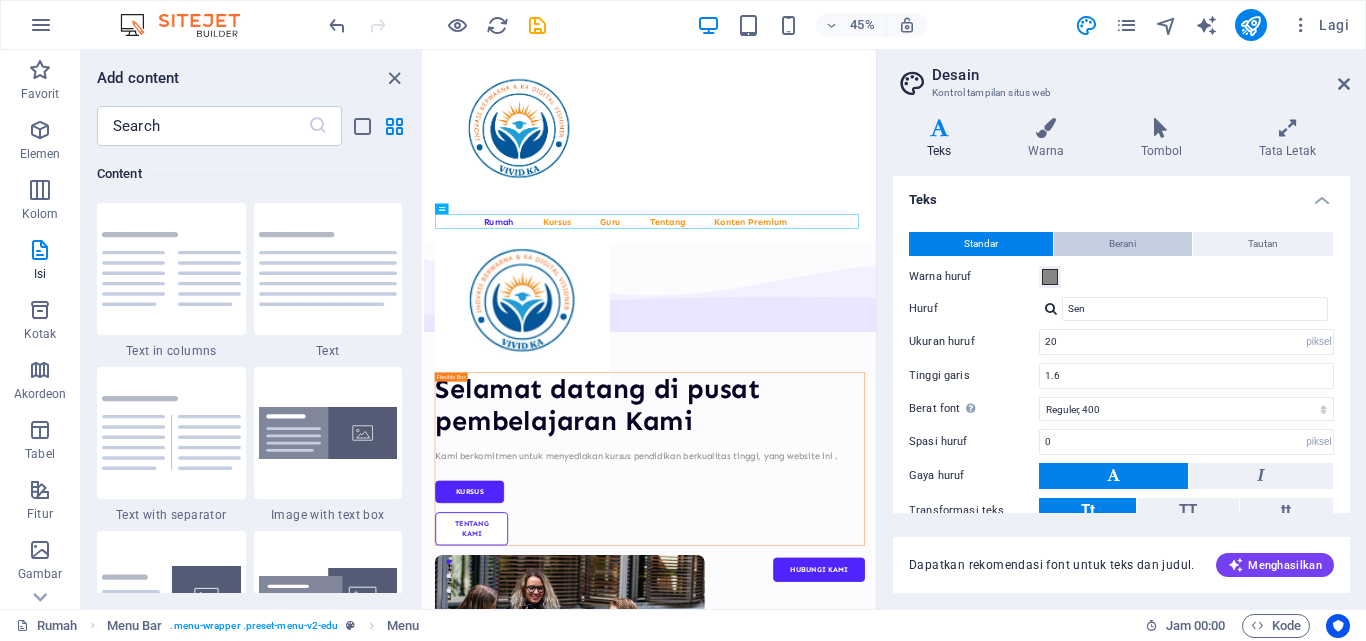 click on "Berani" at bounding box center [1122, 243] 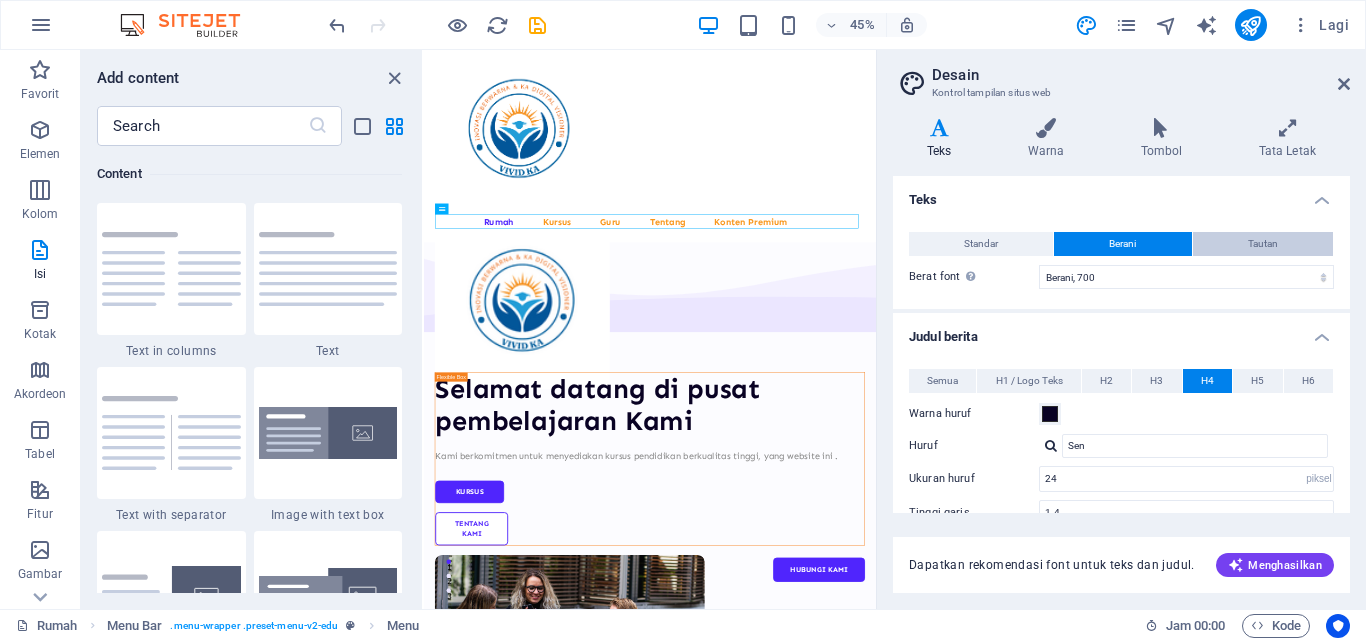 click on "Tautan" at bounding box center (1263, 243) 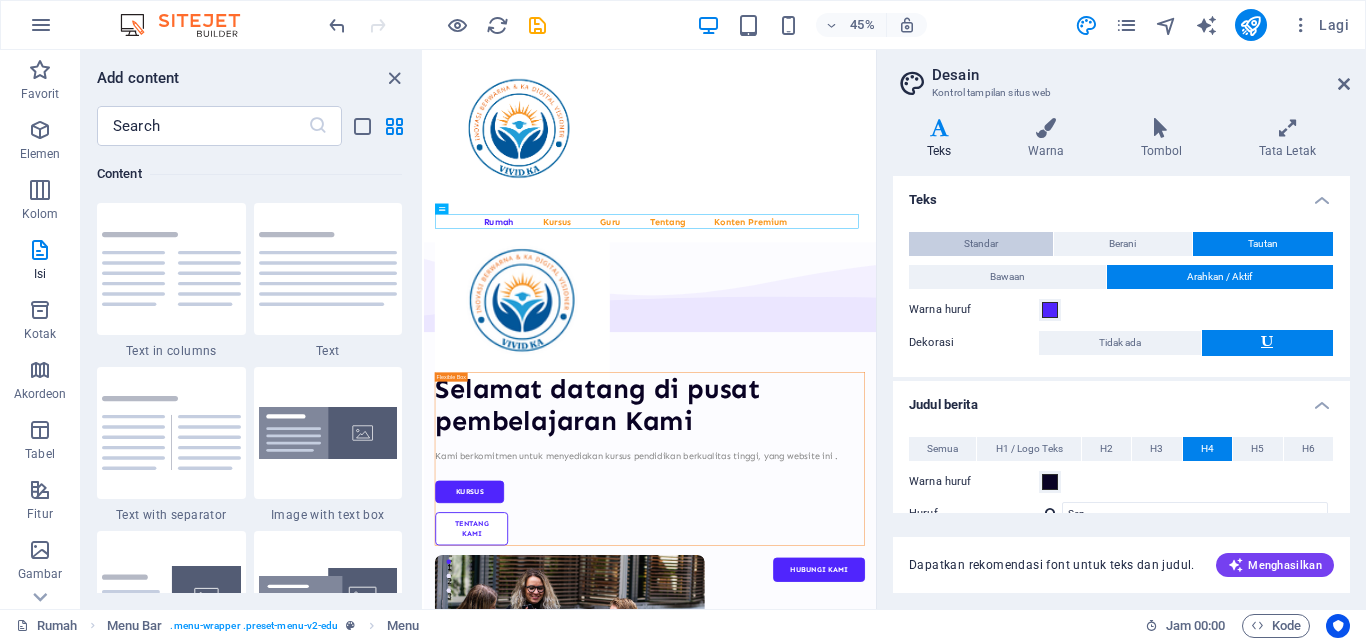 click on "Standar" at bounding box center [981, 244] 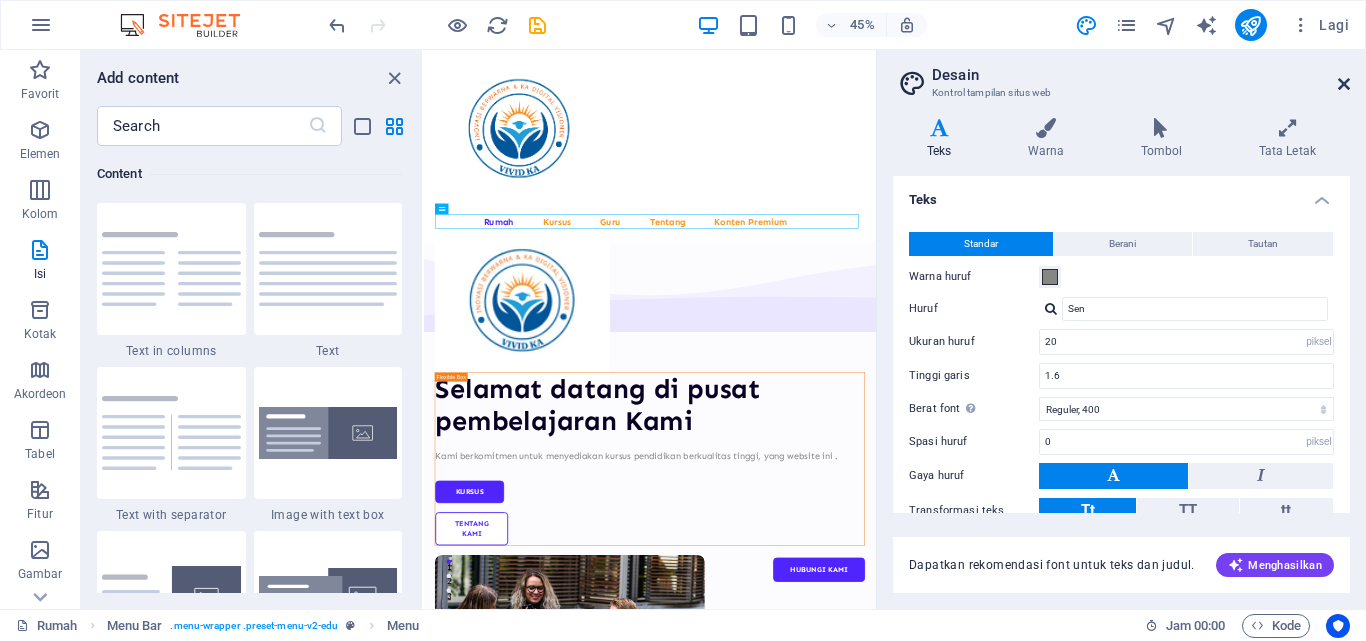 click at bounding box center (1344, 84) 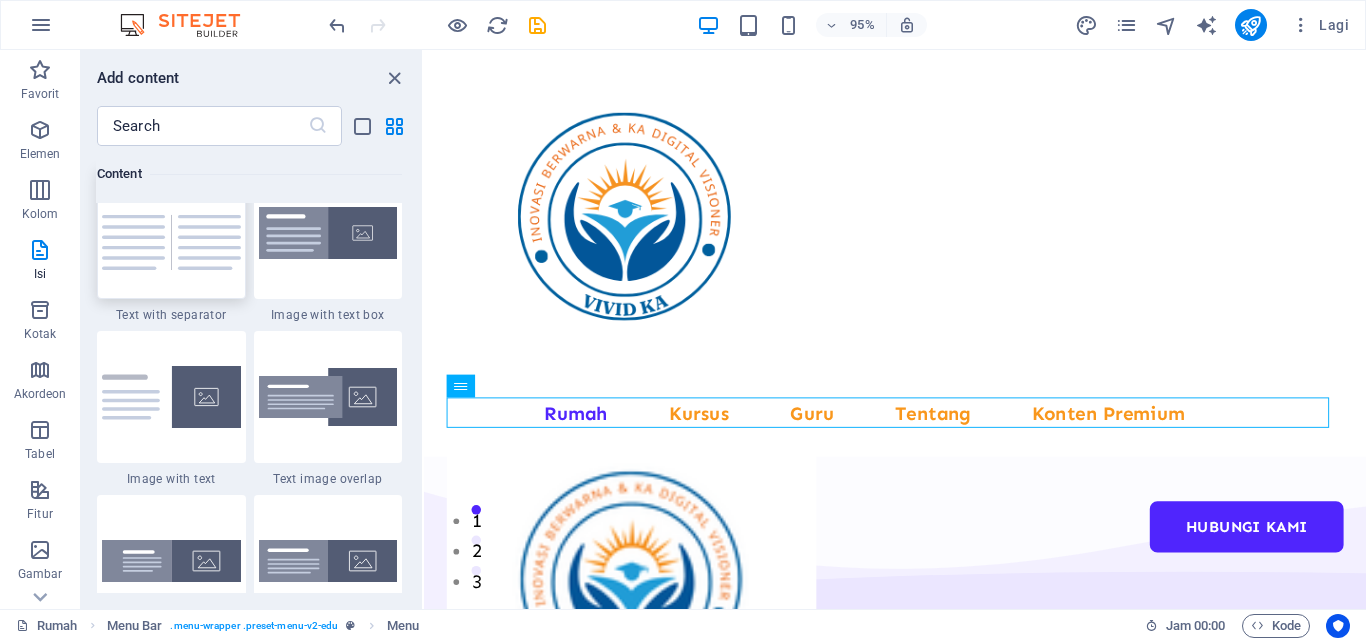 scroll, scrollTop: 3499, scrollLeft: 0, axis: vertical 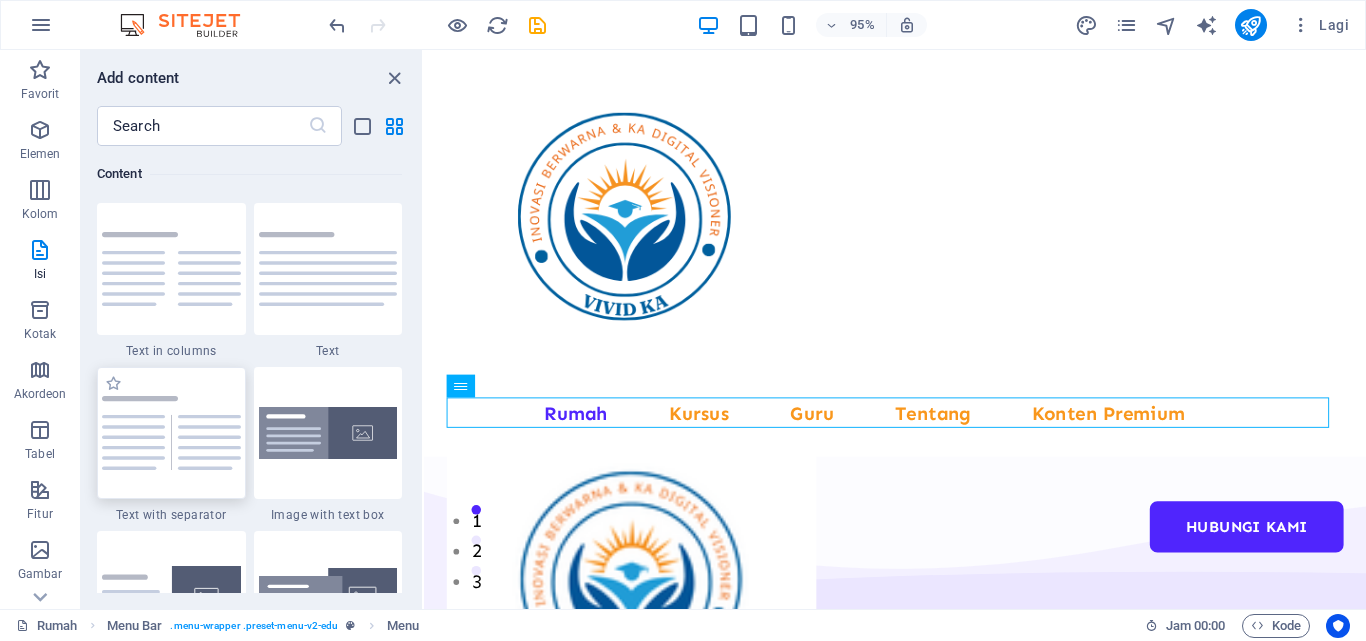 click at bounding box center [171, 433] 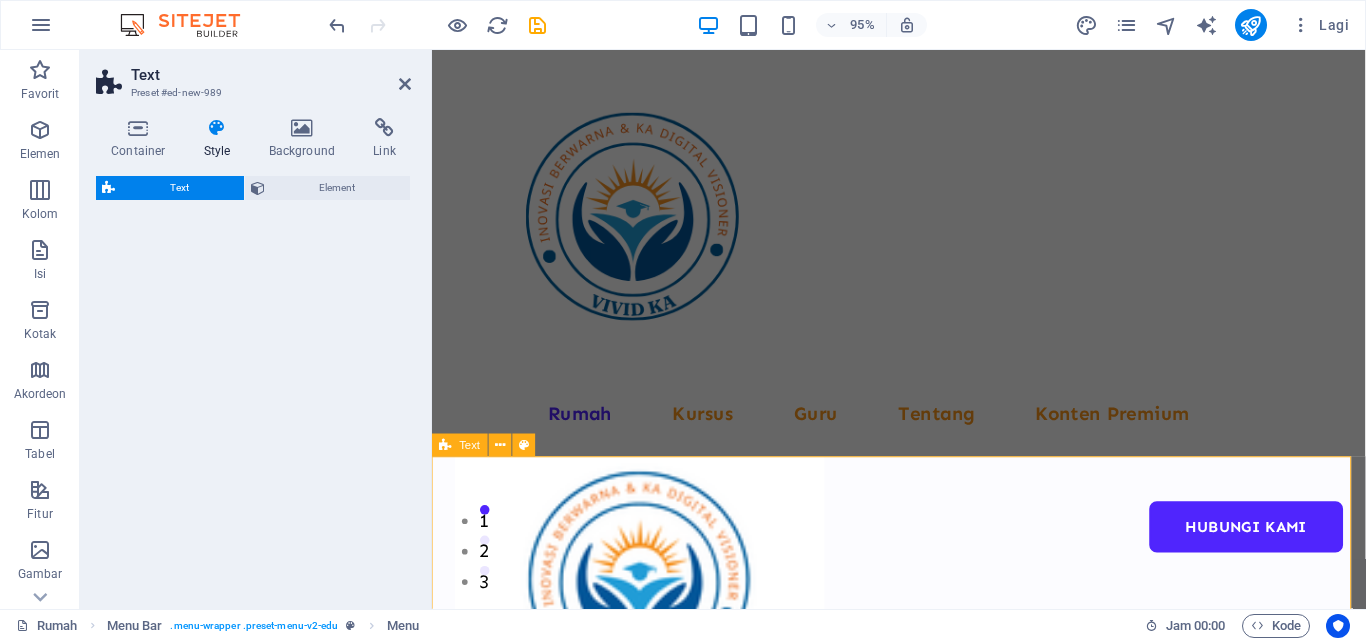 select on "rem" 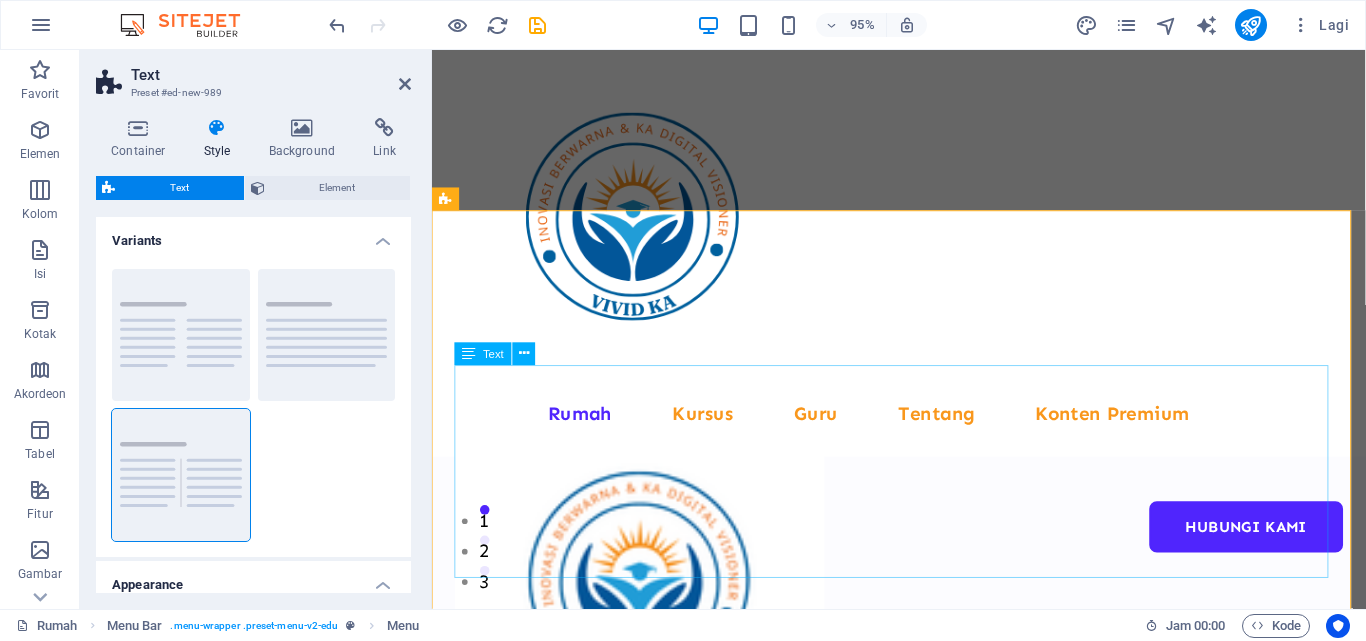 scroll, scrollTop: 439, scrollLeft: 0, axis: vertical 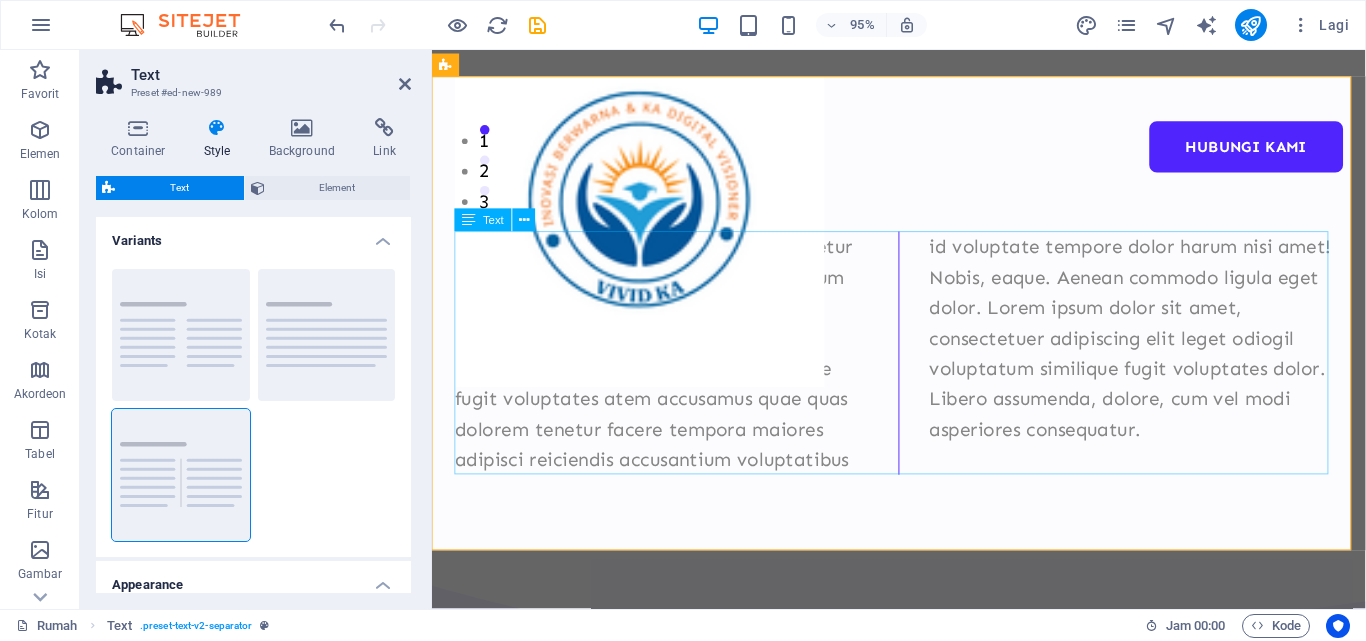 click on "Lorem ipsum dolor sitope amet, consectetur adipisicing elitip. Massumenda, dolore, cum vel modi asperiores consequatur suscipit quidem ducimus eveniet iure expedita consecteture odiogil voluptatum similique fugit voluptates atem accusamus quae quas dolorem tenetur facere tempora maiores adipisci reiciendis accusantium voluptatibus id voluptate tempore dolor harum nisi amet! Nobis, eaque. Aenean commodo ligula eget dolor. Lorem ipsum dolor sit amet, consectetuer adipiscing elit leget odiogil voluptatum similique fugit voluptates dolor. Libero assumenda, dolore, cum vel modi asperiores consequatur." at bounding box center [923, 369] 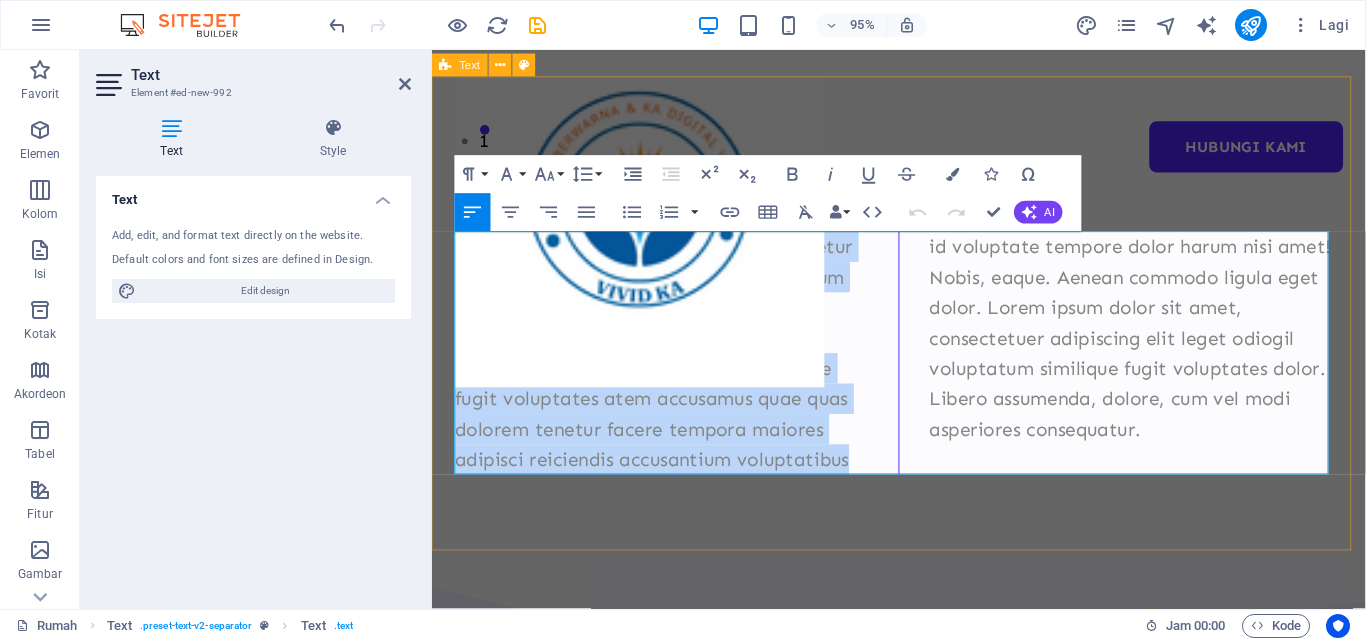 drag, startPoint x: 875, startPoint y: 483, endPoint x: 433, endPoint y: 232, distance: 508.29617 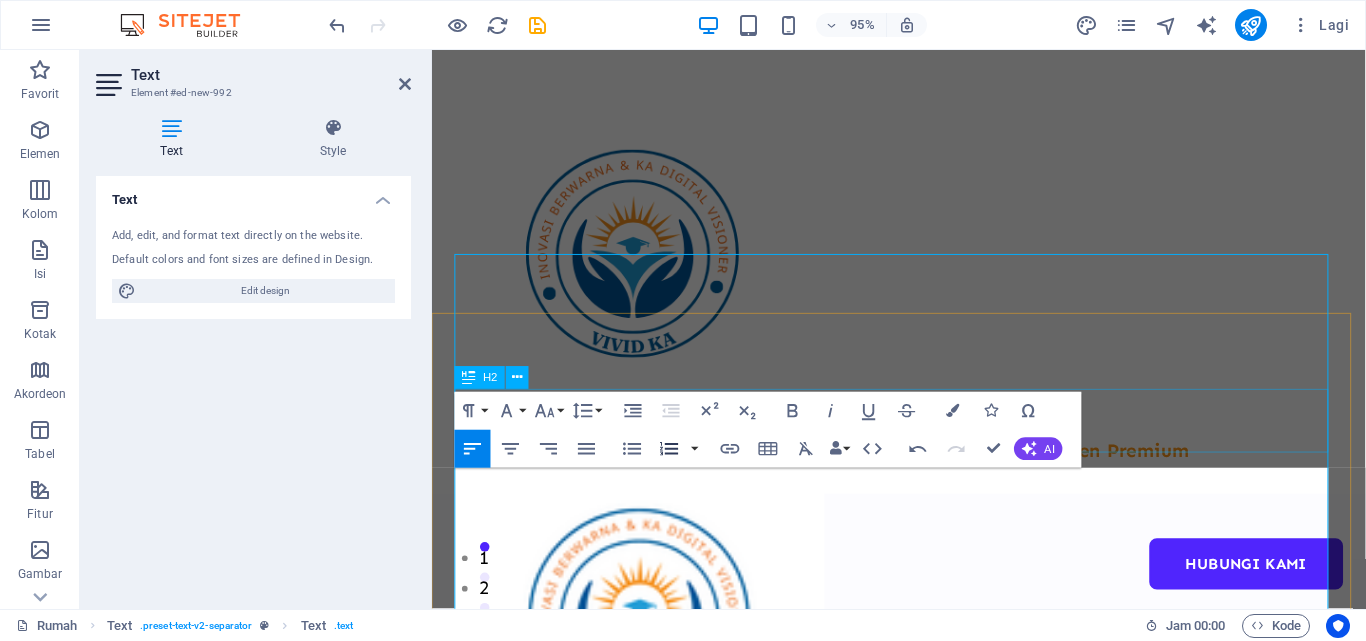 scroll, scrollTop: 200, scrollLeft: 0, axis: vertical 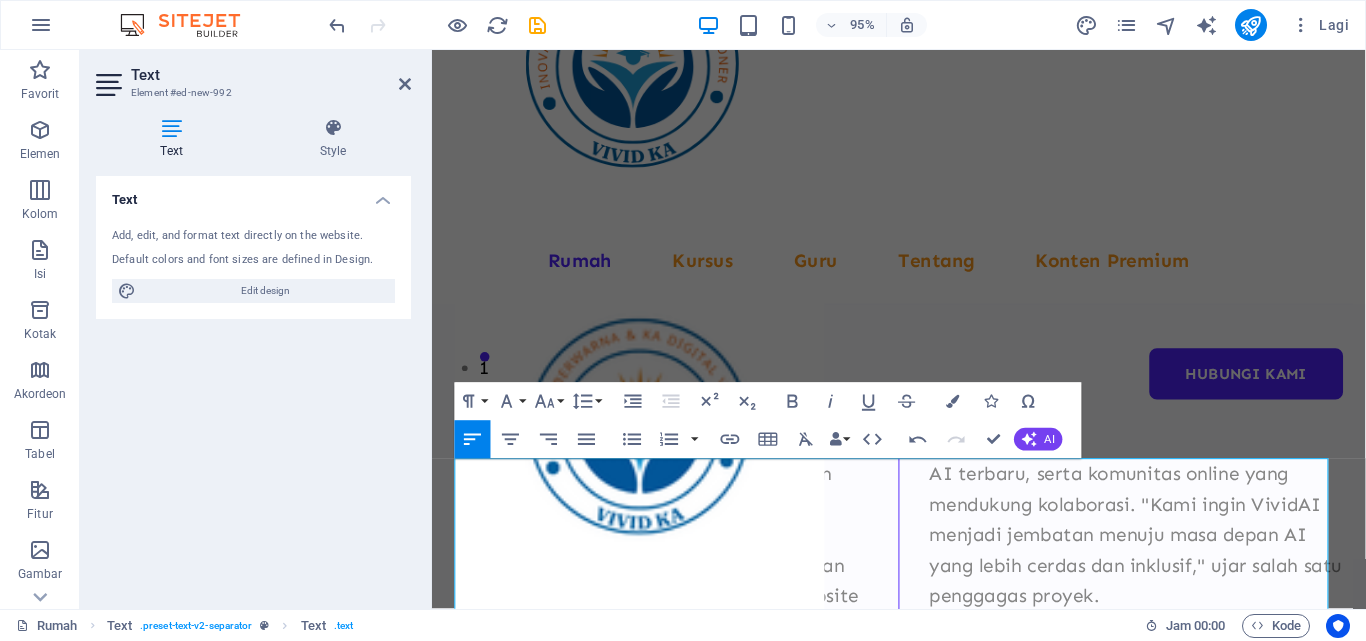 click on "Text Add, edit, and format text directly on the website. Default colors and font sizes are defined in Design. Edit design Alignment Left aligned Centered Right aligned" at bounding box center [253, 384] 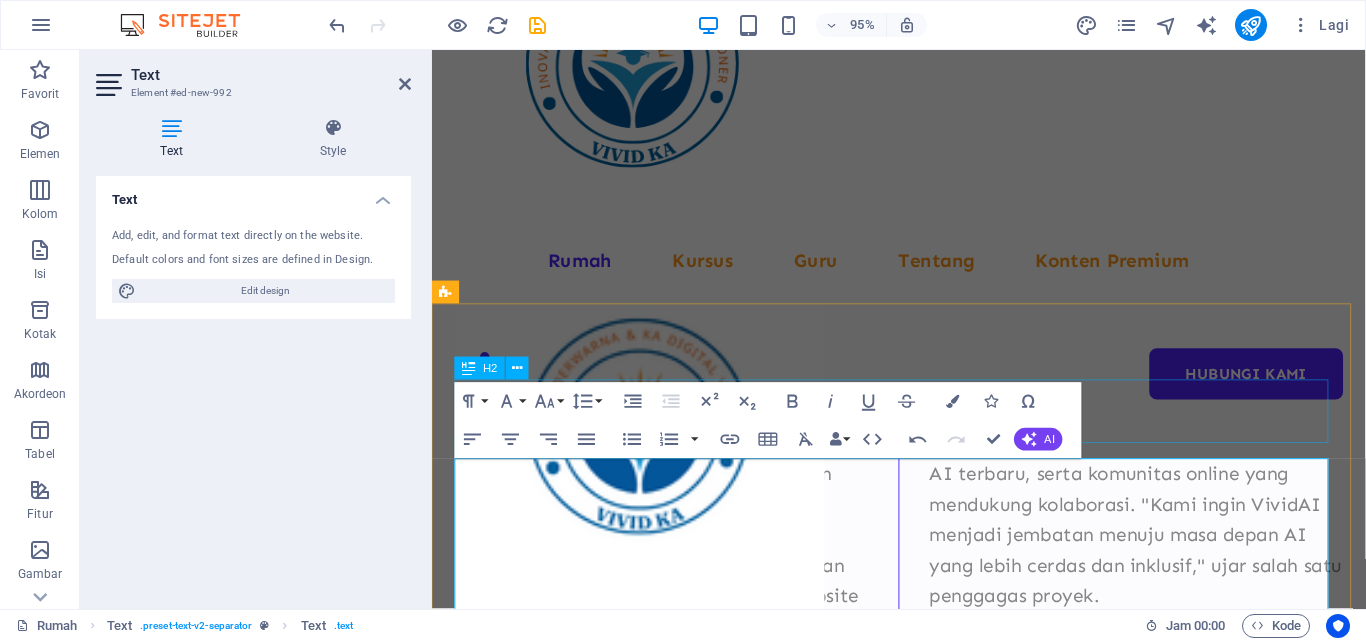 click on "Headline" at bounding box center [923, 430] 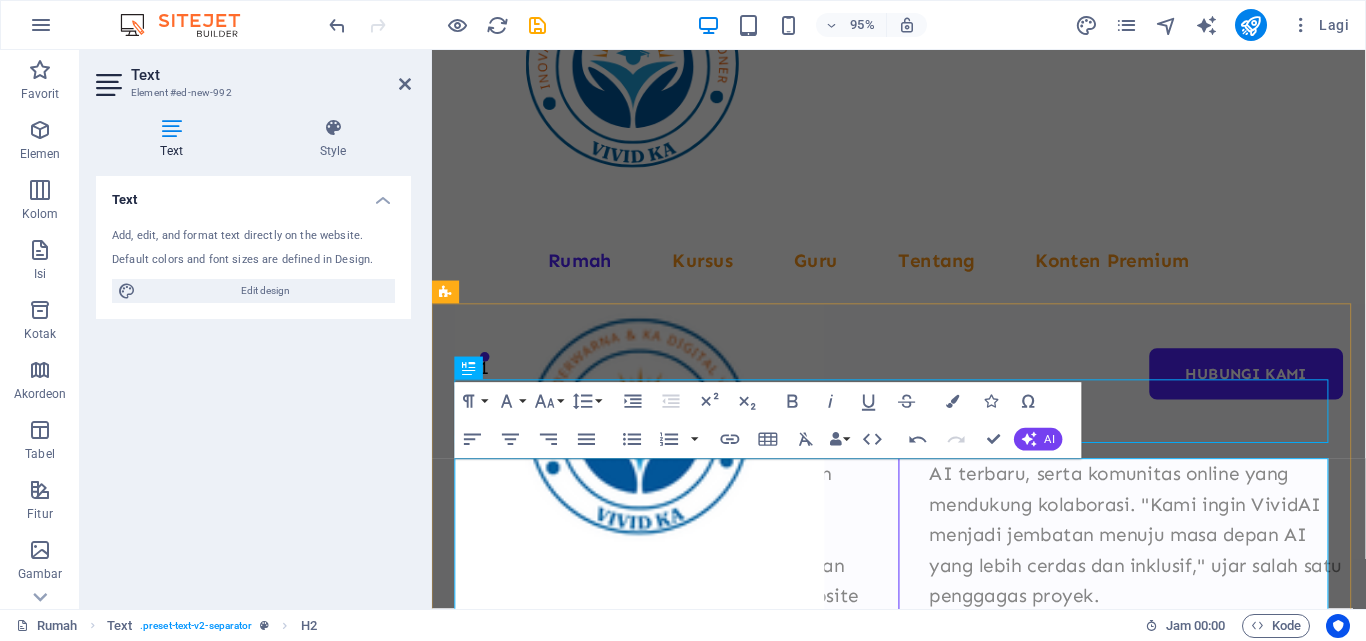click on "Komunitas penggemar kecerdasan buatan (AI) di Indonesia menyambut hadirnya website baru bernama "VividAI", yang dirancang untuk mencerminkan inovasi dan semangat masa depan teknologi AI. Website ini menawarkan pengalaman digital yang hidup dan dinamis, menggabungkan elemen interaktif yang menonjolkan harapan serta kemajuan teknologi canggih." at bounding box center [674, 624] 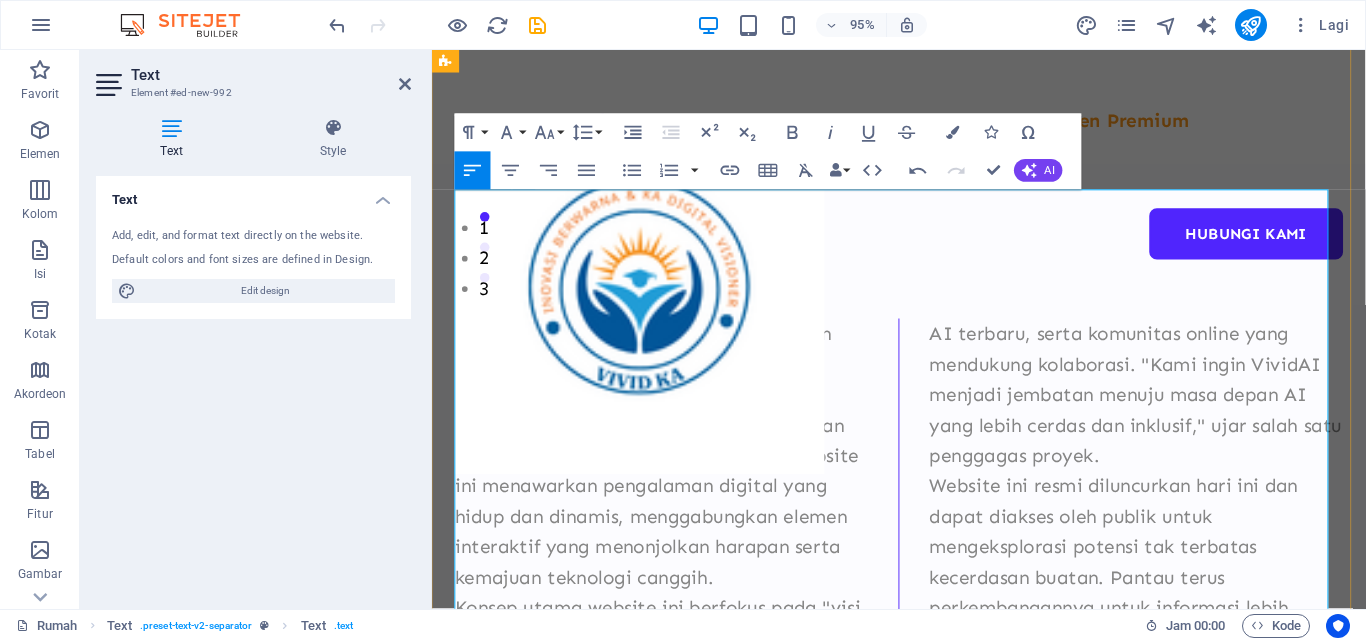 scroll, scrollTop: 150, scrollLeft: 0, axis: vertical 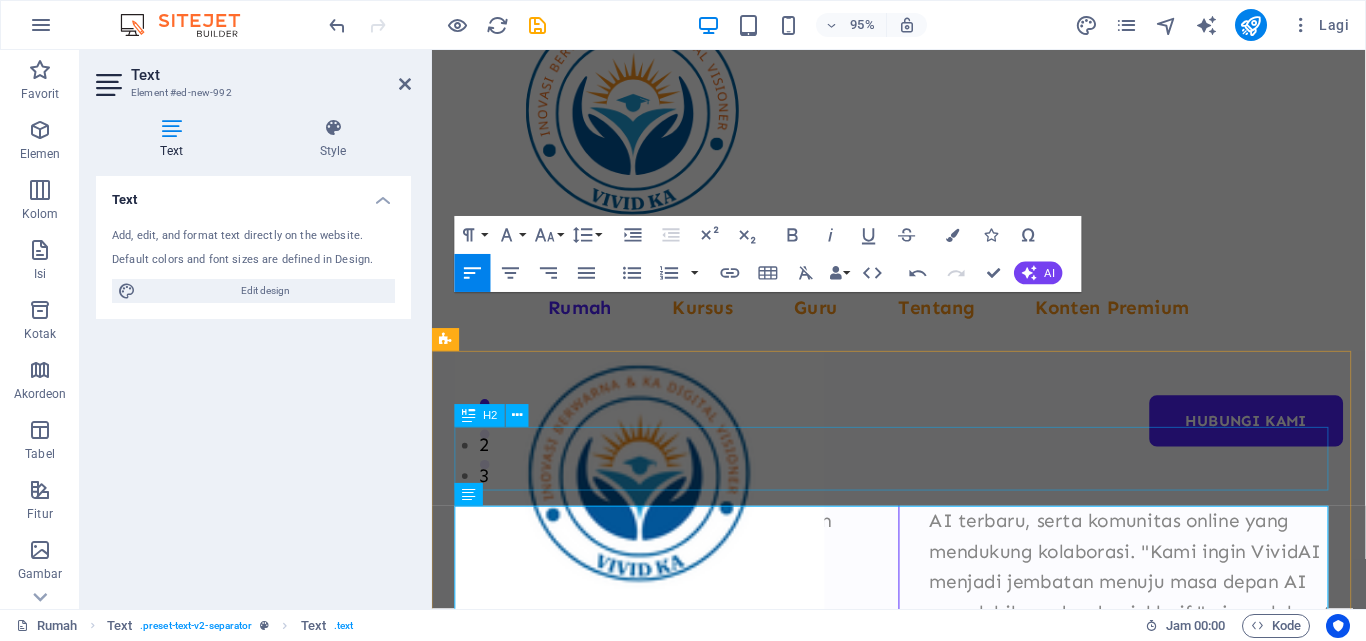 click on "Headline" at bounding box center [923, 480] 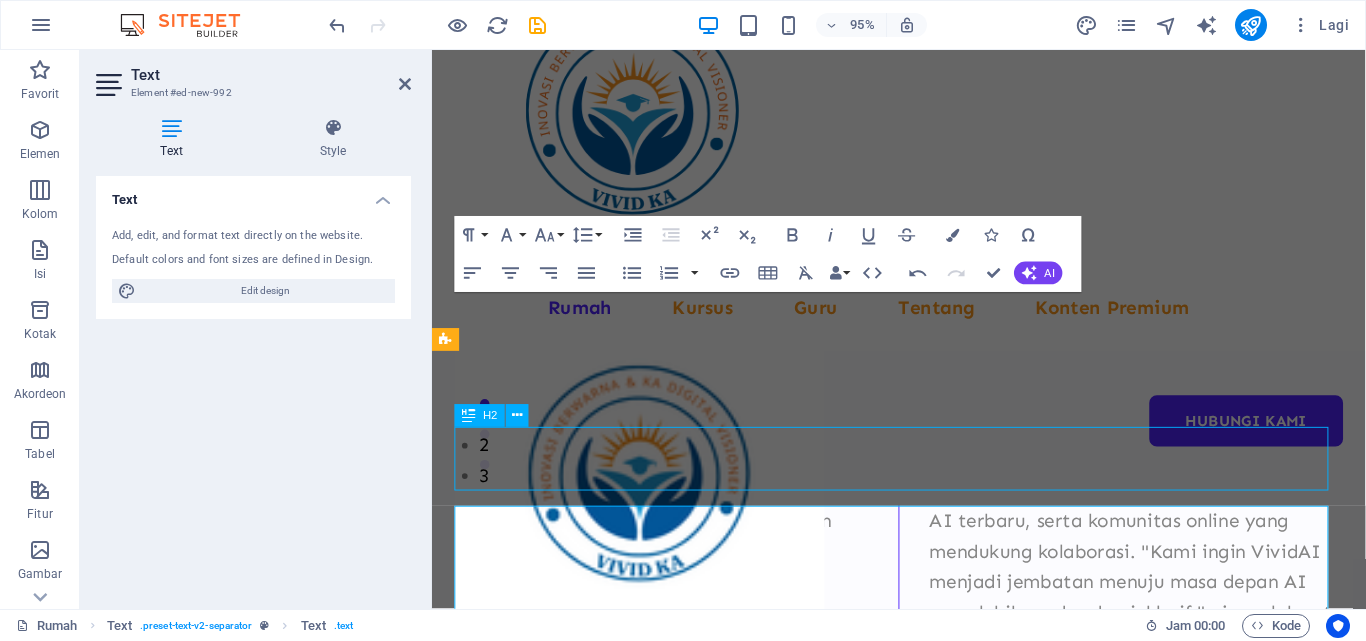 click on "Headline" at bounding box center [923, 480] 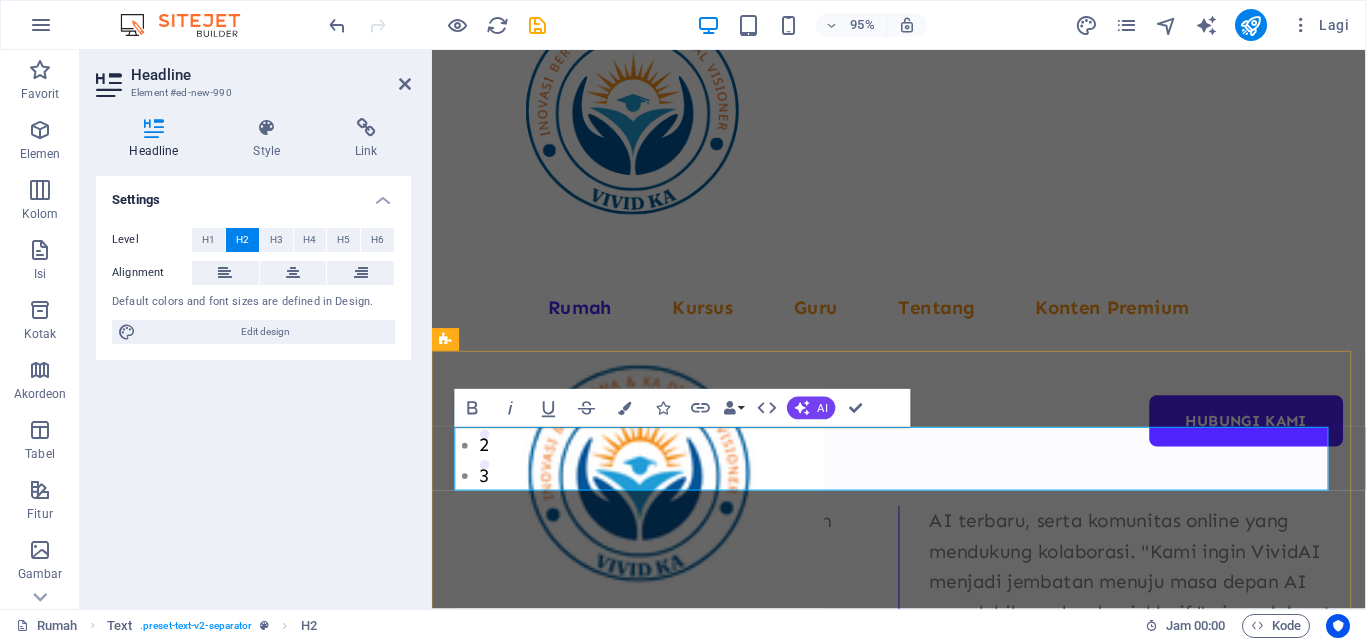 click on "Headline" at bounding box center (923, 480) 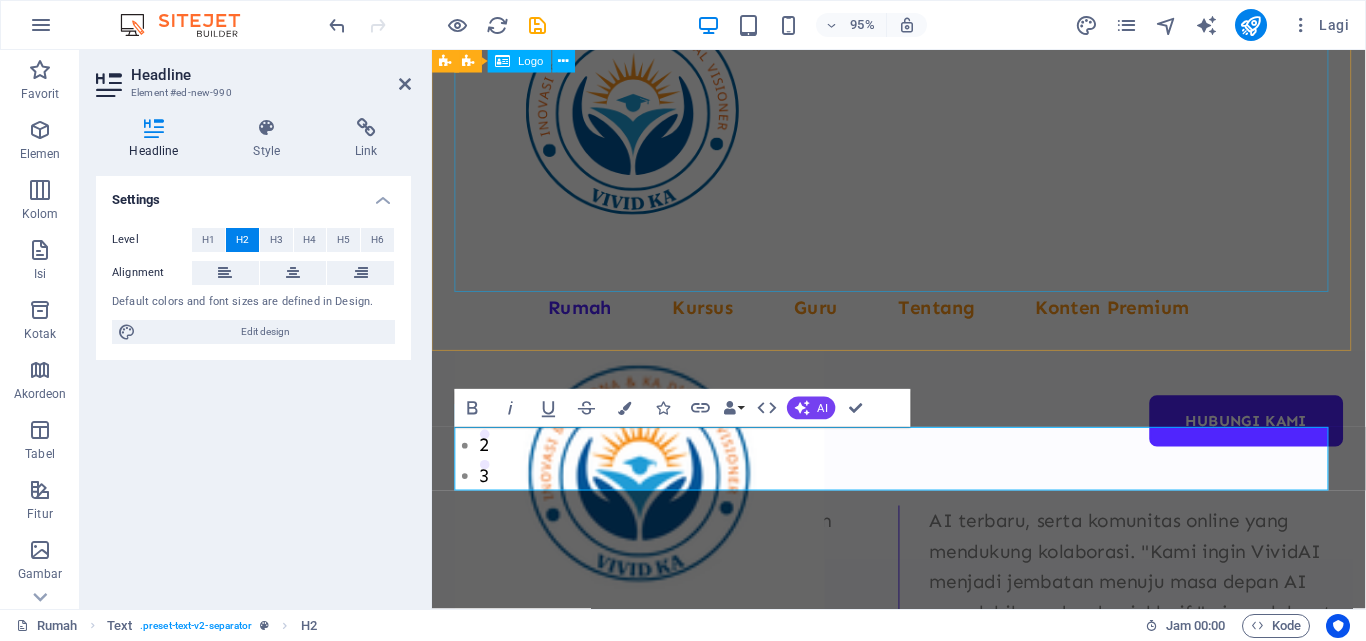 click at bounding box center (923, 117) 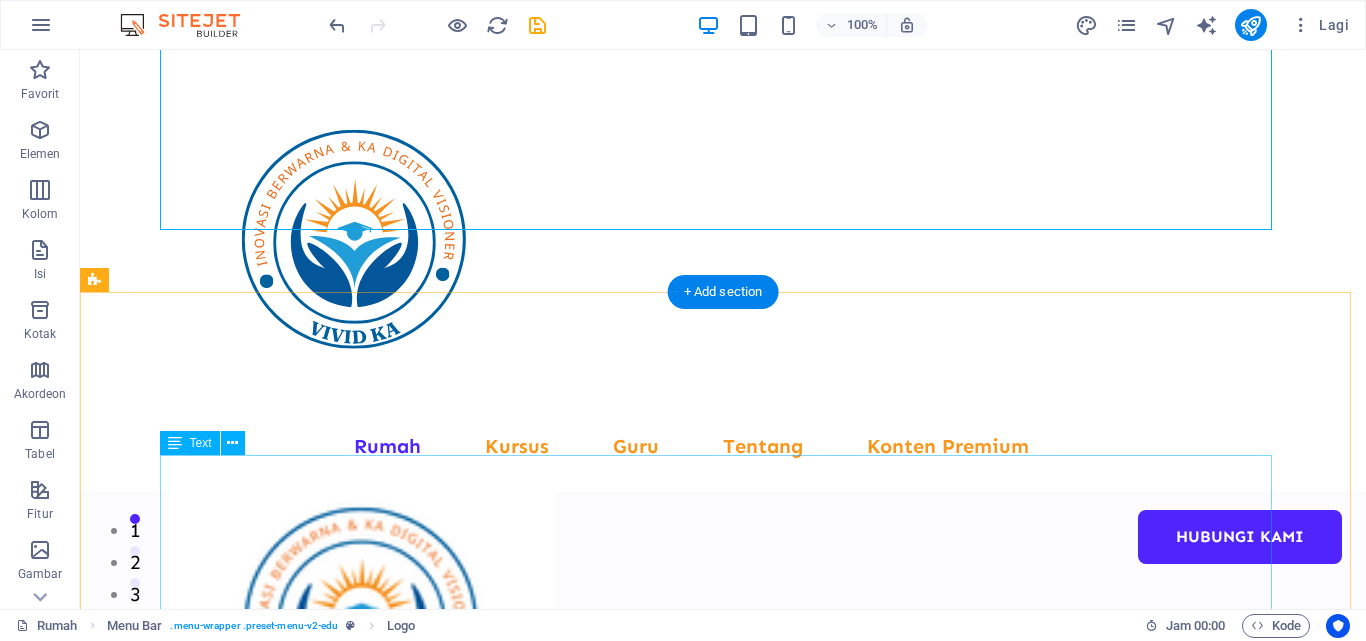 scroll, scrollTop: 225, scrollLeft: 0, axis: vertical 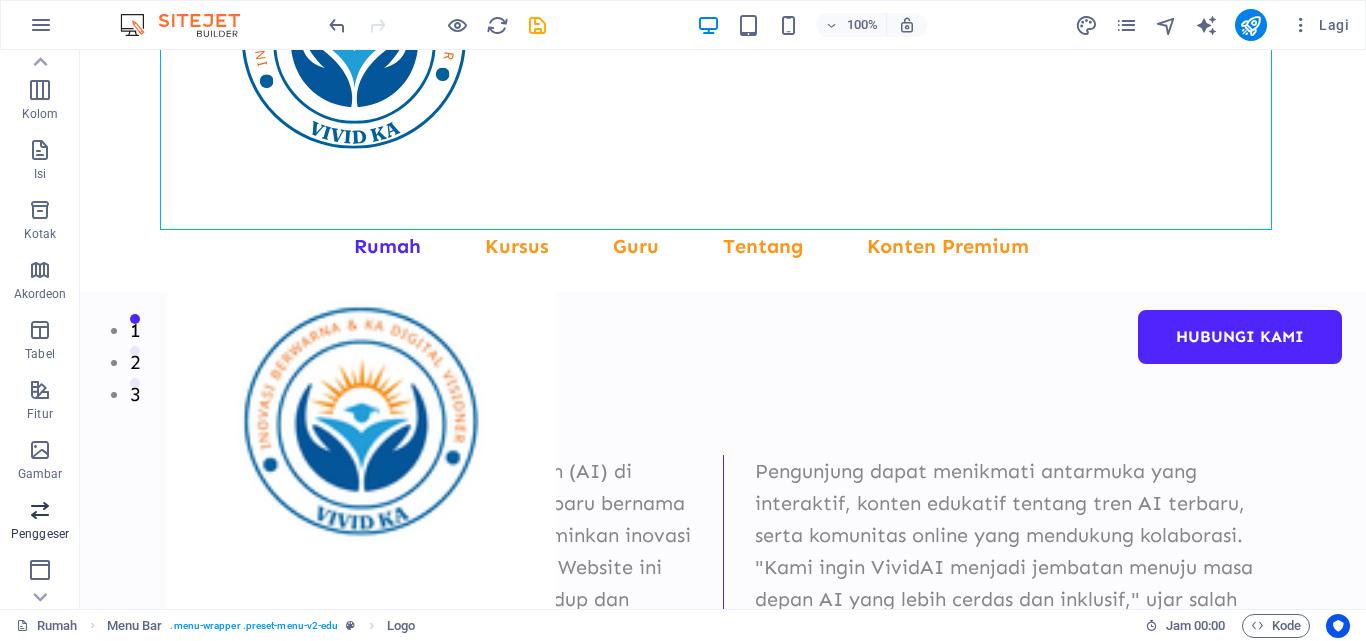 click on "Penggeser" at bounding box center [40, 534] 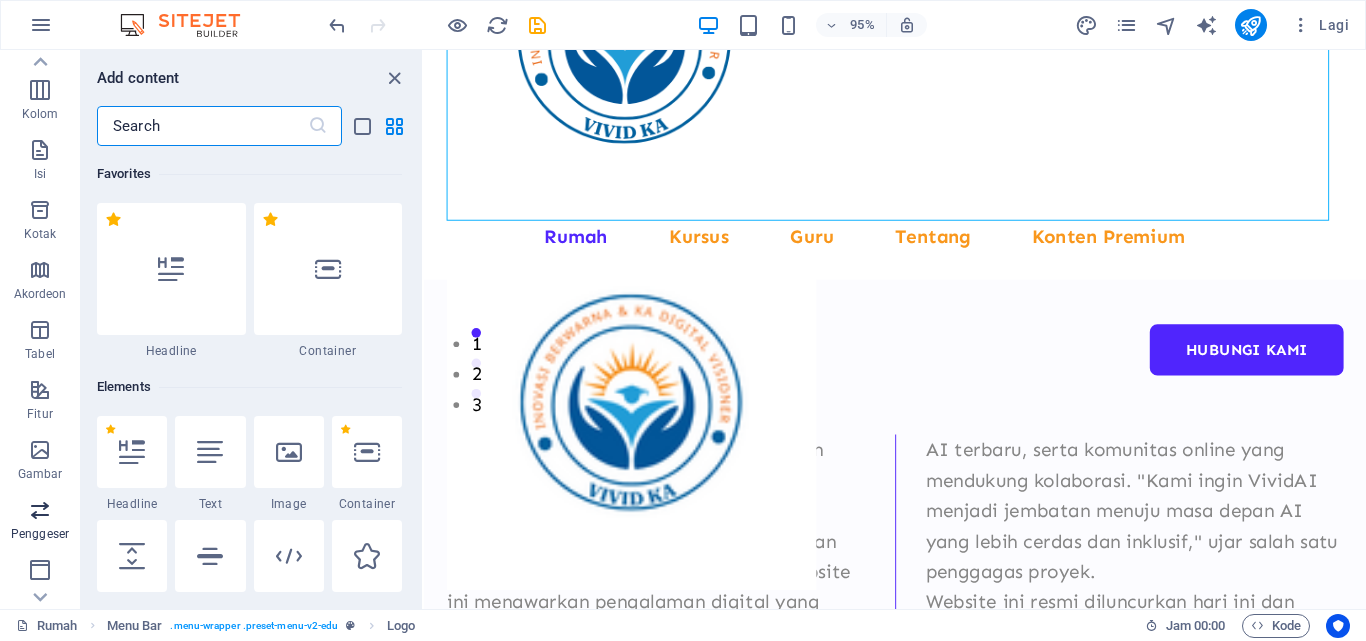 scroll, scrollTop: 11337, scrollLeft: 0, axis: vertical 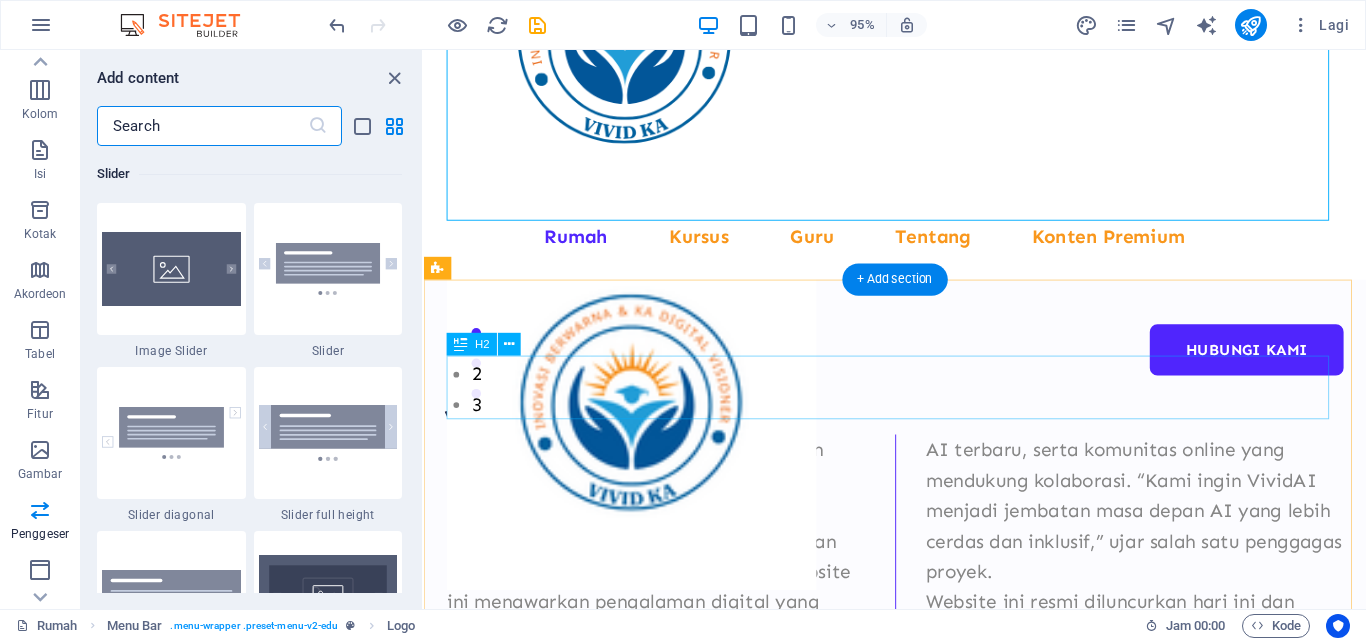 click on "Judul berita" at bounding box center [920, 405] 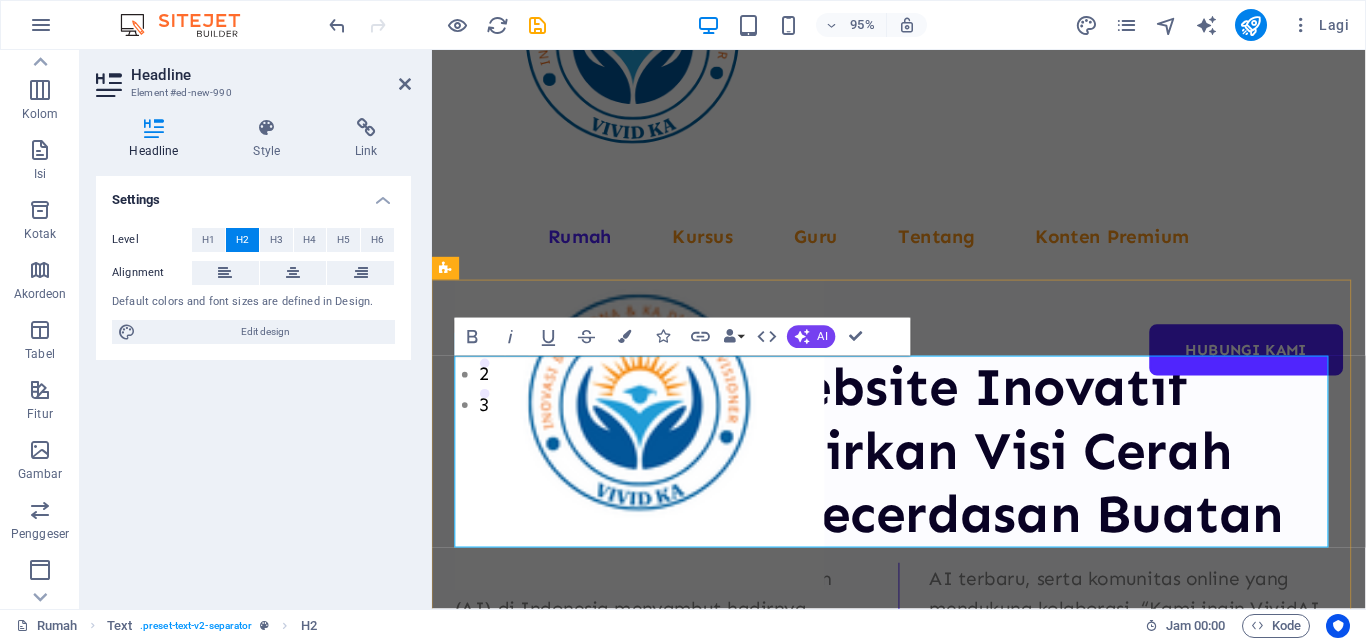 click on "Peluncuran Website Inovatif "VividAI" Hadirkan Visi Cerah Masa Depan Kecerdasan Buatan" at bounding box center [923, 473] 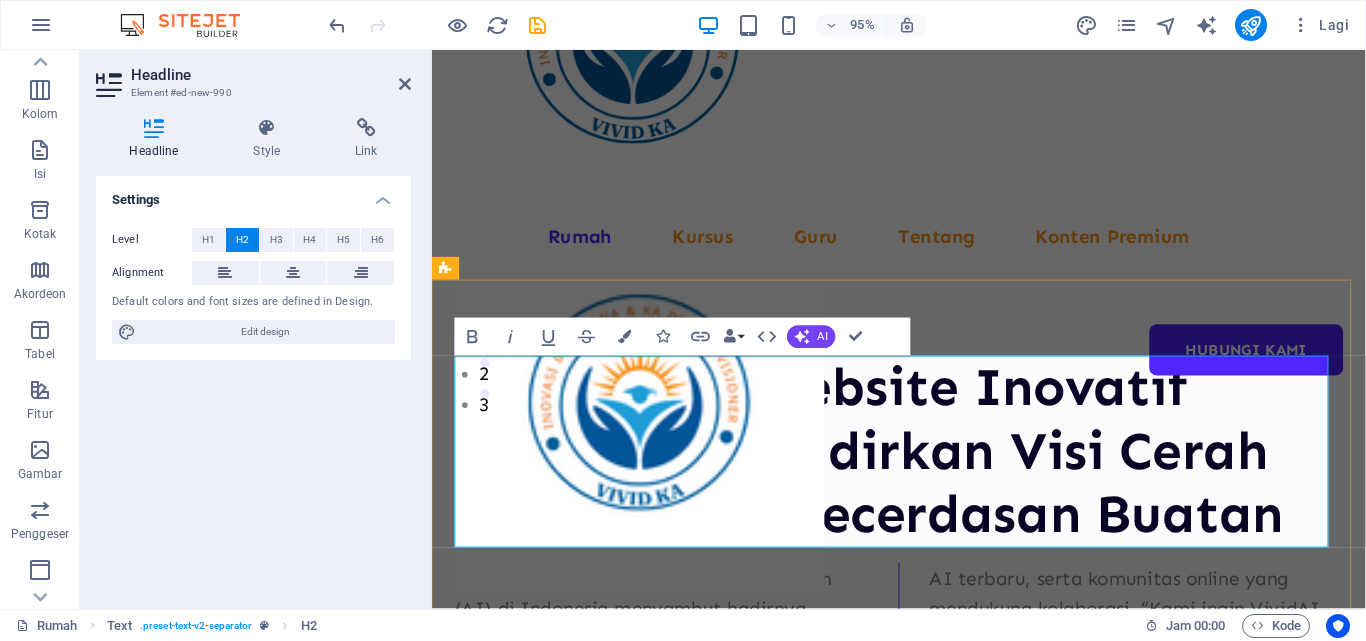 type 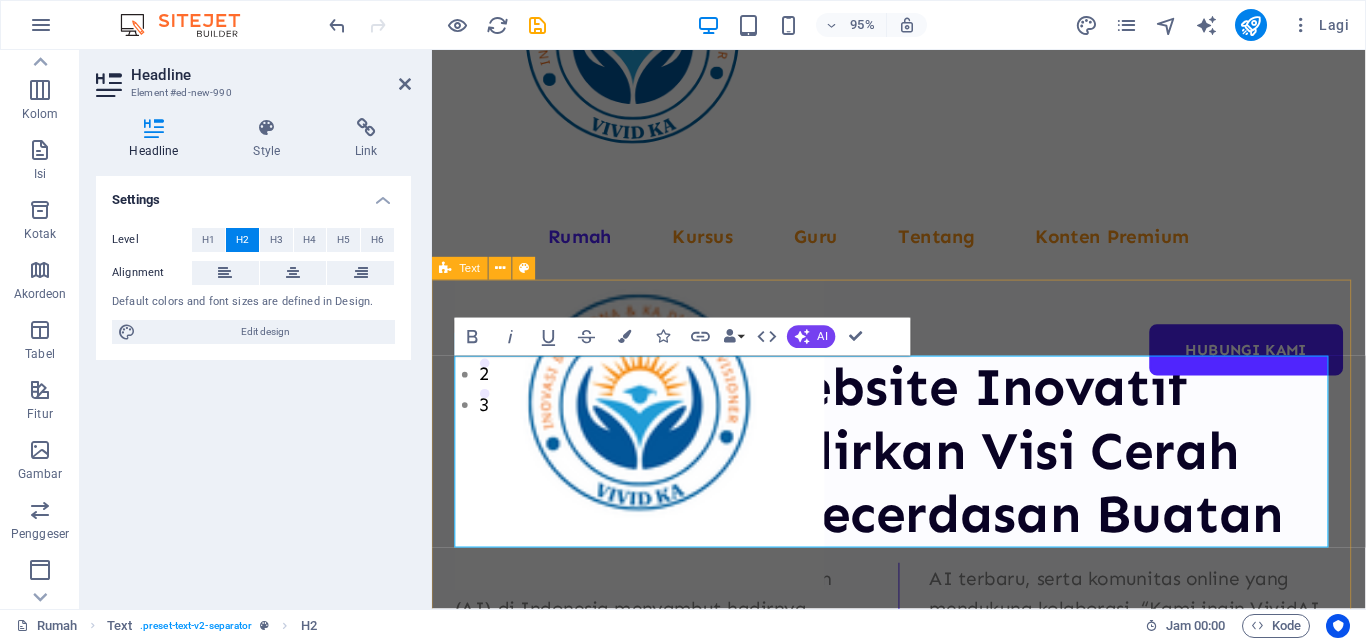 click on "Peluncuran Website Inovatif "VividKA" Hadirkan Visi Cerah Masa Depan Kecerdasan Buatan Komunitas kecerdasan penggemar buatan (AI) di Indonesia menyambut hadirnya website baru bernama "VividAI", yang dirancang untuk mencerminkan inovasi dan semangat masa depan teknologi AI. Website ini menawarkan pengalaman digital yang hidup dan dinamis, menggabungkan elemen interaktif yang menonjolkan harapan serta kemajuan teknologi canggih. Konsep utama website ini fokus pada "visi cerah", simbol harapan untuk perkembangan AI yang berkelanjutan, serta "dinamis", yang mencerminkan evolusi konstan dalam dunia kecerdasan buatan. Dengan desain yang memukau dan fitur bergerak, VividAI bertujuan menjadi pusat inspirasi bagi para pengembang, peneliti, dan penggila AI di seluruh negeri. Website ini resmi diluncurkan hari ini dan dapat diakses oleh publik untuk mengeksplorasi potensi tak terbatas kecerdasan buatan. Pantau terus perkembangannya untuk informasi lebih lanjut!" at bounding box center (923, 801) 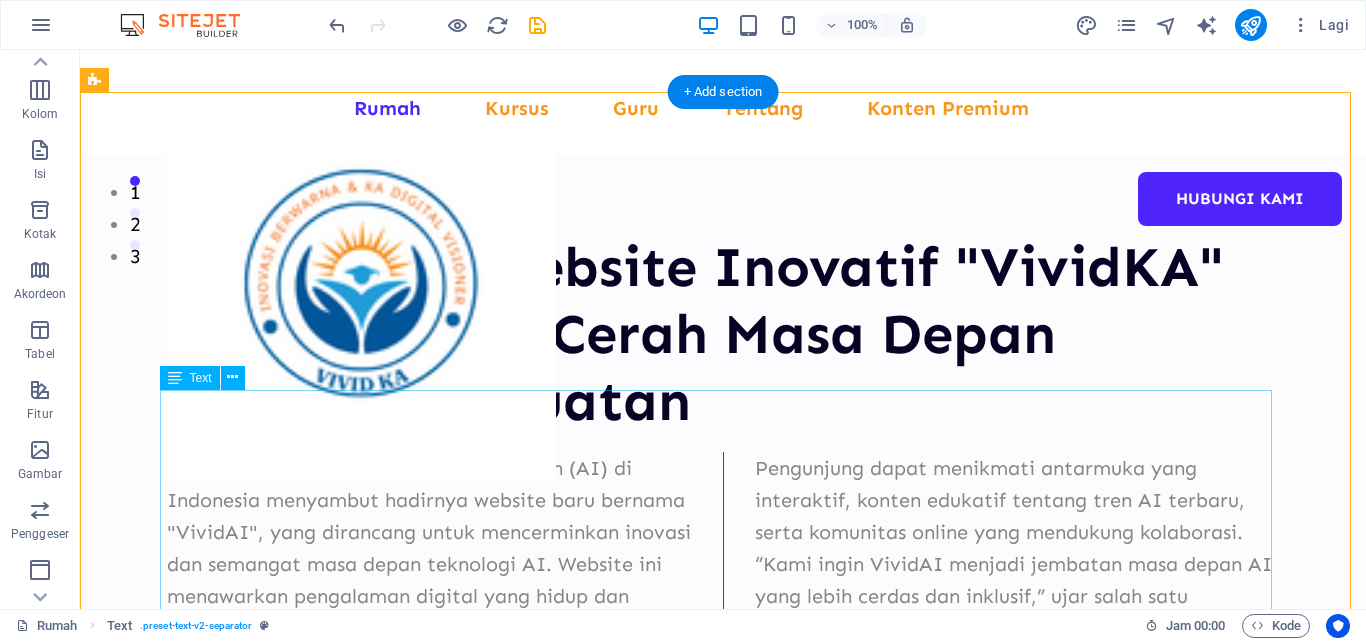 scroll, scrollTop: 425, scrollLeft: 0, axis: vertical 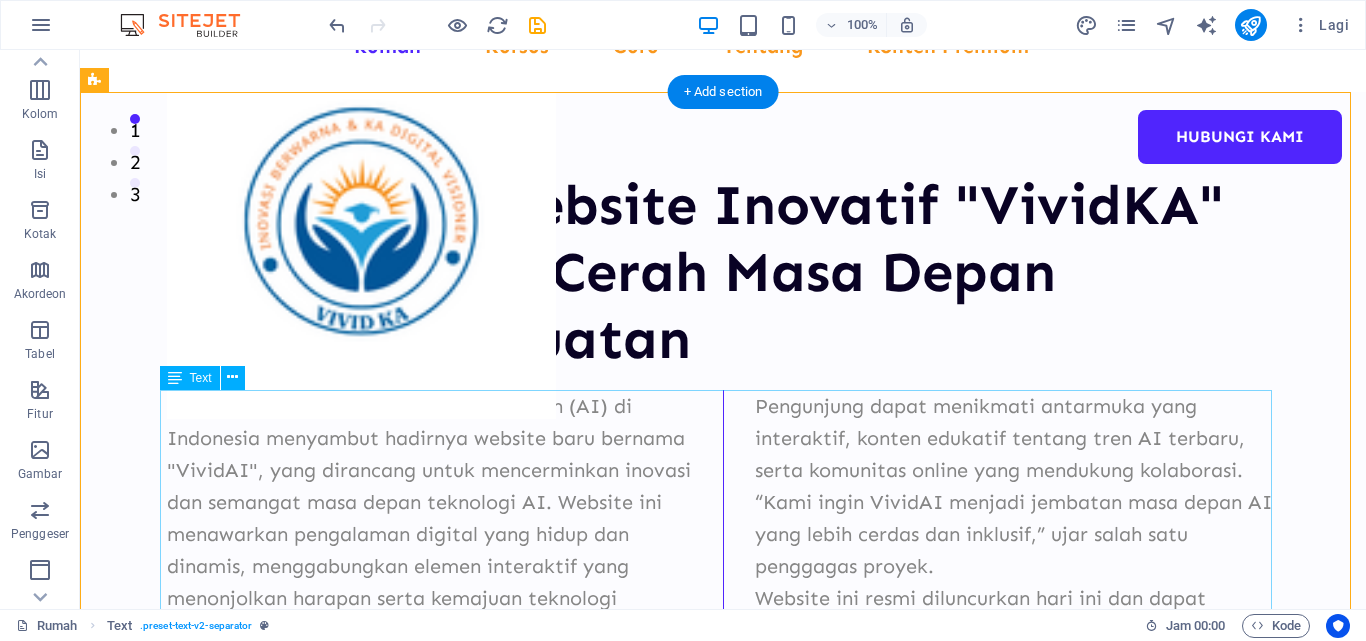 click on "Komunitas kecerdasan penggemar buatan (AI) di Indonesia menyambut hadirnya website baru bernama "VividAI", yang dirancang untuk mencerminkan inovasi dan semangat masa depan teknologi AI. Website ini menawarkan pengalaman digital yang hidup dan dinamis, menggabungkan elemen interaktif yang menonjolkan harapan serta kemajuan teknologi canggih. Konsep utama website ini fokus pada "visi cerah", simbol harapan untuk perkembangan AI yang berkelanjutan, serta "dinamis", yang mencerminkan evolusi konstan dalam dunia kecerdasan buatan. Dengan desain yang memukau dan fitur bergerak, VividAI bertujuan menjadi pusat inspirasi bagi para pengembang, peneliti, dan penggila AI di seluruh negeri. Pengunjung dapat menikmati antarmuka yang interaktif, konten edukatif tentang tren AI terbaru, serta komunitas online yang mendukung kolaborasi. “Kami ingin VividAI menjadi jembatan masa depan AI yang lebih cerdas dan inklusif,” ujar salah satu penggagas proyek." at bounding box center (723, 646) 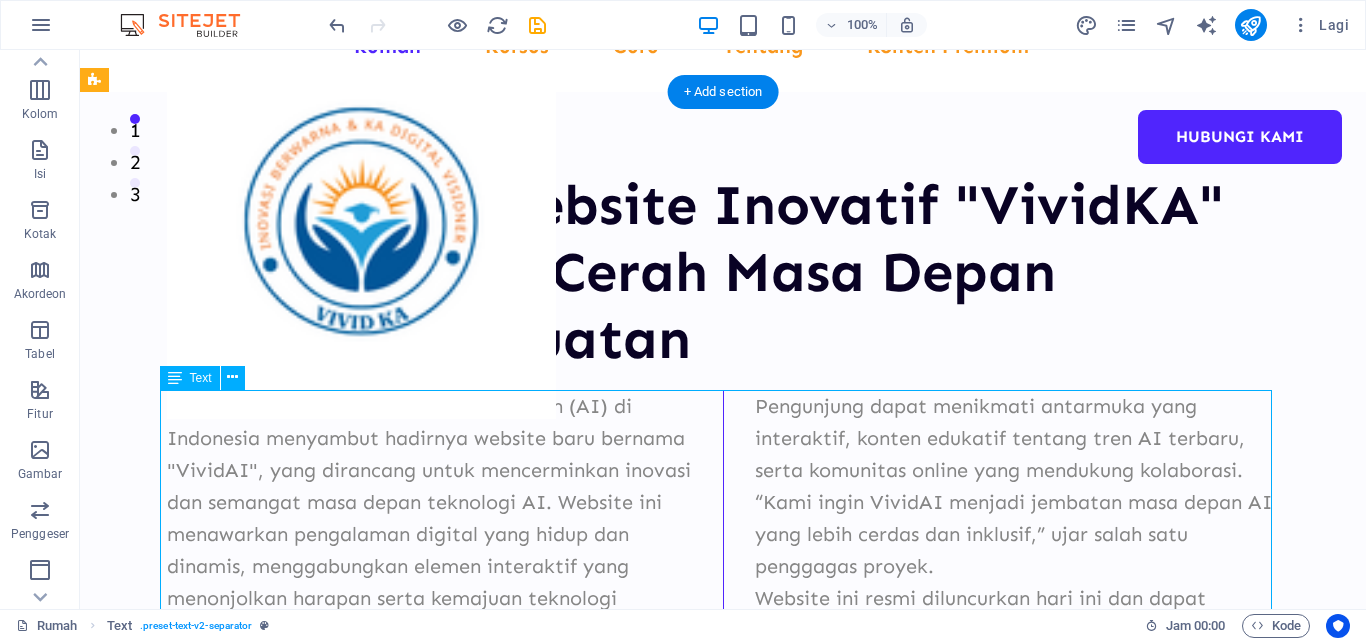 click on "Komunitas kecerdasan penggemar buatan (AI) di Indonesia menyambut hadirnya website baru bernama "VividAI", yang dirancang untuk mencerminkan inovasi dan semangat masa depan teknologi AI. Website ini menawarkan pengalaman digital yang hidup dan dinamis, menggabungkan elemen interaktif yang menonjolkan harapan serta kemajuan teknologi canggih. Konsep utama website ini fokus pada "visi cerah", simbol harapan untuk perkembangan AI yang berkelanjutan, serta "dinamis", yang mencerminkan evolusi konstan dalam dunia kecerdasan buatan. Dengan desain yang memukau dan fitur bergerak, VividAI bertujuan menjadi pusat inspirasi bagi para pengembang, peneliti, dan penggila AI di seluruh negeri. Pengunjung dapat menikmati antarmuka yang interaktif, konten edukatif tentang tren AI terbaru, serta komunitas online yang mendukung kolaborasi. “Kami ingin VividAI menjadi jembatan masa depan AI yang lebih cerdas dan inklusif,” ujar salah satu penggagas proyek." at bounding box center (723, 646) 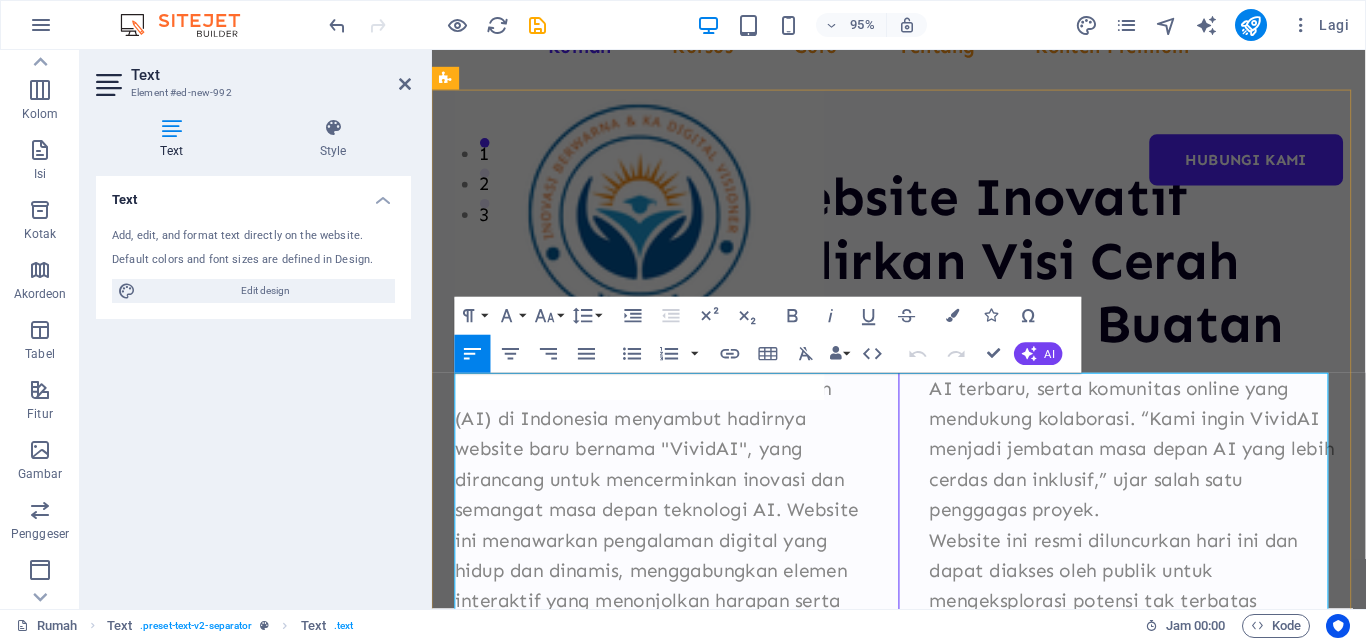 click on "Komunitas kecerdasan penggemar buatan (AI) di Indonesia menyambut hadirnya website baru bernama "VividAI", yang dirancang untuk mencerminkan inovasi dan semangat masa depan teknologi AI. Website ini menawarkan pengalaman digital yang hidup dan dinamis, menggabungkan elemen interaktif yang menonjolkan harapan serta kemajuan teknologi canggih." at bounding box center [674, 534] 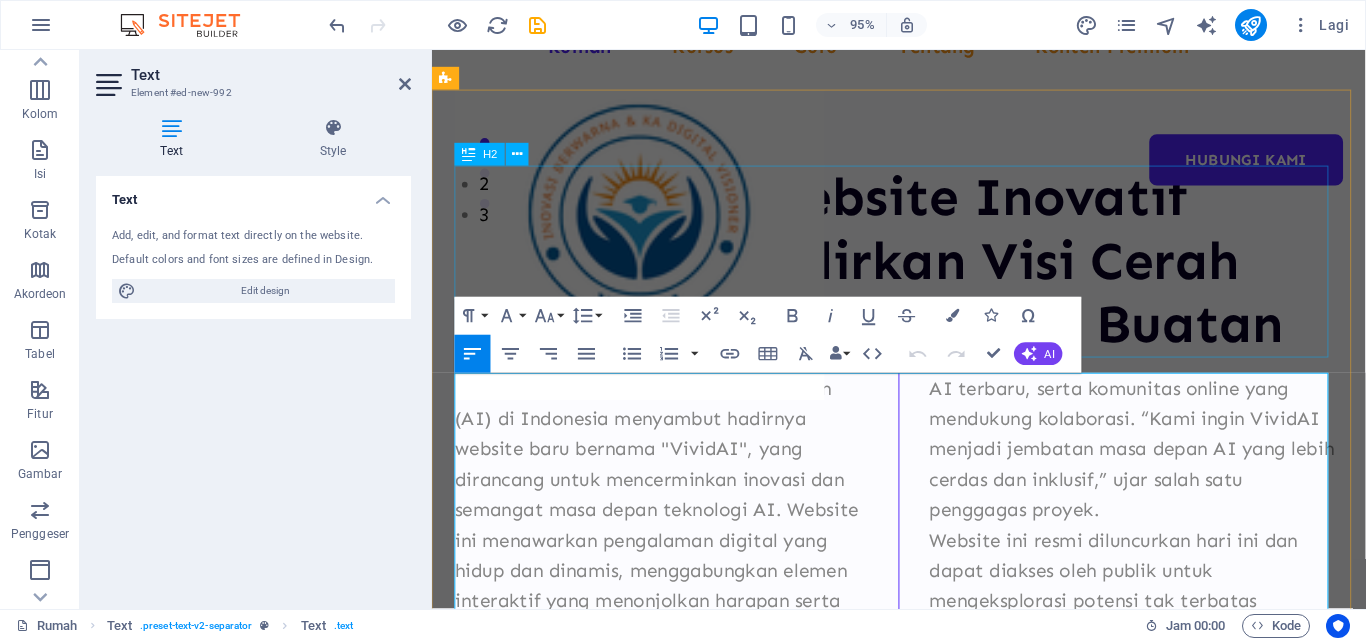 click on "Peluncuran Website Inovatif "VividKA" Hadirkan Visi Cerah Masa Depan Kecerdasan Buatan" at bounding box center [923, 273] 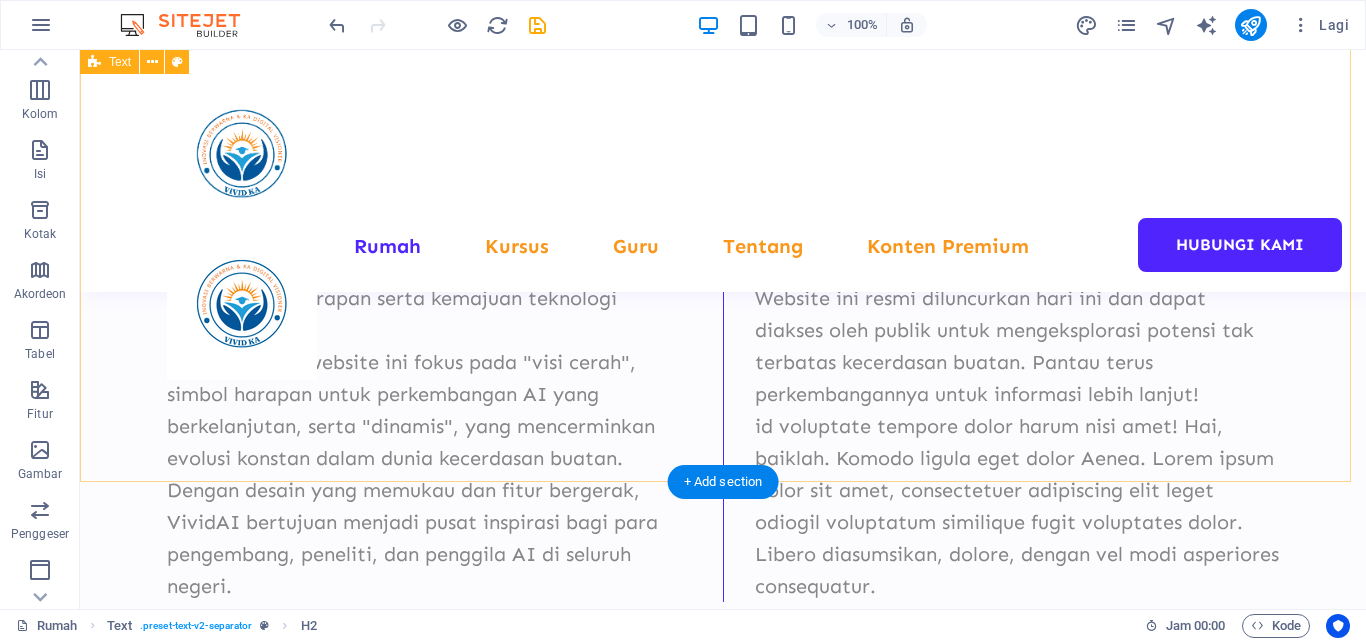 scroll, scrollTop: 900, scrollLeft: 0, axis: vertical 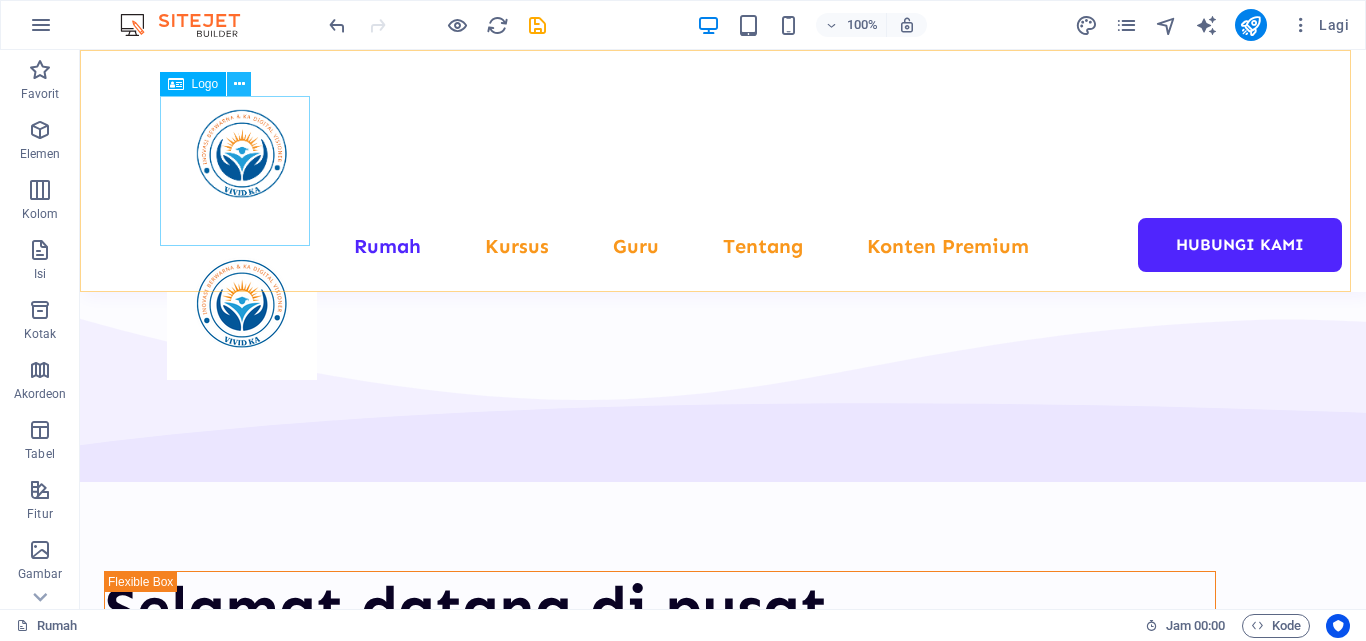 click at bounding box center (239, 84) 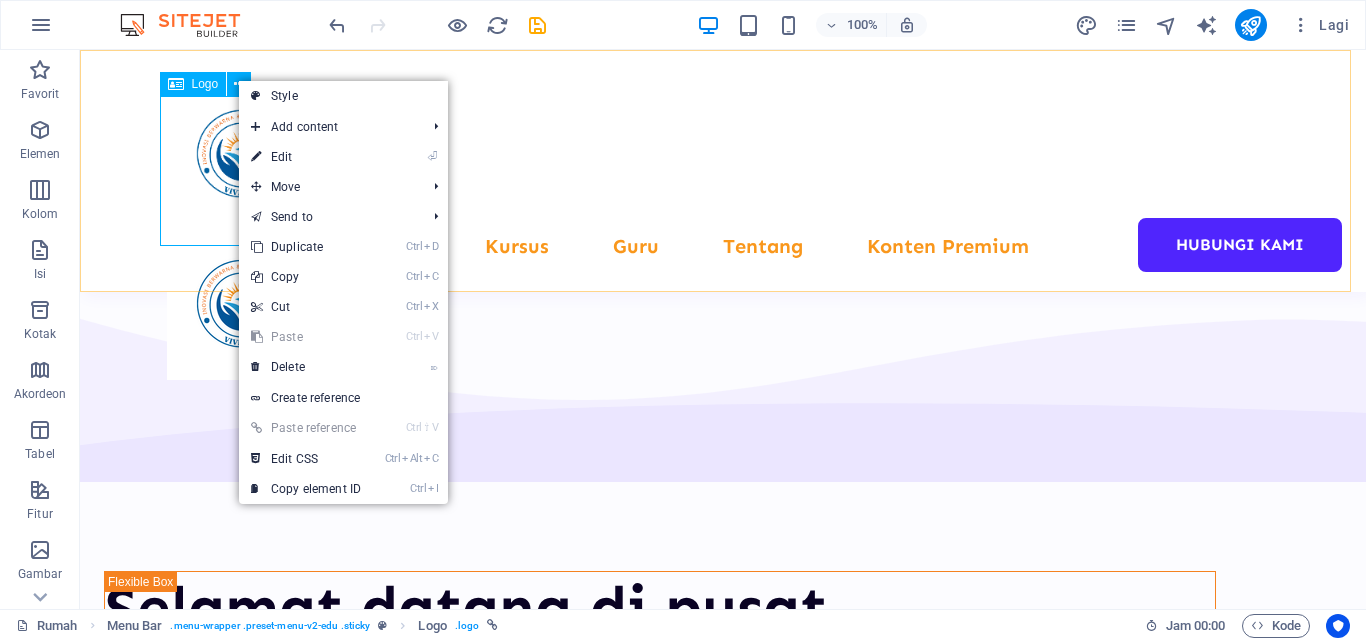 click at bounding box center [242, 305] 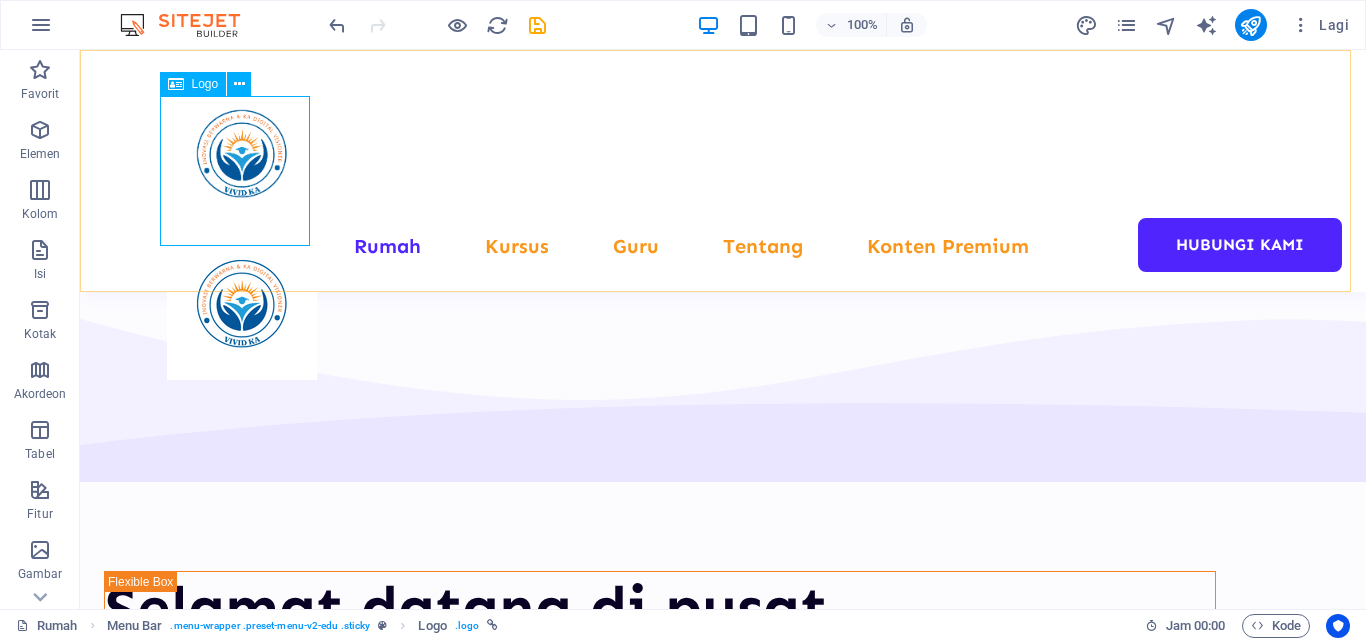 drag, startPoint x: 194, startPoint y: 162, endPoint x: 297, endPoint y: 225, distance: 120.73939 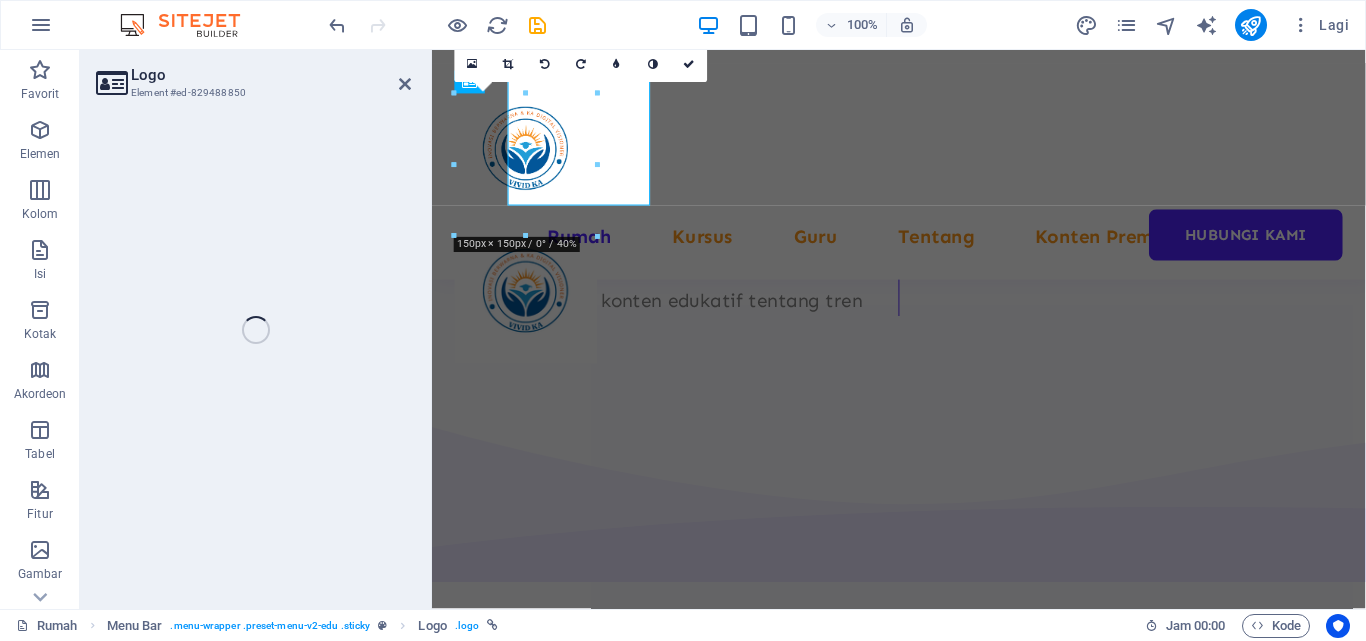 scroll, scrollTop: 932, scrollLeft: 0, axis: vertical 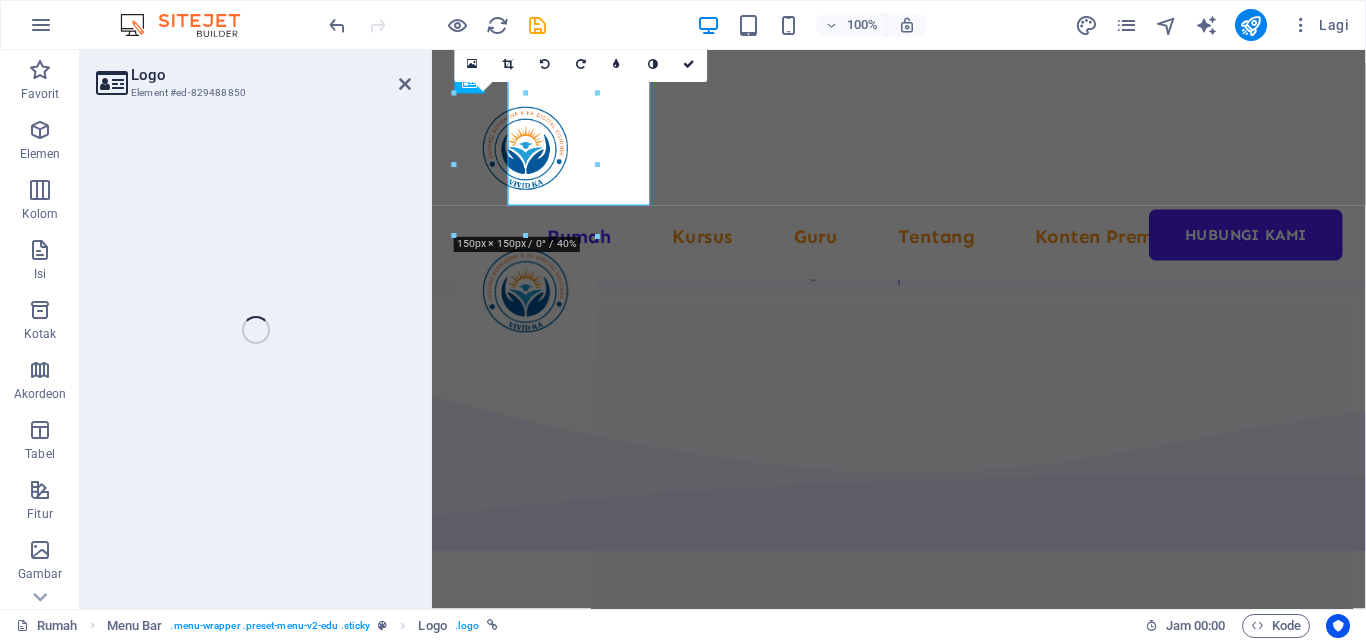 select on "px" 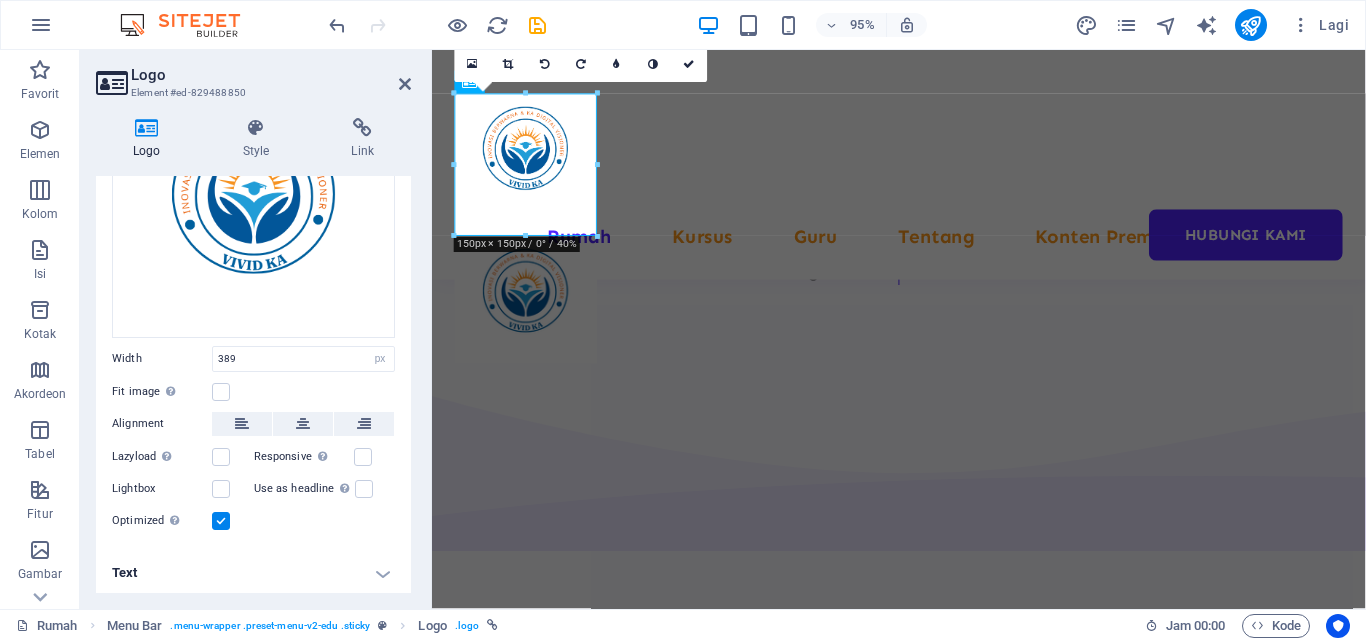 scroll, scrollTop: 0, scrollLeft: 0, axis: both 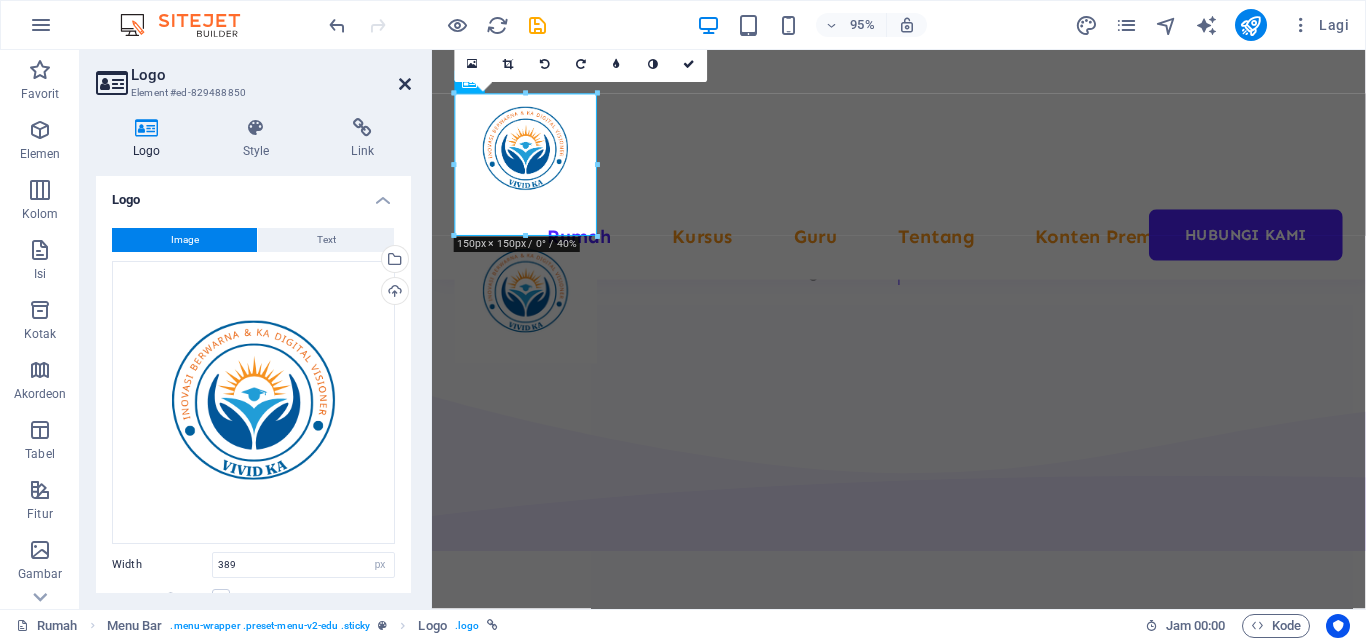click at bounding box center (405, 84) 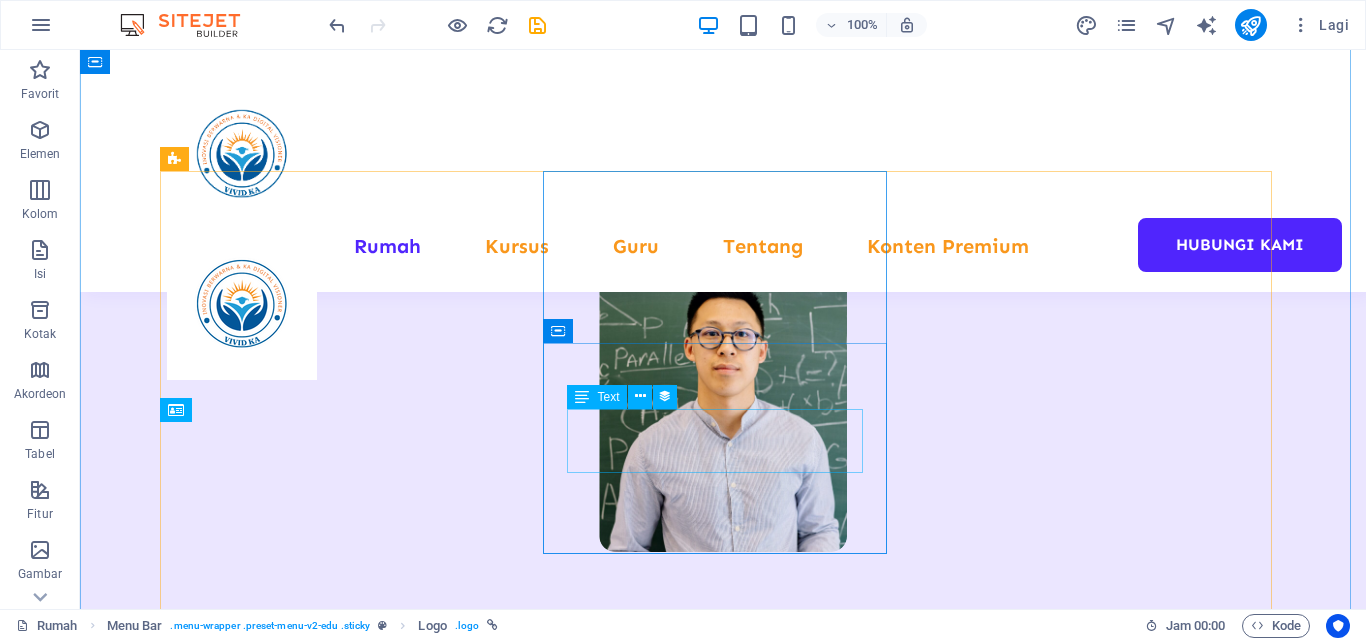 scroll, scrollTop: 2500, scrollLeft: 0, axis: vertical 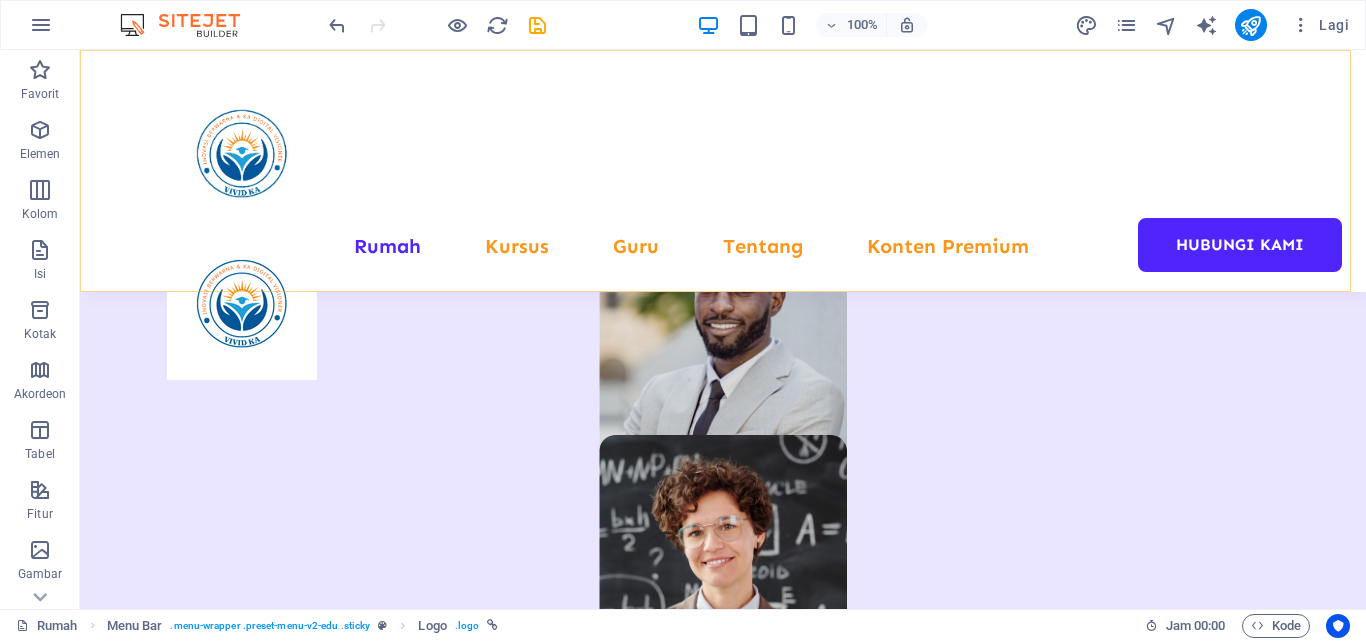 click on "Rumah Kursus Guru Tentang Konten Premium Hubungi kami" at bounding box center (723, 171) 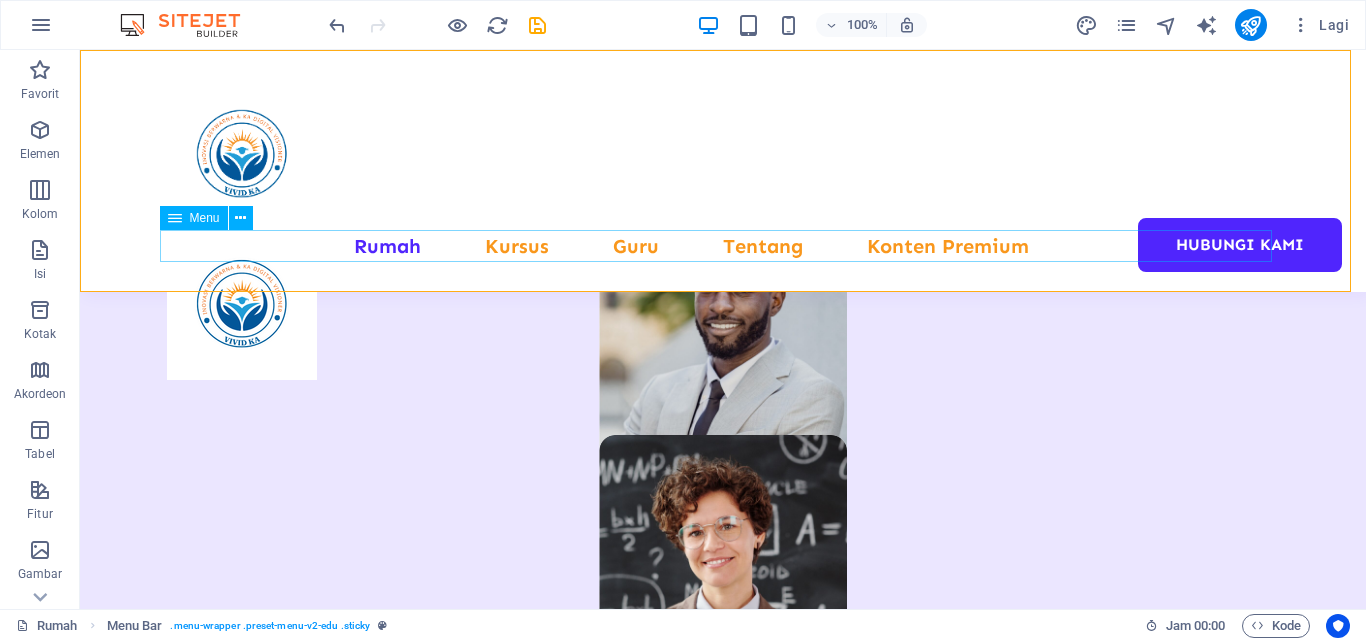 click on "Rumah Kursus Guru Tentang Konten Premium Hubungi kami" at bounding box center (723, 246) 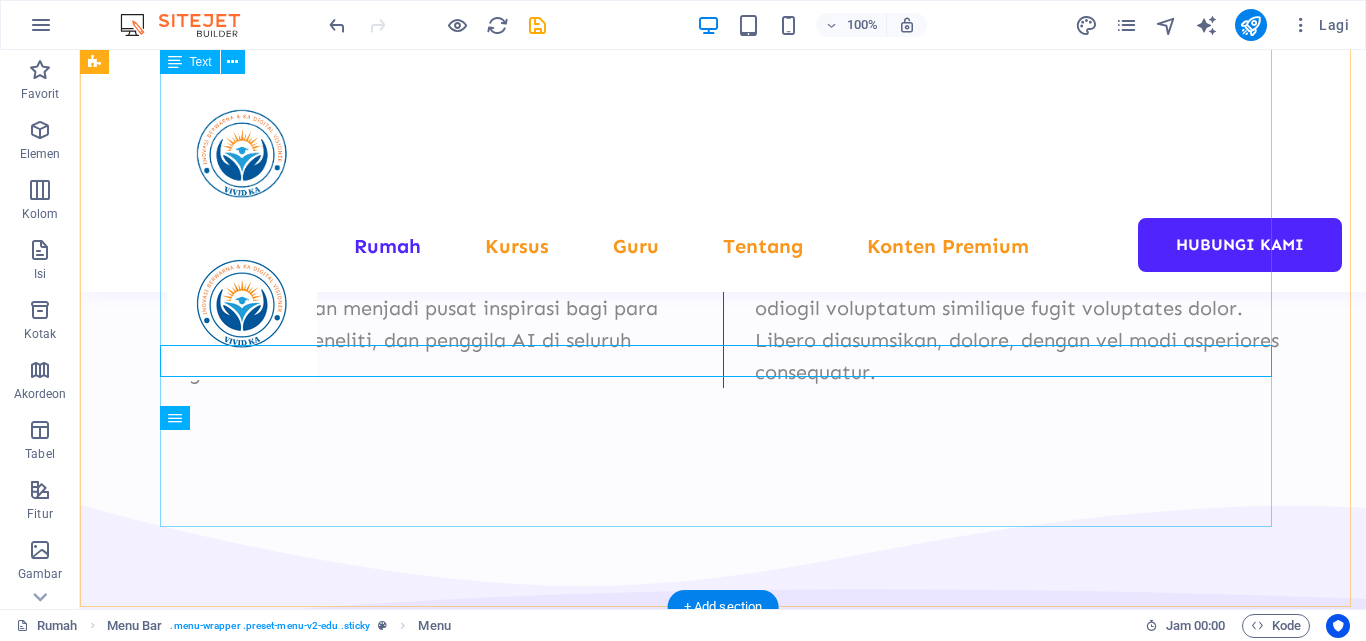 scroll, scrollTop: 575, scrollLeft: 0, axis: vertical 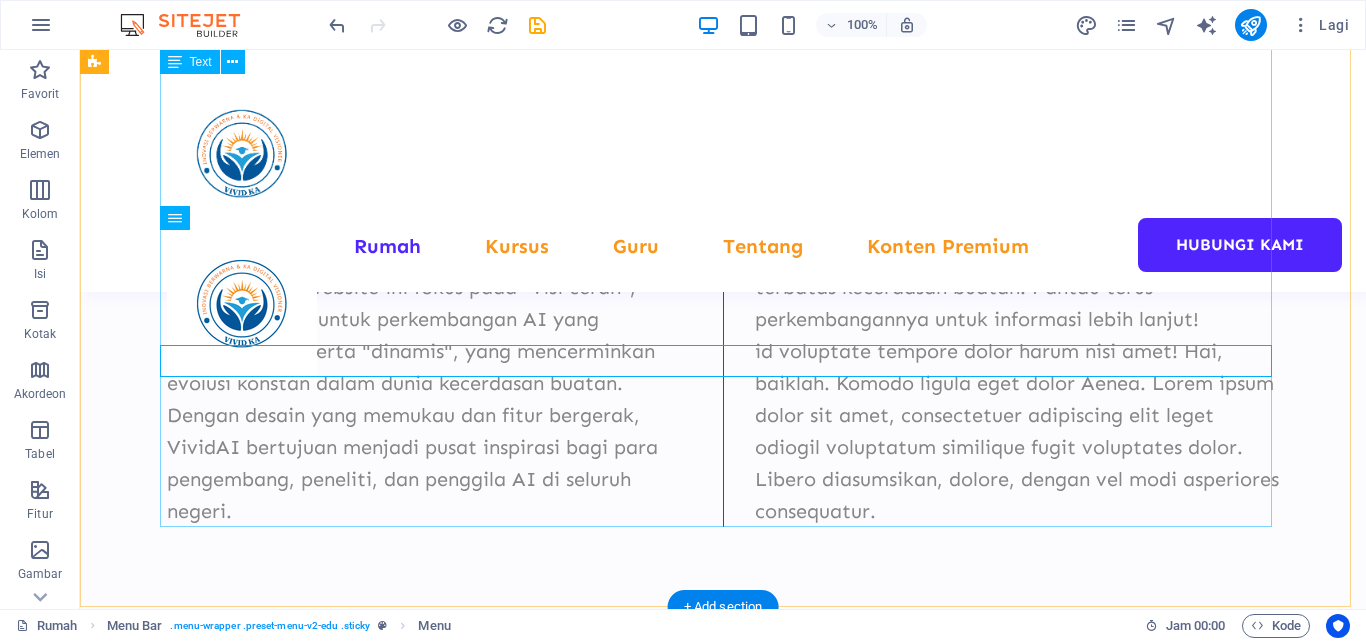 click on "Komunitas kecerdasan penggemar buatan (AI) di Indonesia menyambut hadirnya website baru bernama "VividAI", yang dirancang untuk mencerminkan inovasi dan semangat masa depan teknologi AI. Website ini menawarkan pengalaman digital yang hidup dan dinamis, menggabungkan elemen interaktif yang menonjolkan harapan serta kemajuan teknologi canggih. Konsep utama website ini fokus pada "visi cerah", simbol harapan untuk perkembangan AI yang berkelanjutan, serta "dinamis", yang mencerminkan evolusi konstan dalam dunia kecerdasan buatan. Dengan desain yang memukau dan fitur bergerak, VividAI bertujuan menjadi pusat inspirasi bagi para pengembang, peneliti, dan penggila AI di seluruh negeri. Pengunjung dapat menikmati antarmuka yang interaktif, konten edukatif tentang tren AI terbaru, serta komunitas online yang mendukung kolaborasi. “Kami ingin VividAI menjadi jembatan masa depan AI yang lebih cerdas dan inklusif,” ujar salah satu penggagas proyek." at bounding box center [723, 271] 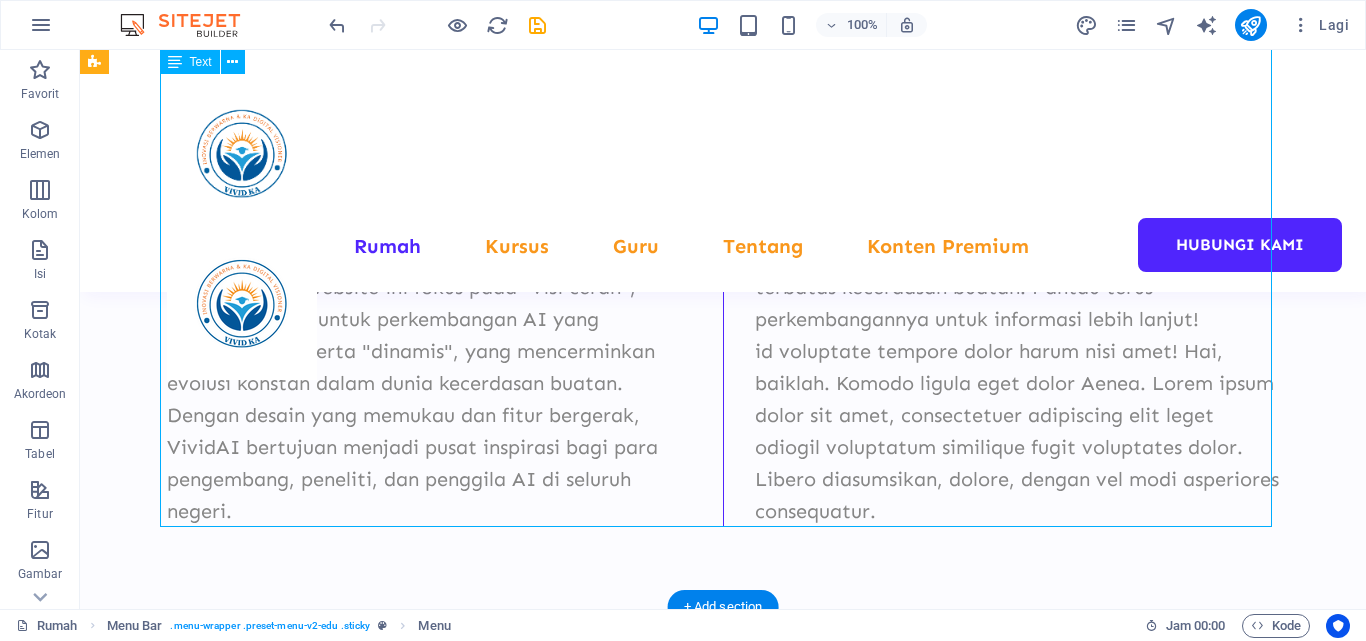 click on "Komunitas kecerdasan penggemar buatan (AI) di Indonesia menyambut hadirnya website baru bernama "VividAI", yang dirancang untuk mencerminkan inovasi dan semangat masa depan teknologi AI. Website ini menawarkan pengalaman digital yang hidup dan dinamis, menggabungkan elemen interaktif yang menonjolkan harapan serta kemajuan teknologi canggih. Konsep utama website ini fokus pada "visi cerah", simbol harapan untuk perkembangan AI yang berkelanjutan, serta "dinamis", yang mencerminkan evolusi konstan dalam dunia kecerdasan buatan. Dengan desain yang memukau dan fitur bergerak, VividAI bertujuan menjadi pusat inspirasi bagi para pengembang, peneliti, dan penggila AI di seluruh negeri. Pengunjung dapat menikmati antarmuka yang interaktif, konten edukatif tentang tren AI terbaru, serta komunitas online yang mendukung kolaborasi. “Kami ingin VividAI menjadi jembatan masa depan AI yang lebih cerdas dan inklusif,” ujar salah satu penggagas proyek." at bounding box center (723, 271) 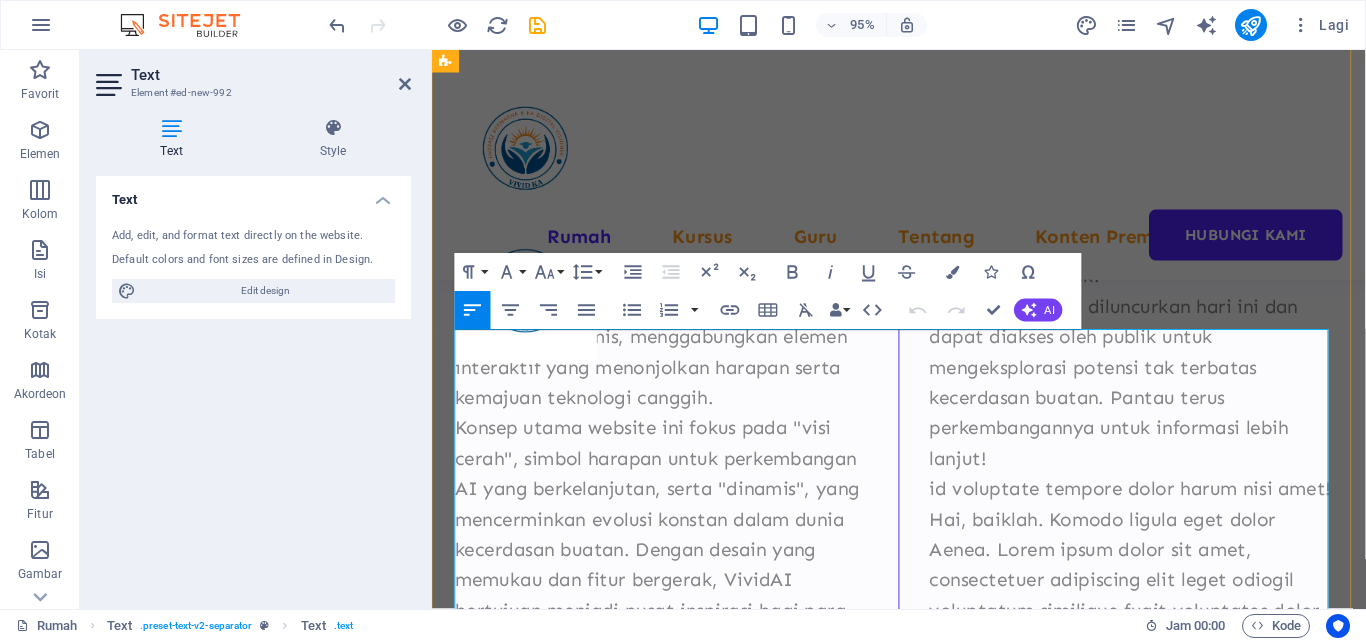 scroll, scrollTop: 246, scrollLeft: 0, axis: vertical 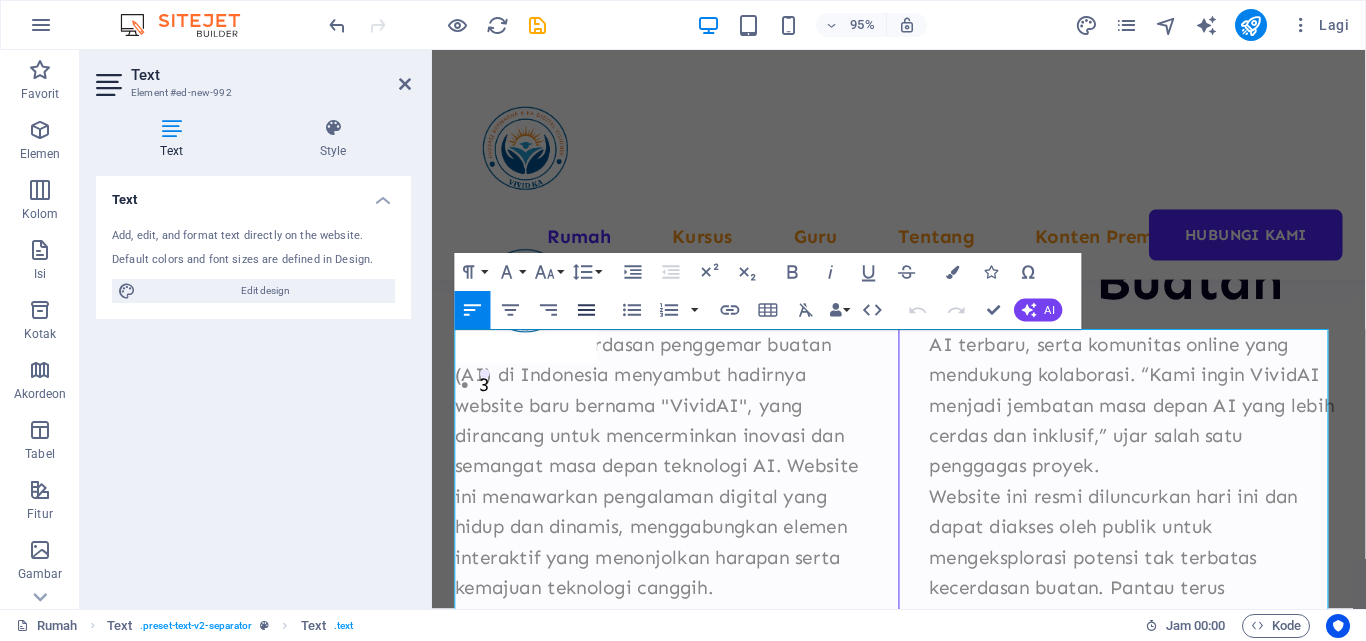 click 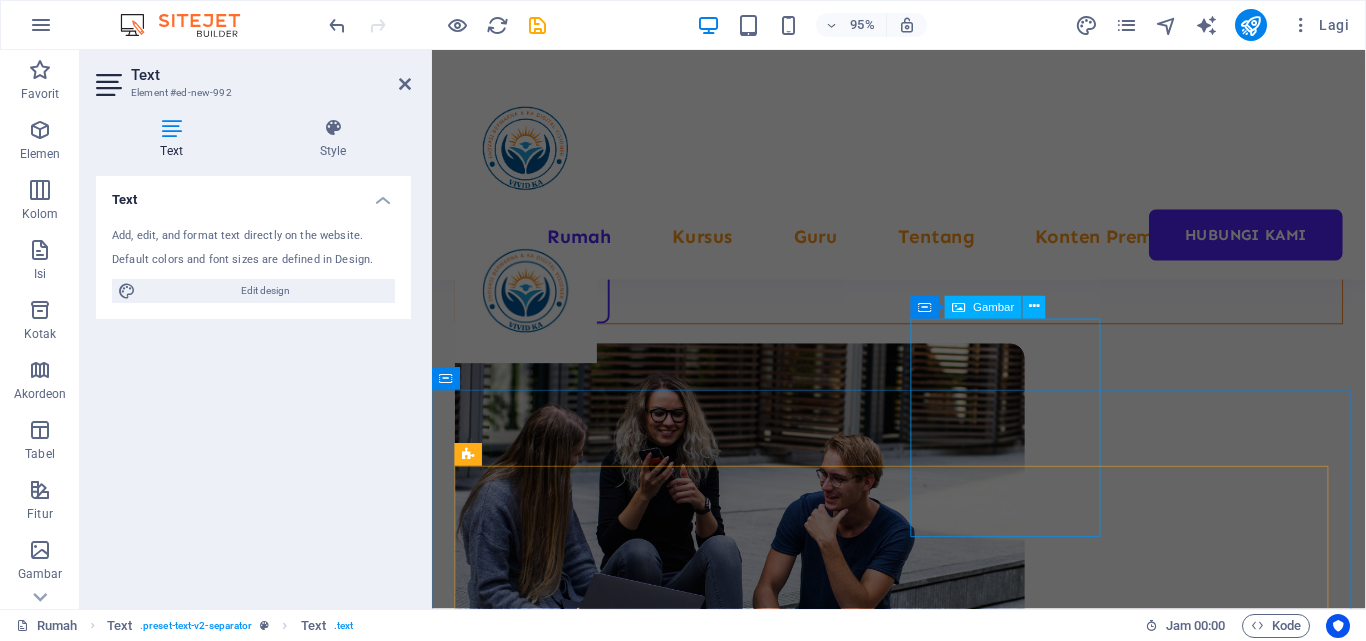 scroll, scrollTop: 1746, scrollLeft: 0, axis: vertical 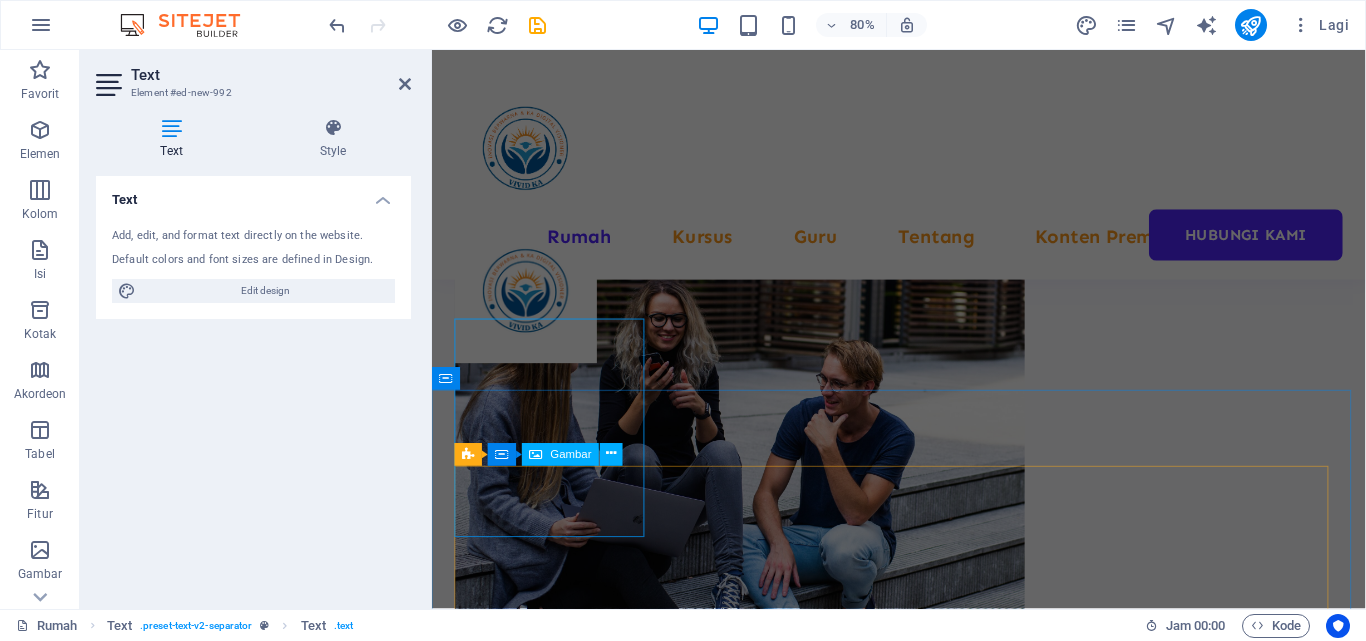 click on "Gambar" at bounding box center [571, 454] 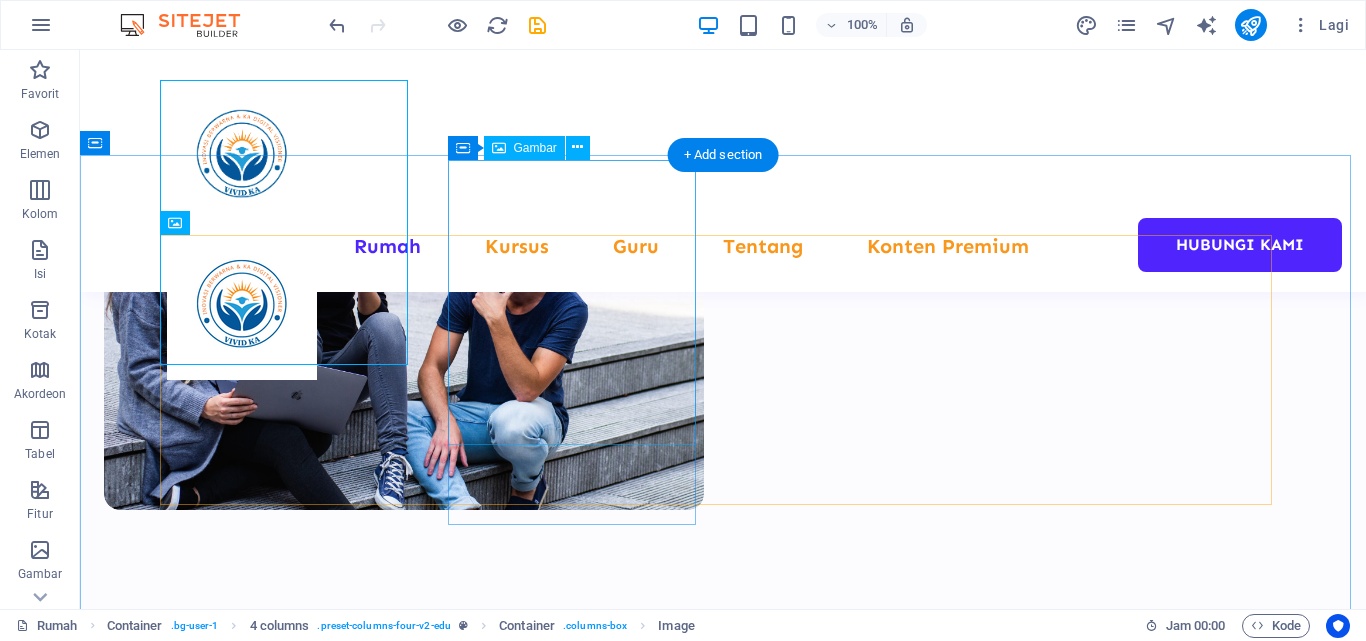 scroll, scrollTop: 1660, scrollLeft: 0, axis: vertical 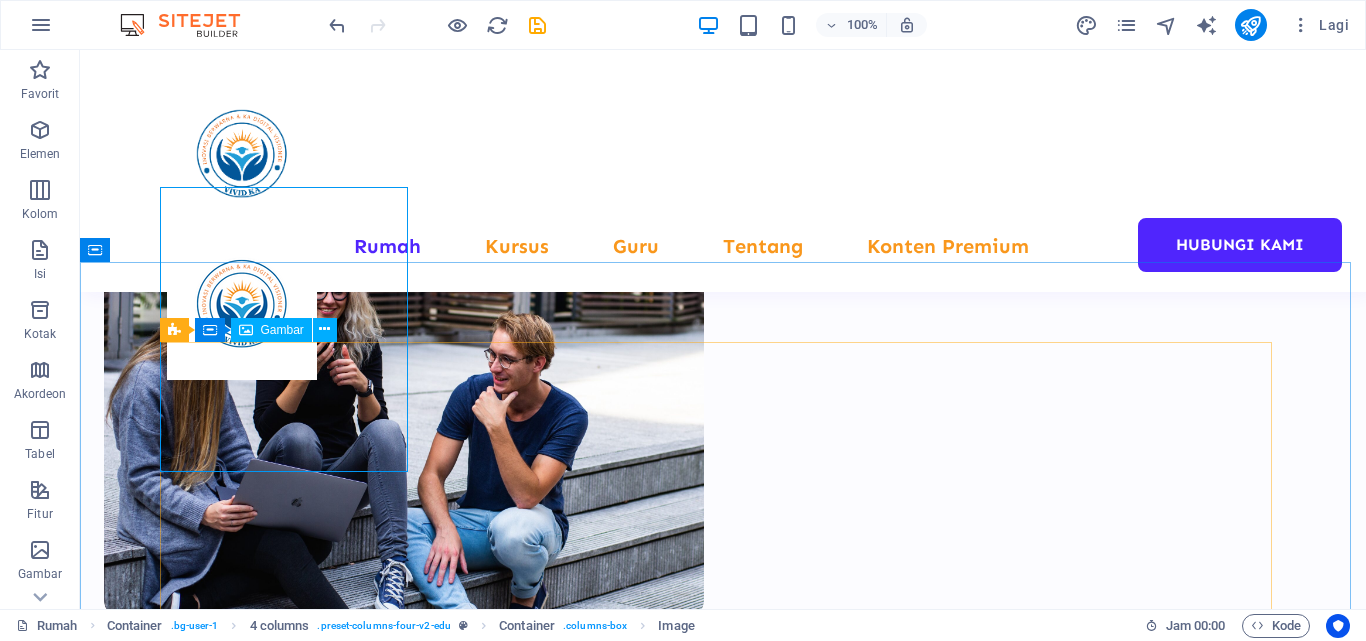 click on "Gambar" at bounding box center (282, 330) 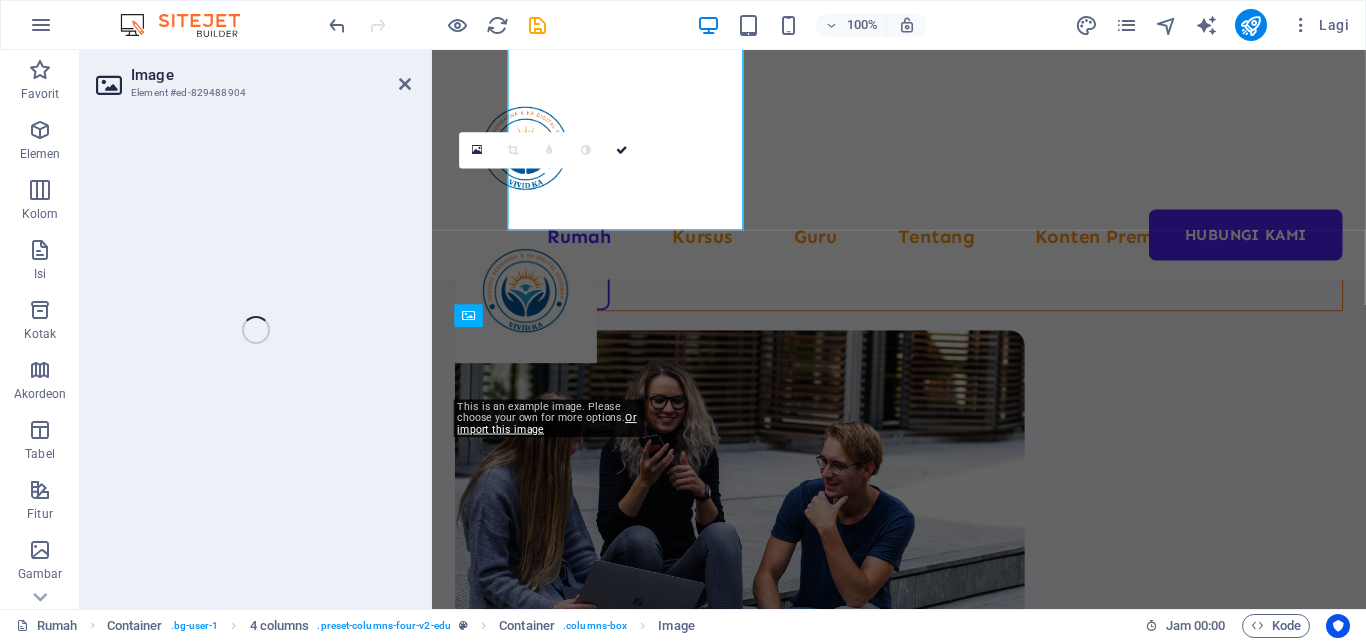 select on "%" 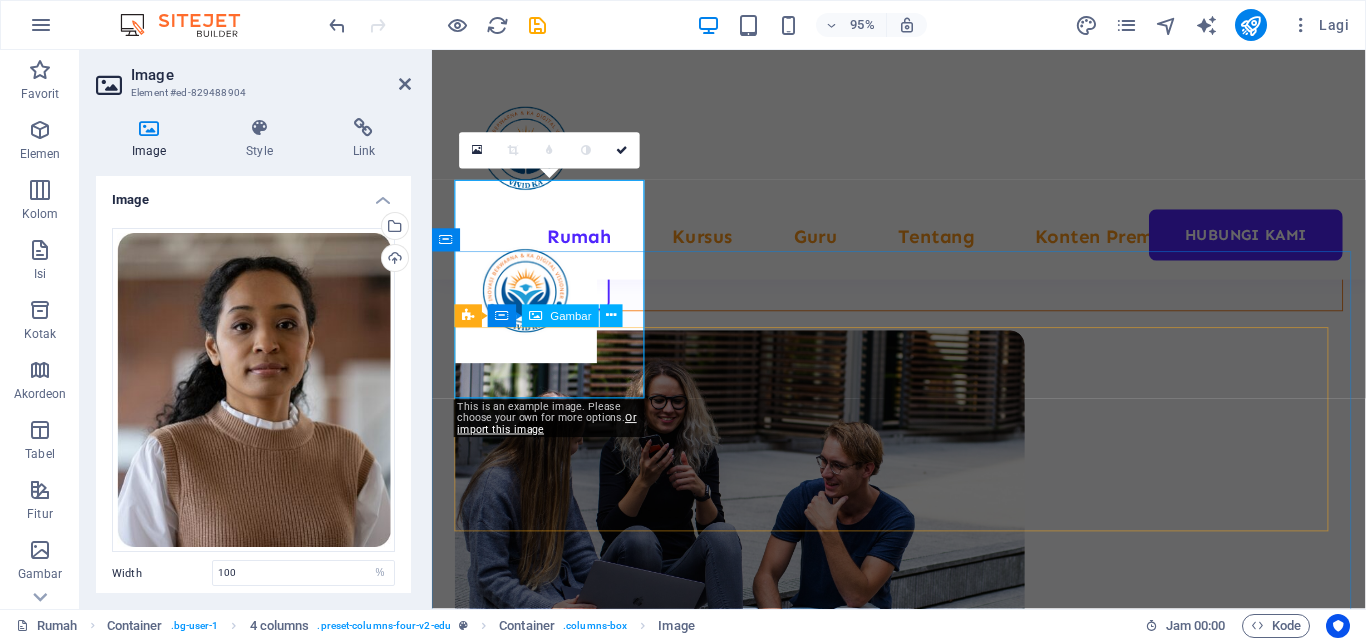 scroll, scrollTop: 1892, scrollLeft: 0, axis: vertical 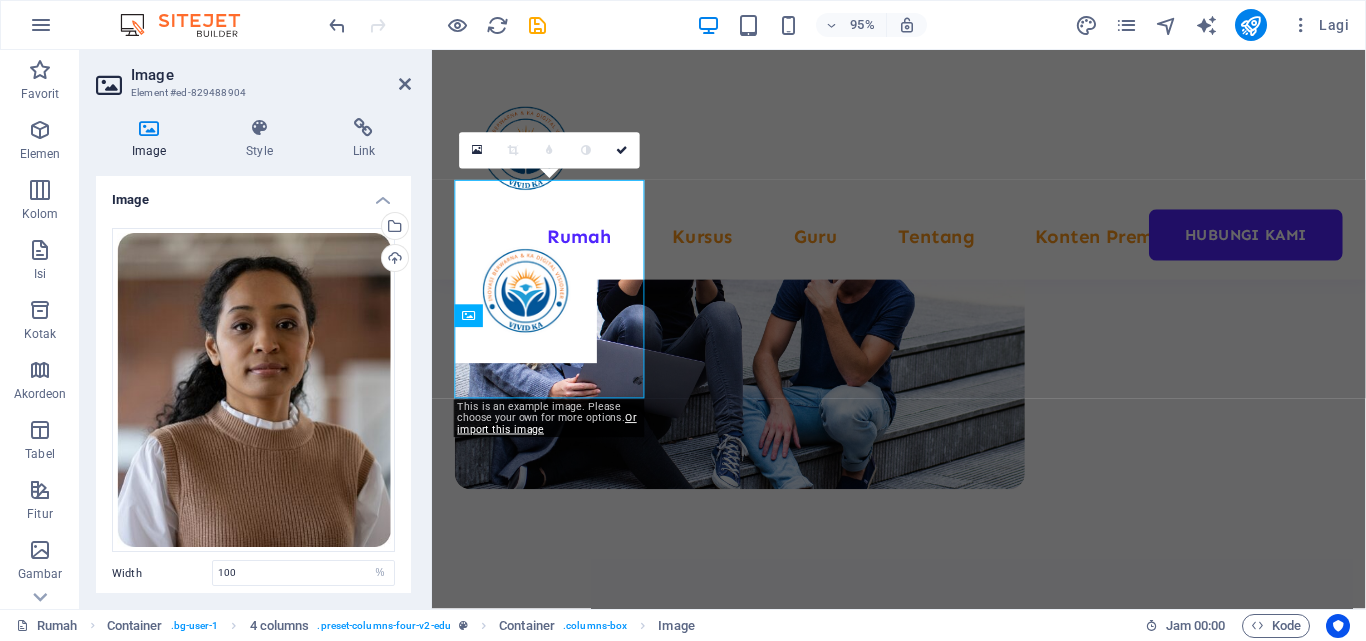 click on "Image" at bounding box center [153, 139] 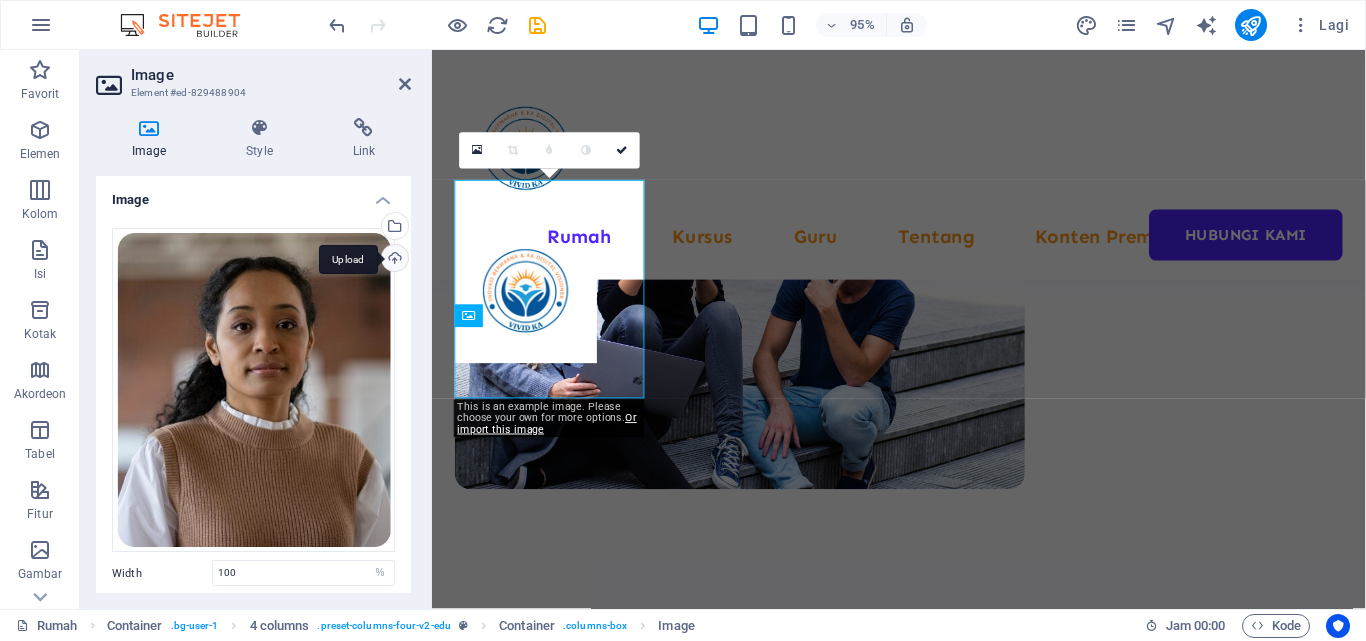click on "Upload" at bounding box center [393, 260] 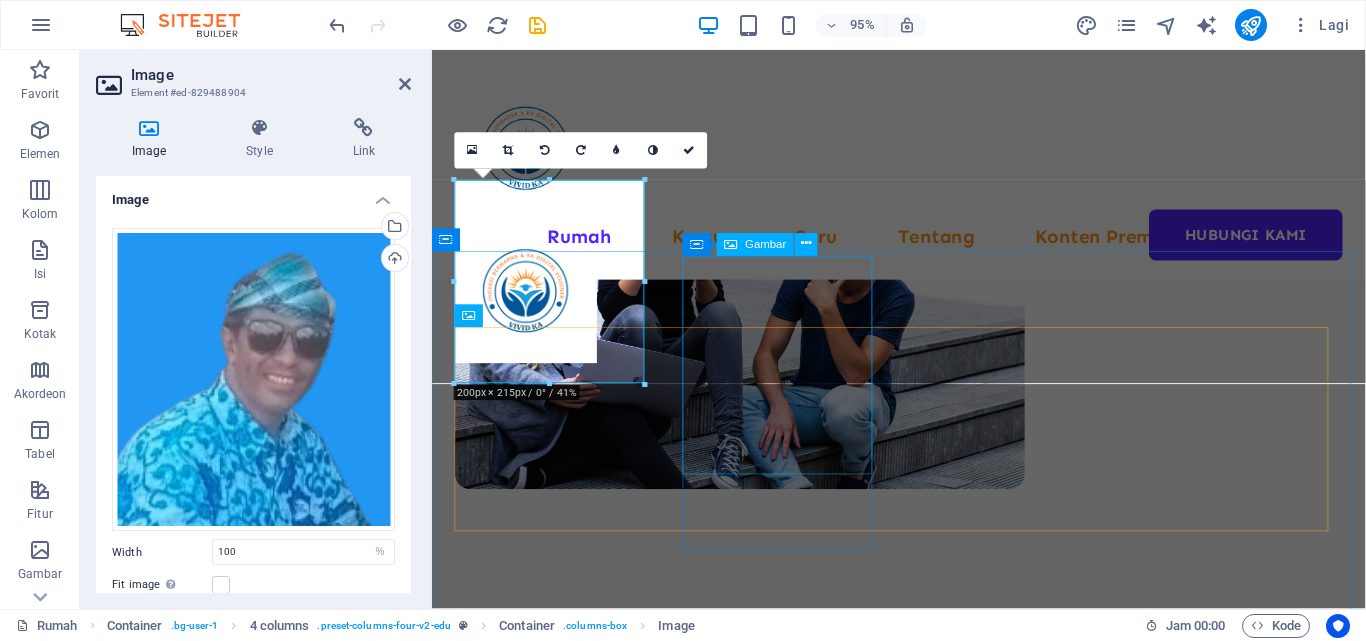 click at bounding box center (924, 991) 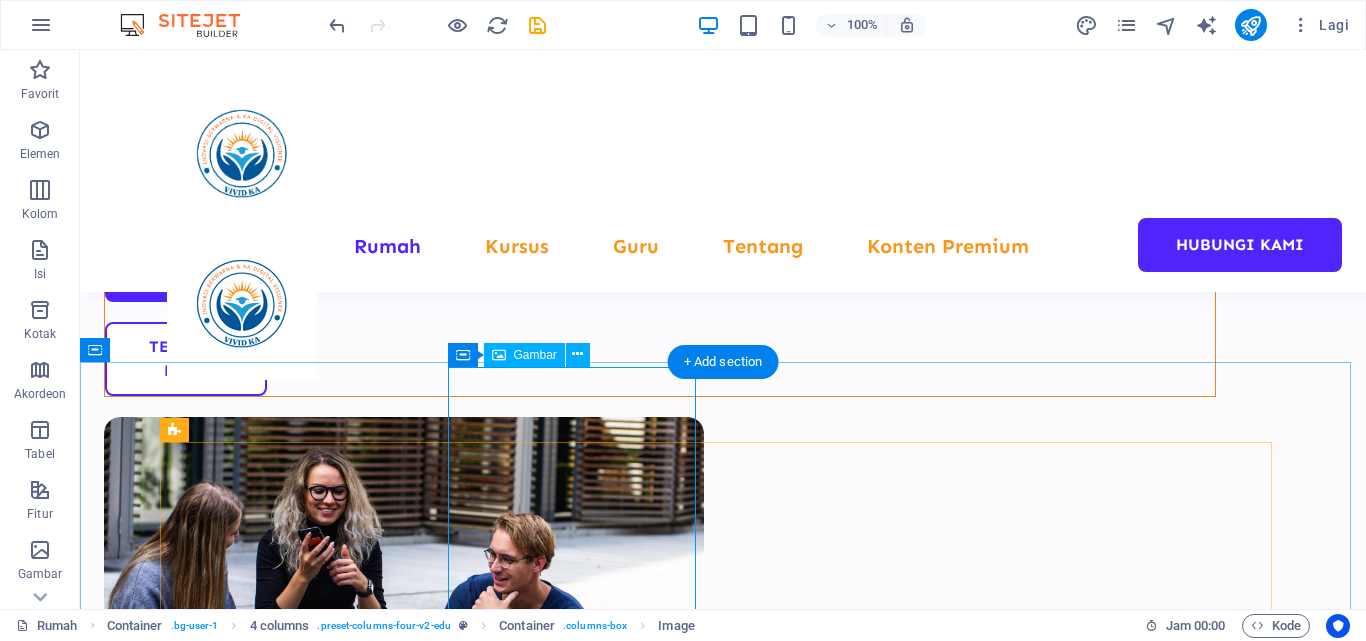 scroll, scrollTop: 1560, scrollLeft: 0, axis: vertical 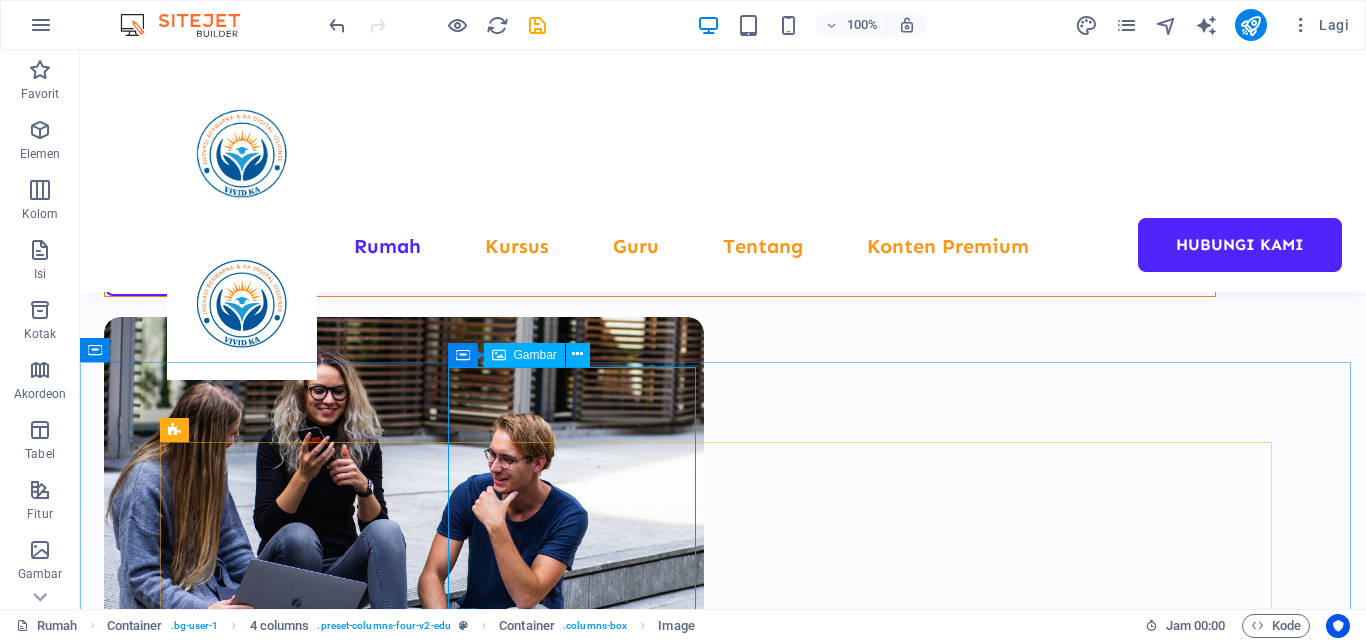 click on "Gambar" at bounding box center [535, 355] 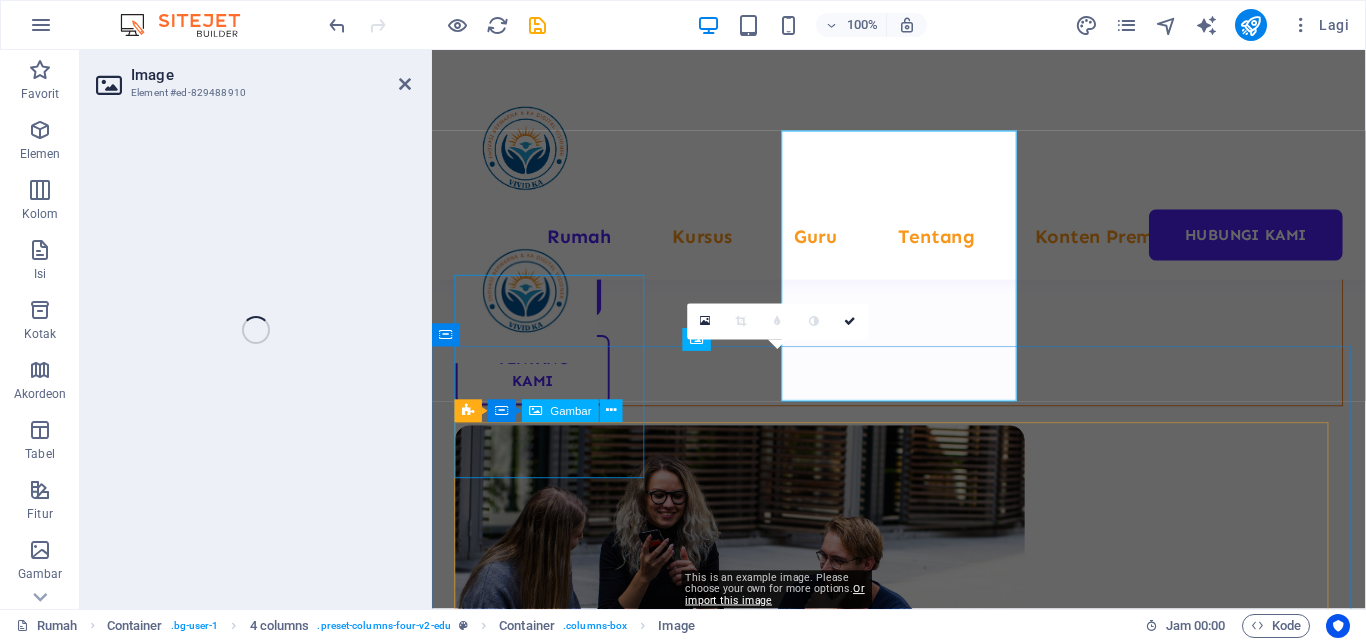 scroll, scrollTop: 1792, scrollLeft: 0, axis: vertical 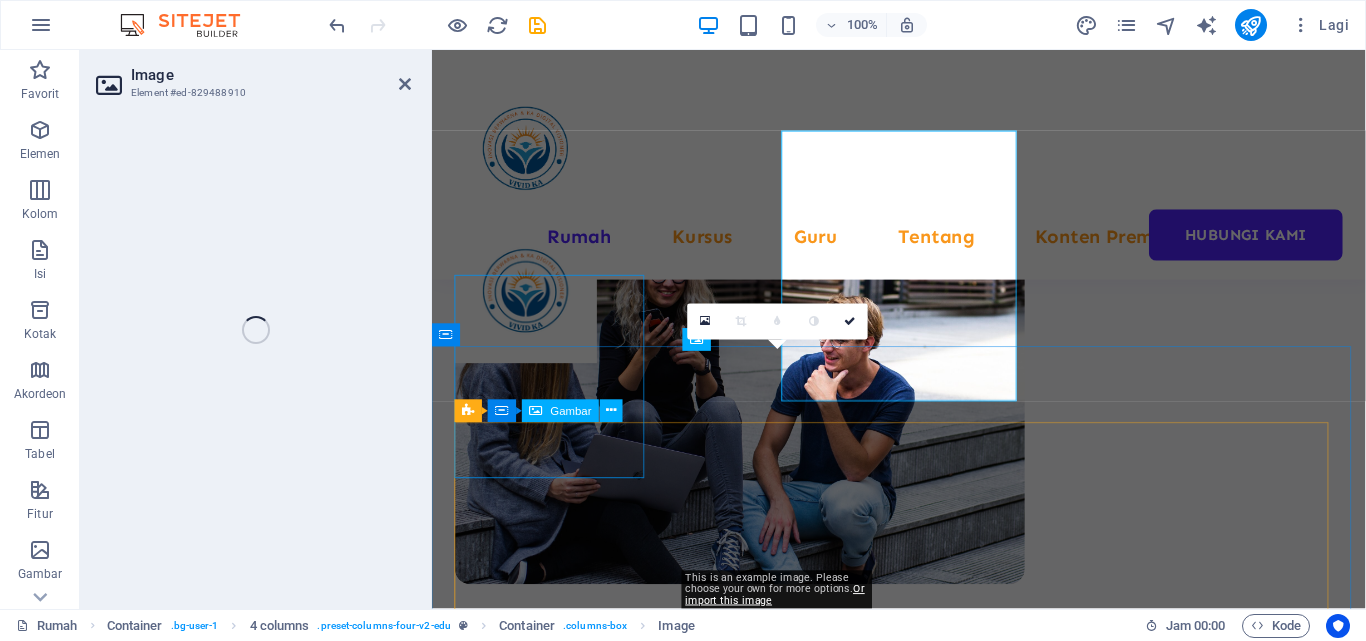 select on "%" 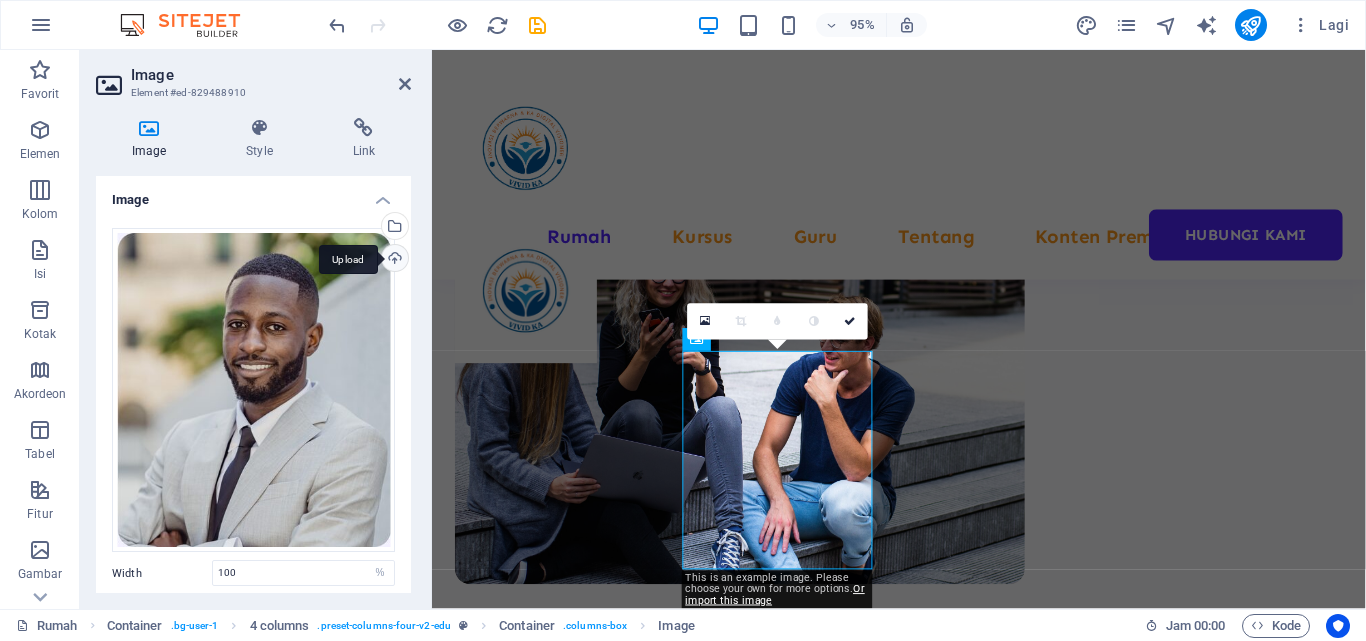 click on "Upload" at bounding box center [393, 260] 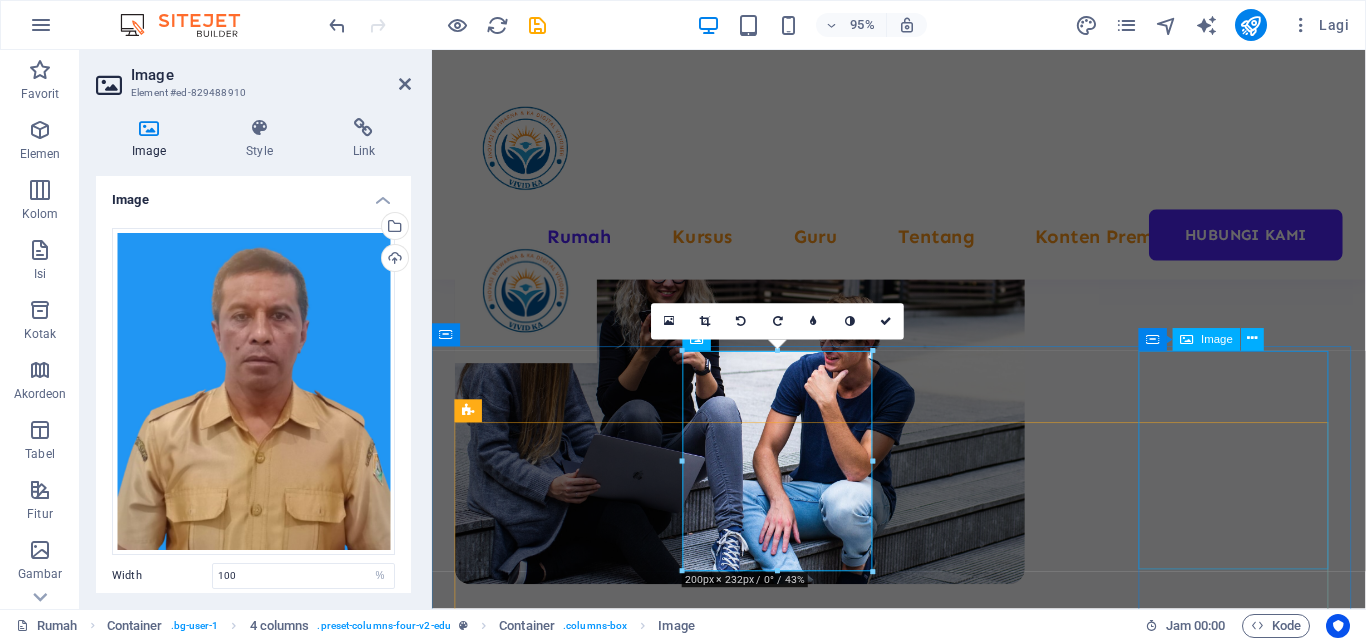 click at bounding box center (924, 1452) 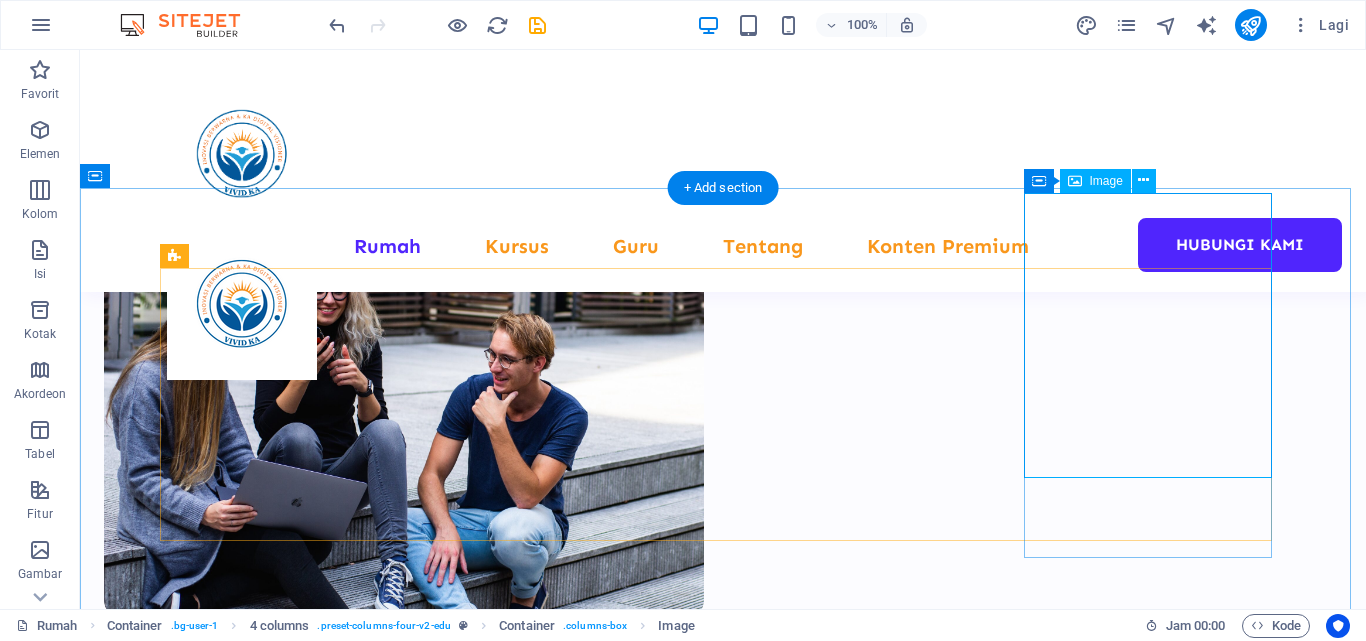 scroll, scrollTop: 1560, scrollLeft: 0, axis: vertical 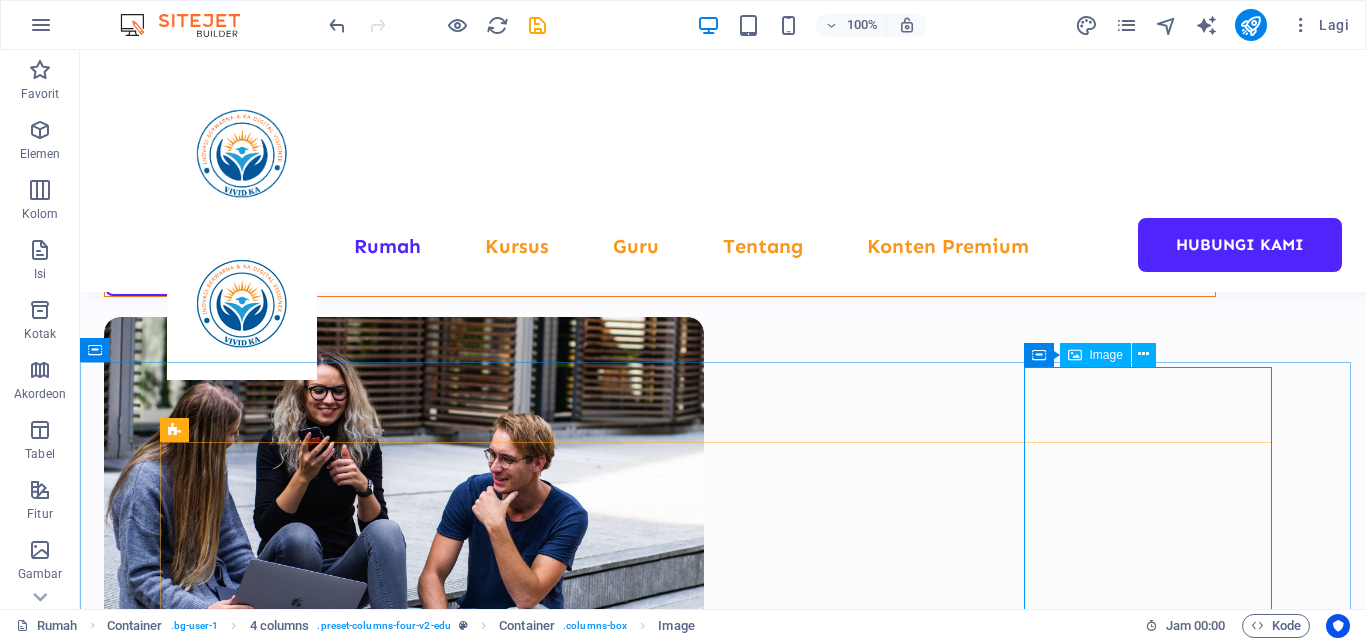 click on "Image" at bounding box center (1106, 355) 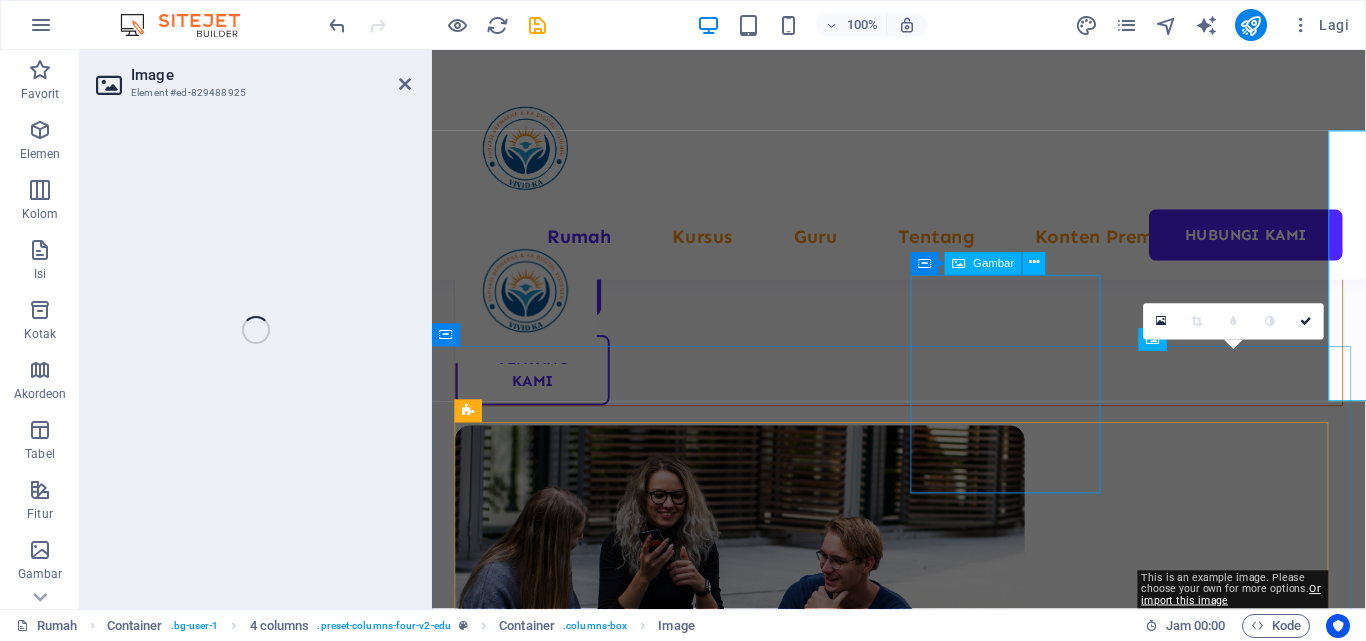 select on "%" 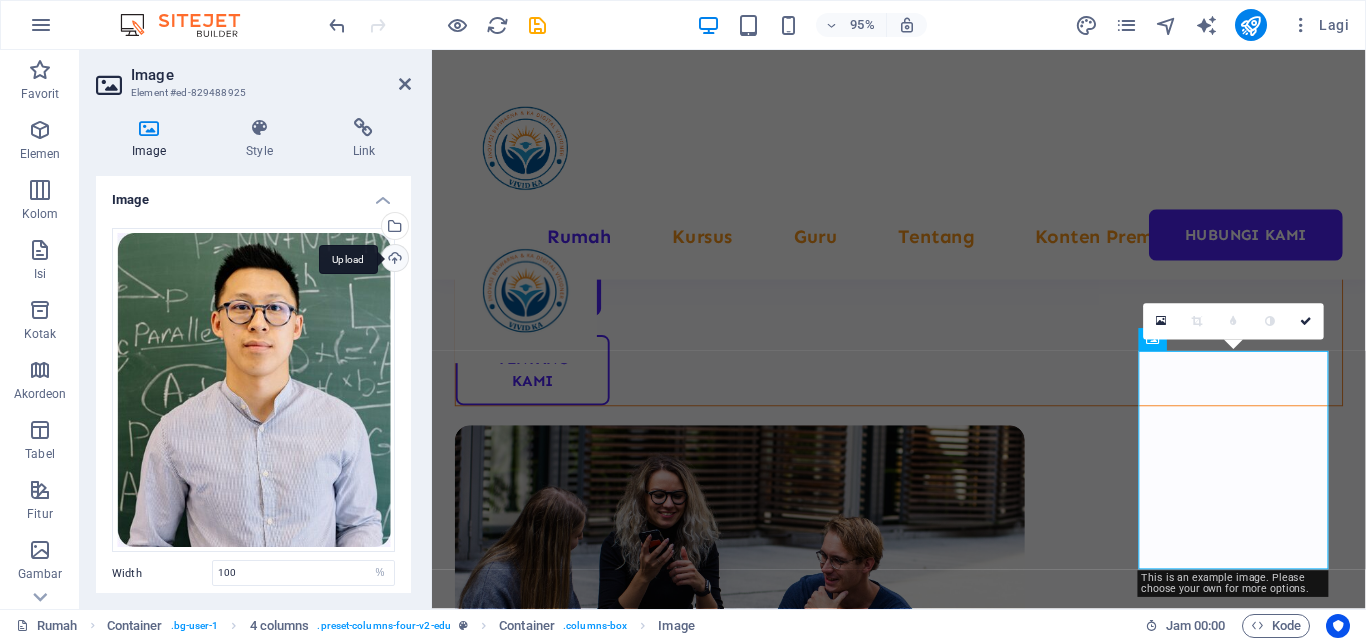 scroll, scrollTop: 1792, scrollLeft: 0, axis: vertical 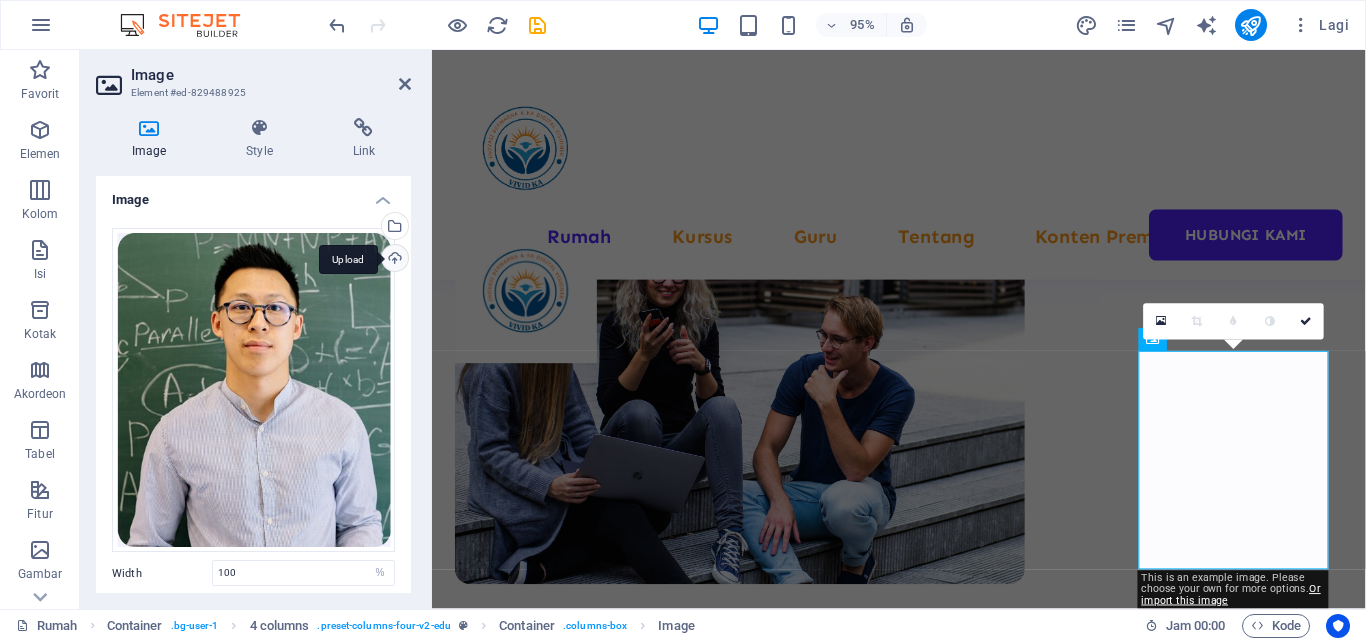 click on "Upload" at bounding box center [393, 260] 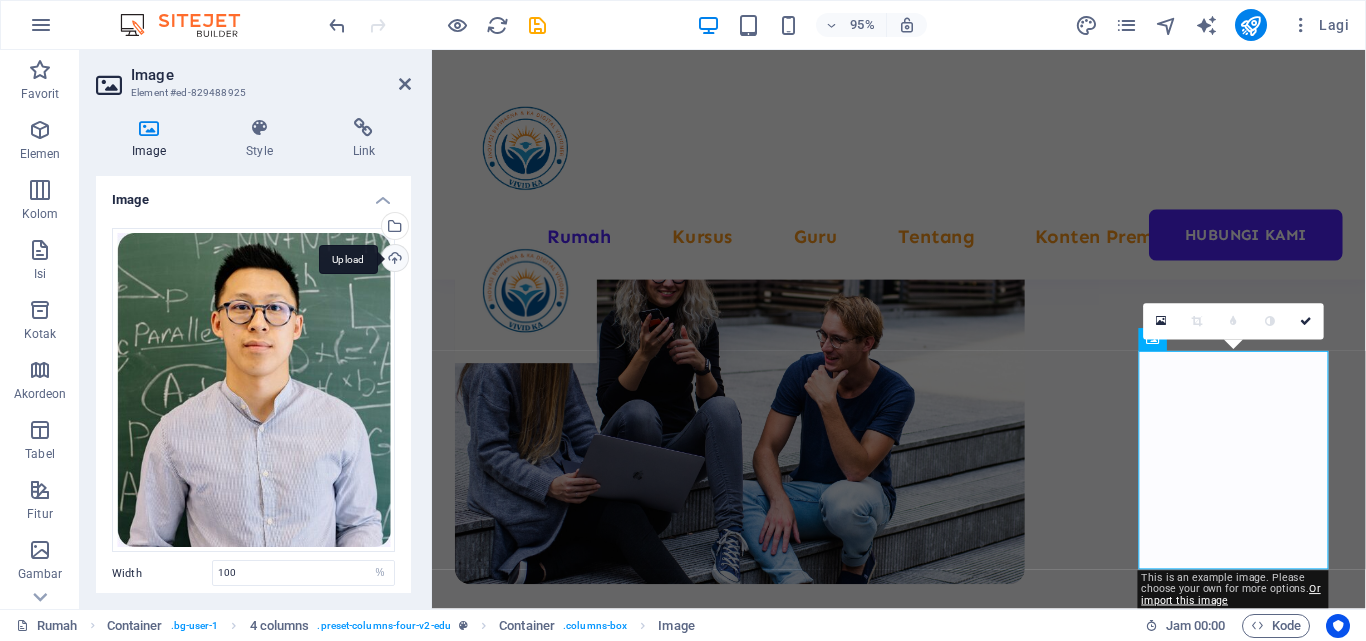 click on "Upload" at bounding box center [393, 260] 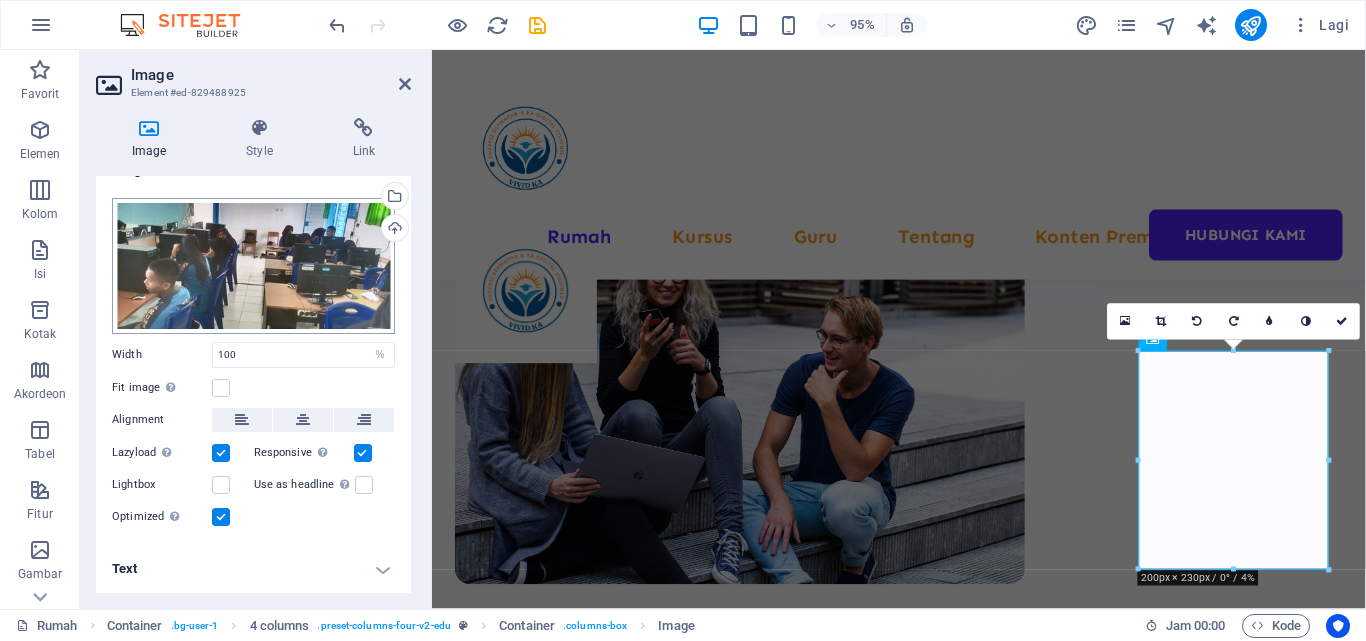 scroll, scrollTop: 0, scrollLeft: 0, axis: both 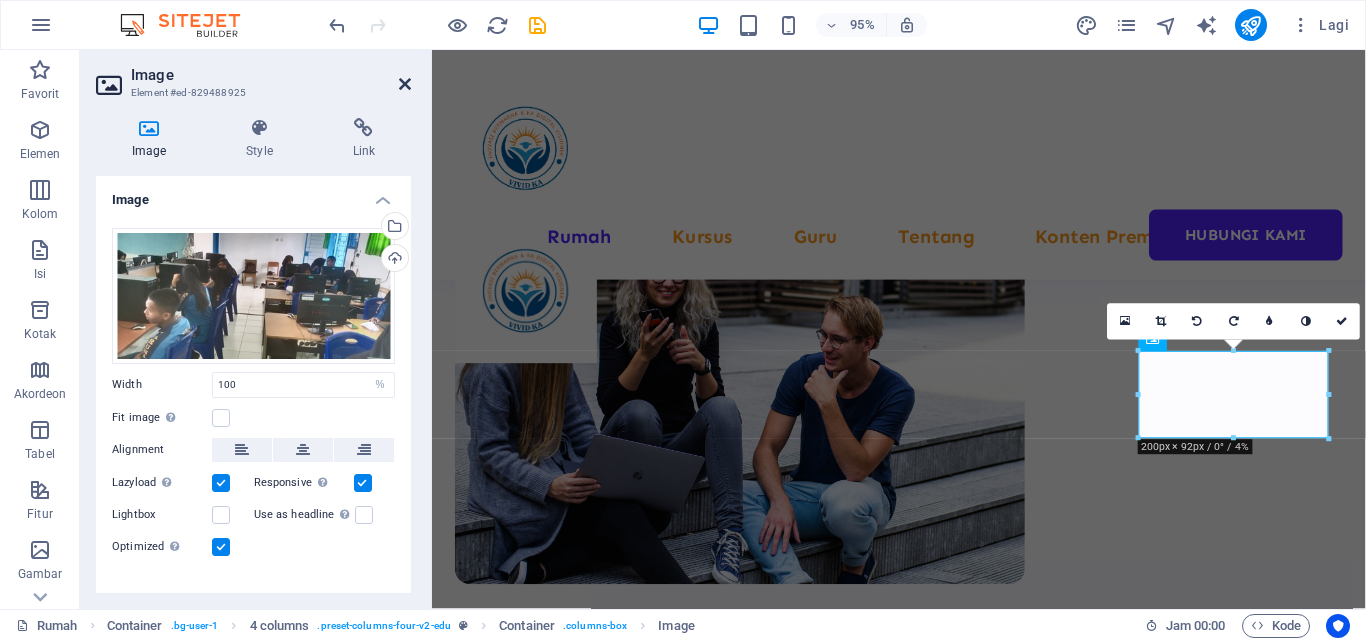click at bounding box center (405, 84) 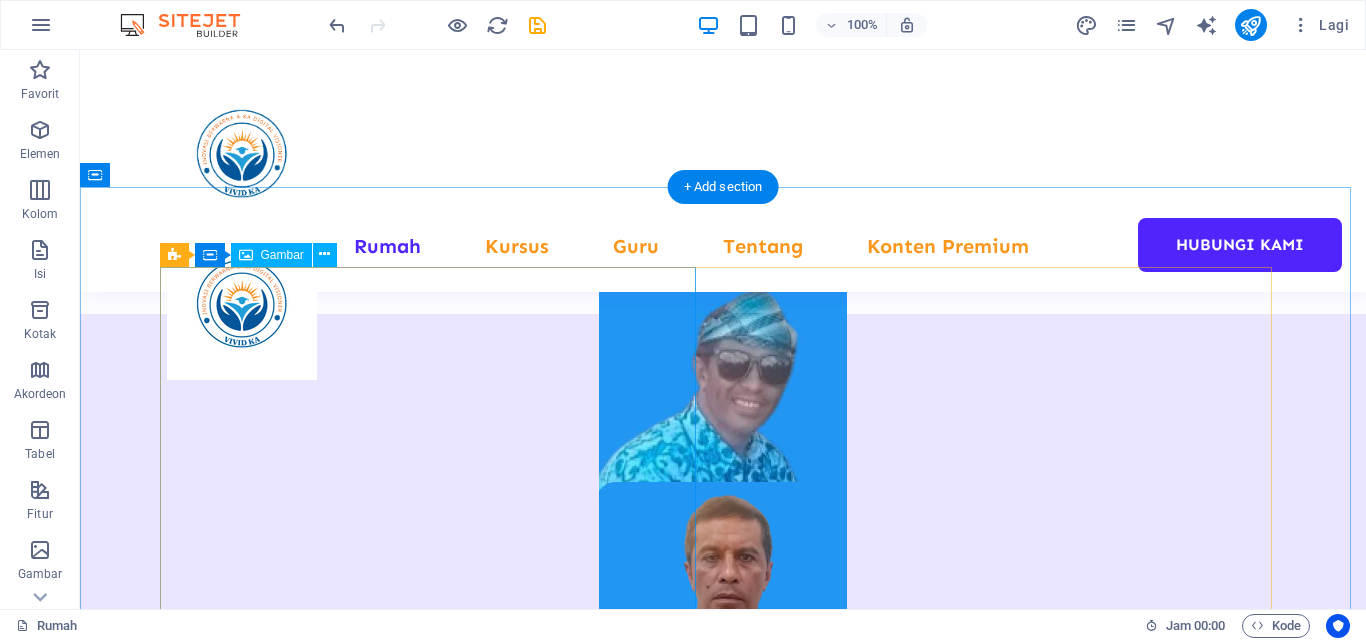scroll, scrollTop: 2260, scrollLeft: 0, axis: vertical 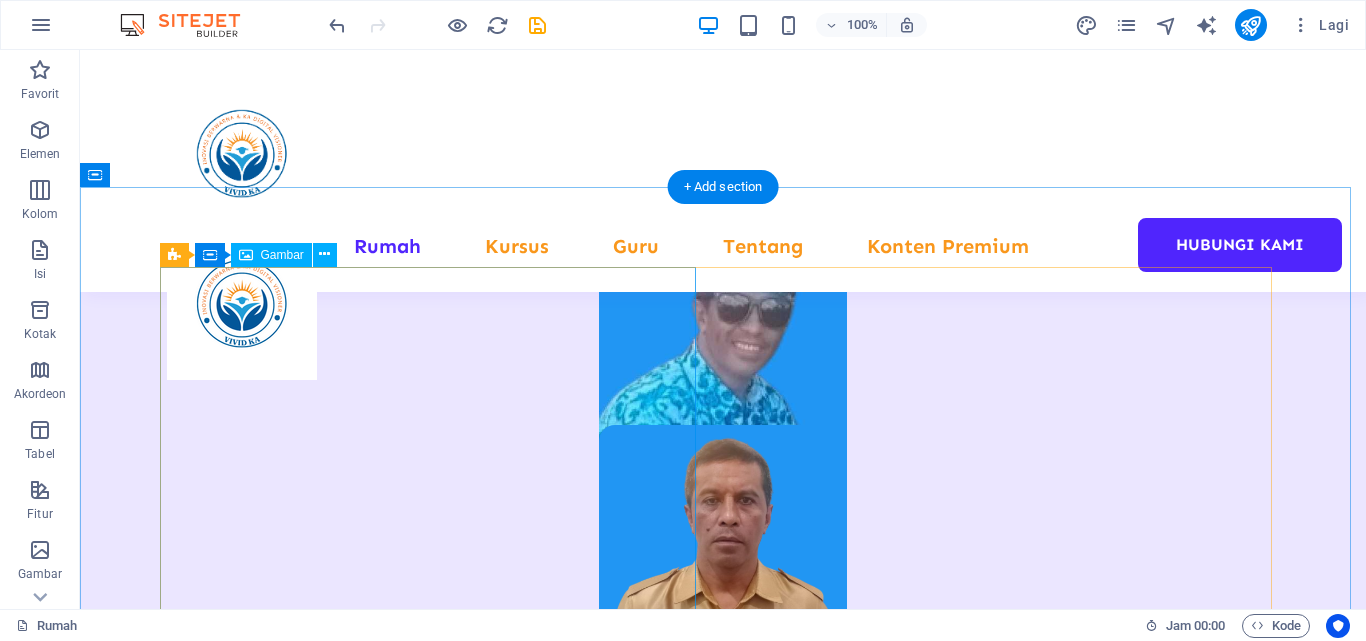 click at bounding box center [435, 2142] 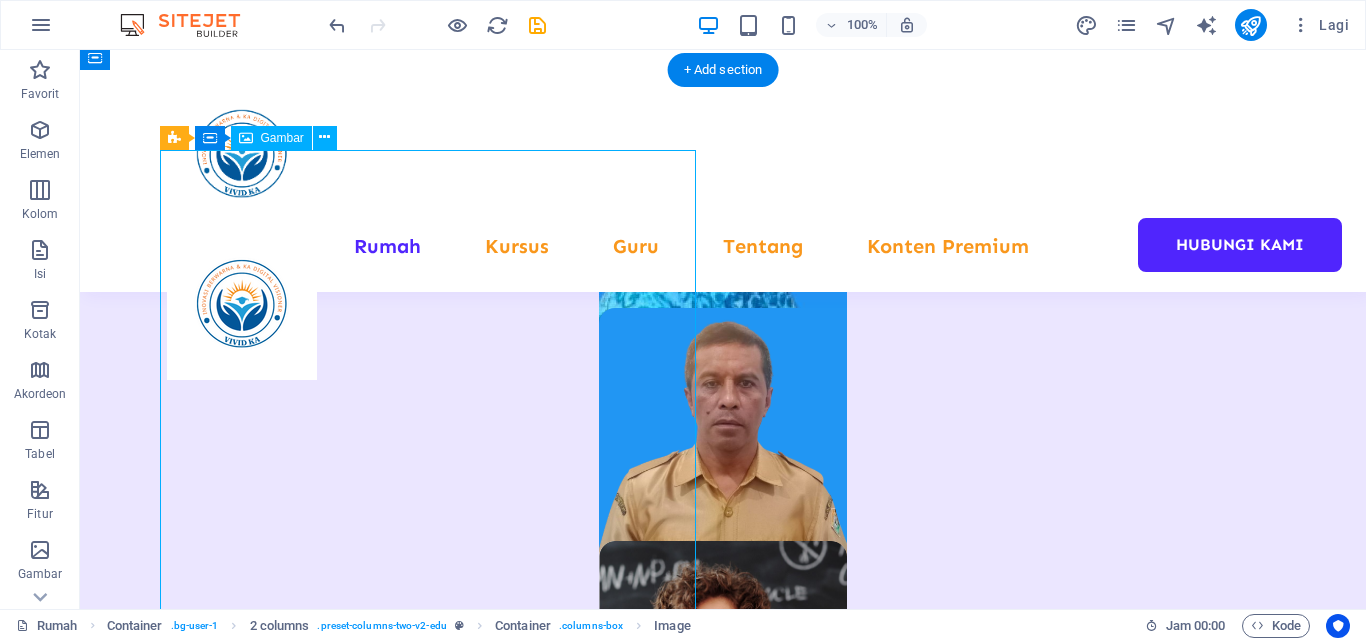 scroll, scrollTop: 2460, scrollLeft: 0, axis: vertical 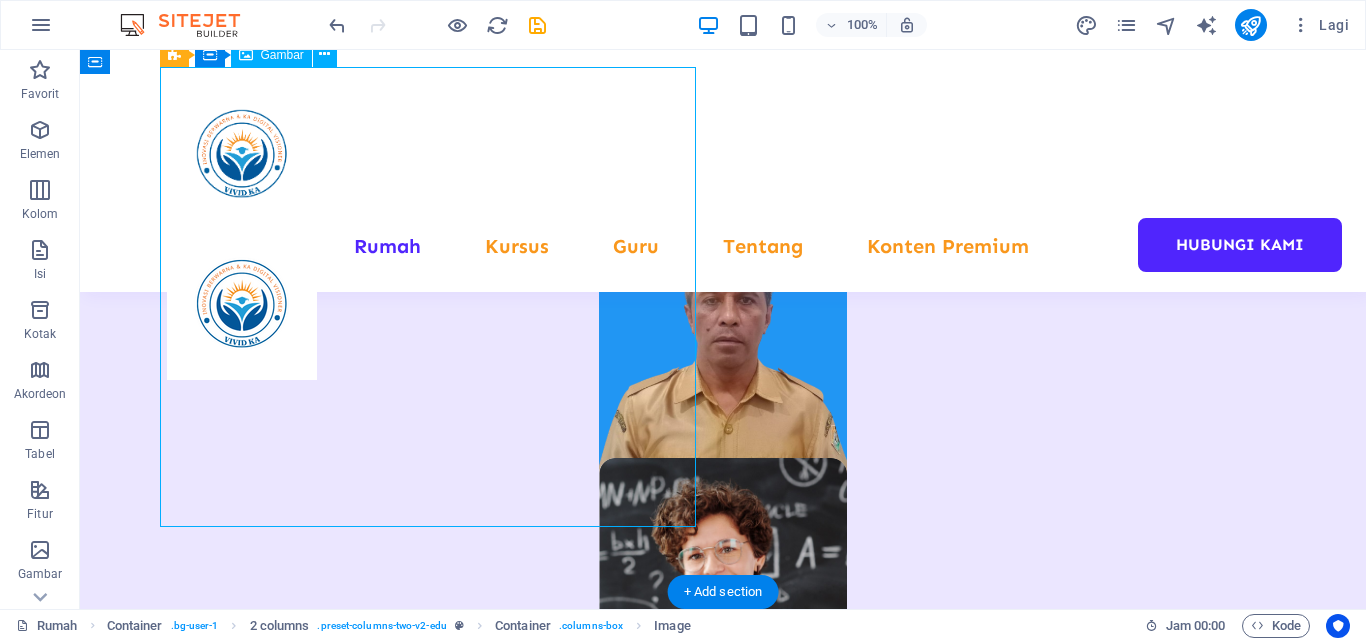 click at bounding box center [435, 1942] 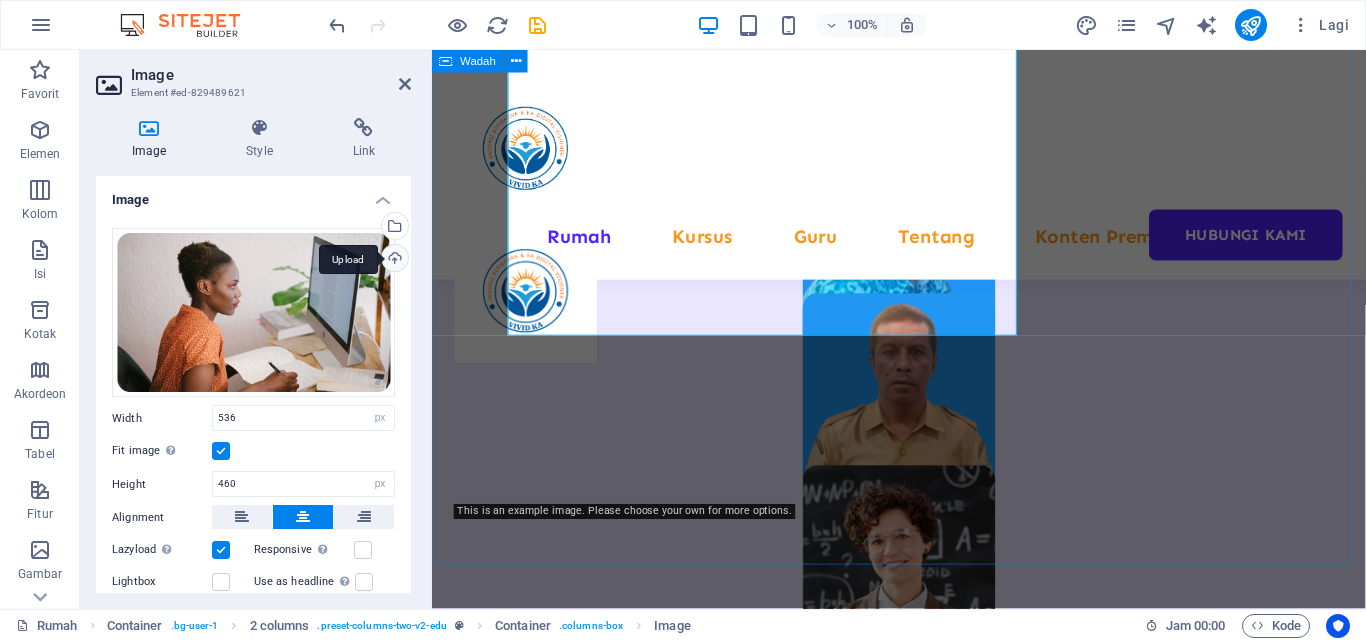 scroll, scrollTop: 2636, scrollLeft: 0, axis: vertical 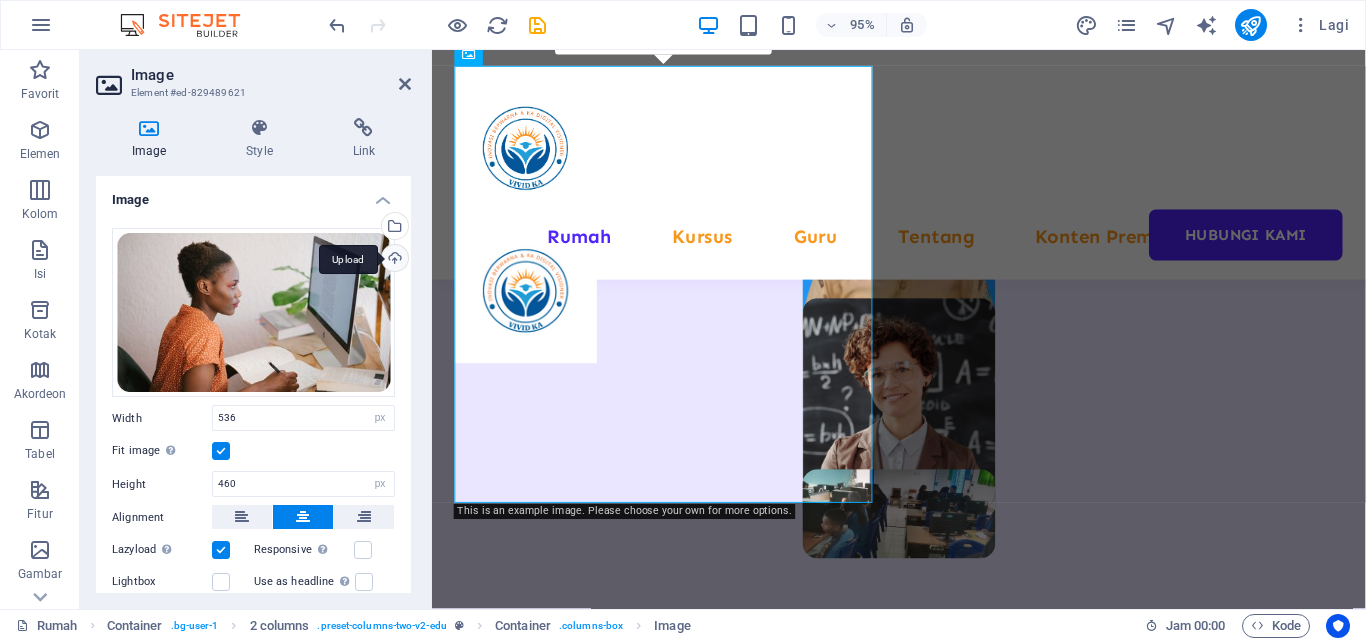 click on "Upload" at bounding box center (393, 260) 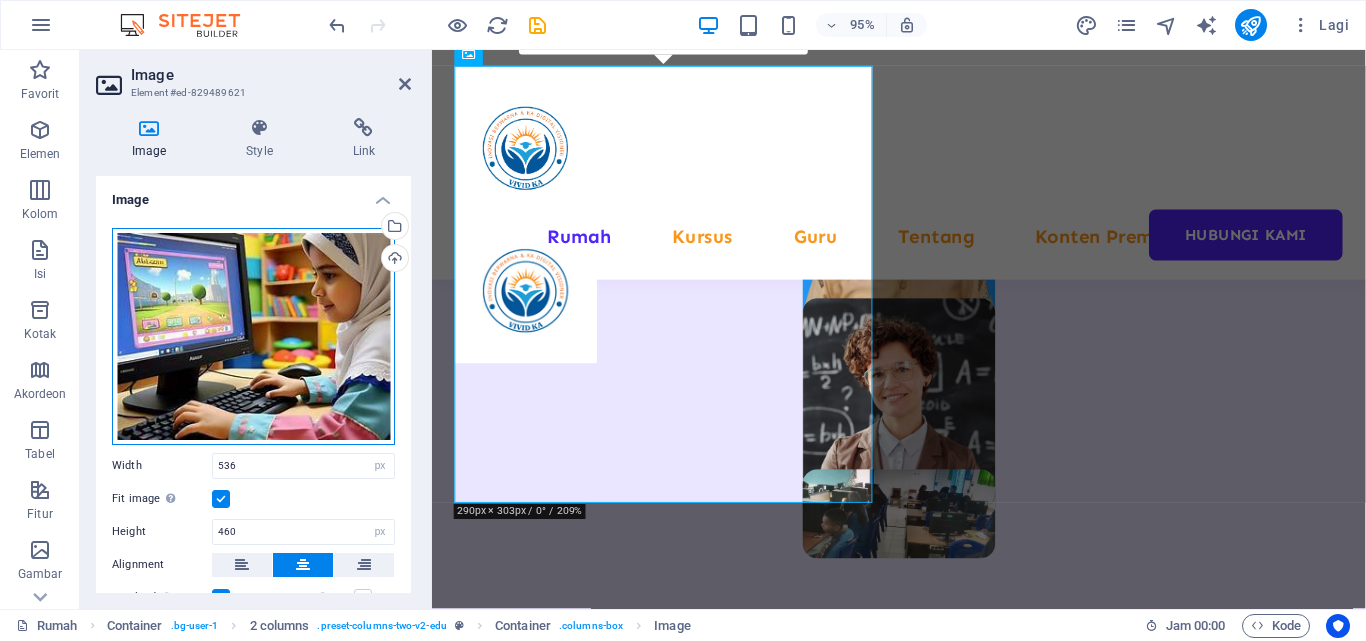 click on "Drag files here, click to choose files or select files from Files or our free stock photos & videos" at bounding box center [253, 336] 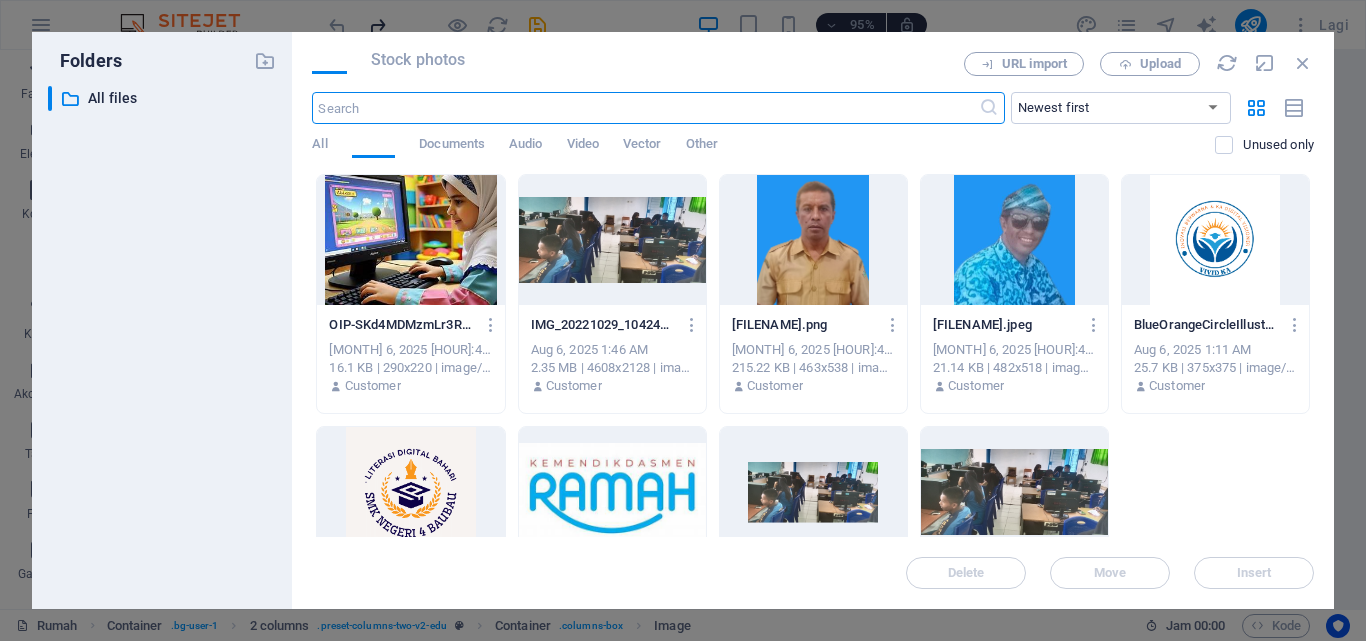 scroll, scrollTop: 2637, scrollLeft: 0, axis: vertical 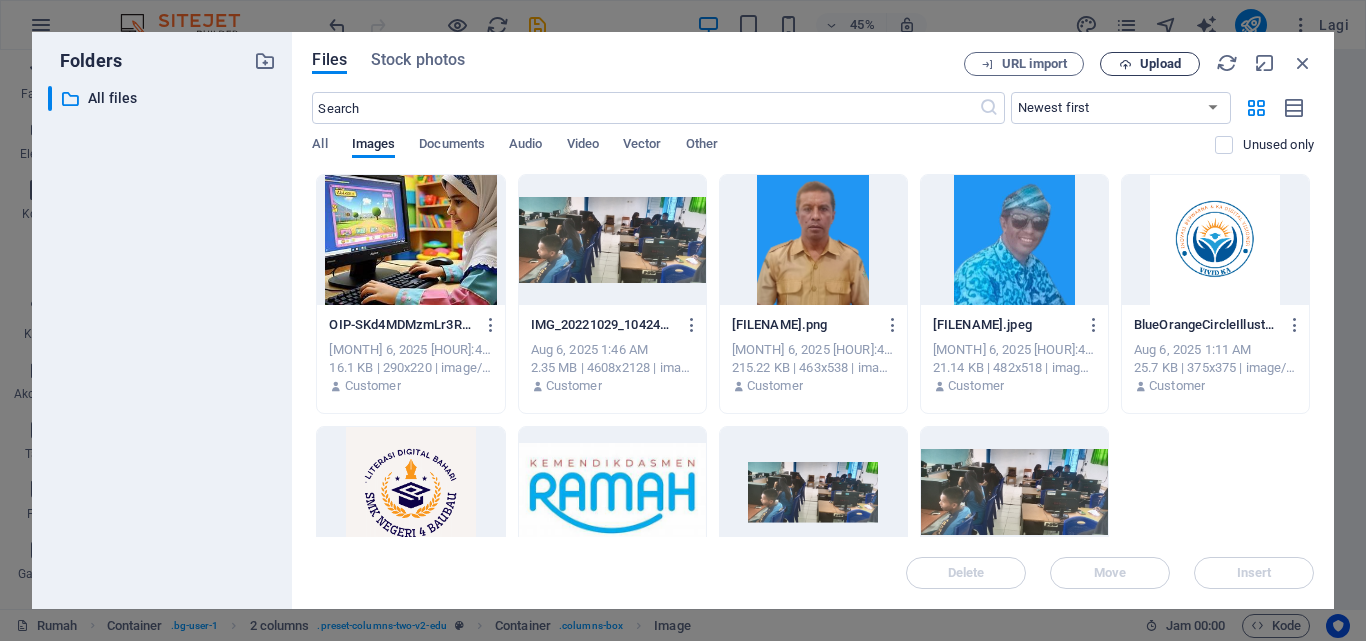 click on "Upload" at bounding box center (1160, 64) 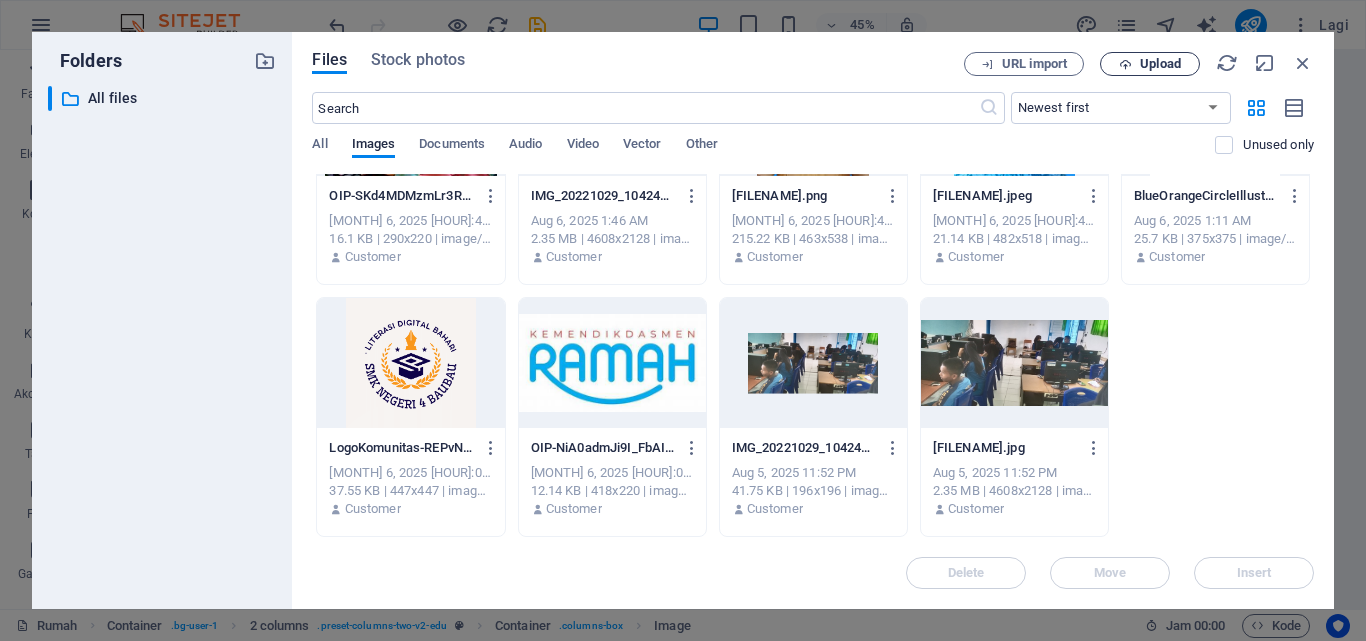 scroll, scrollTop: 0, scrollLeft: 0, axis: both 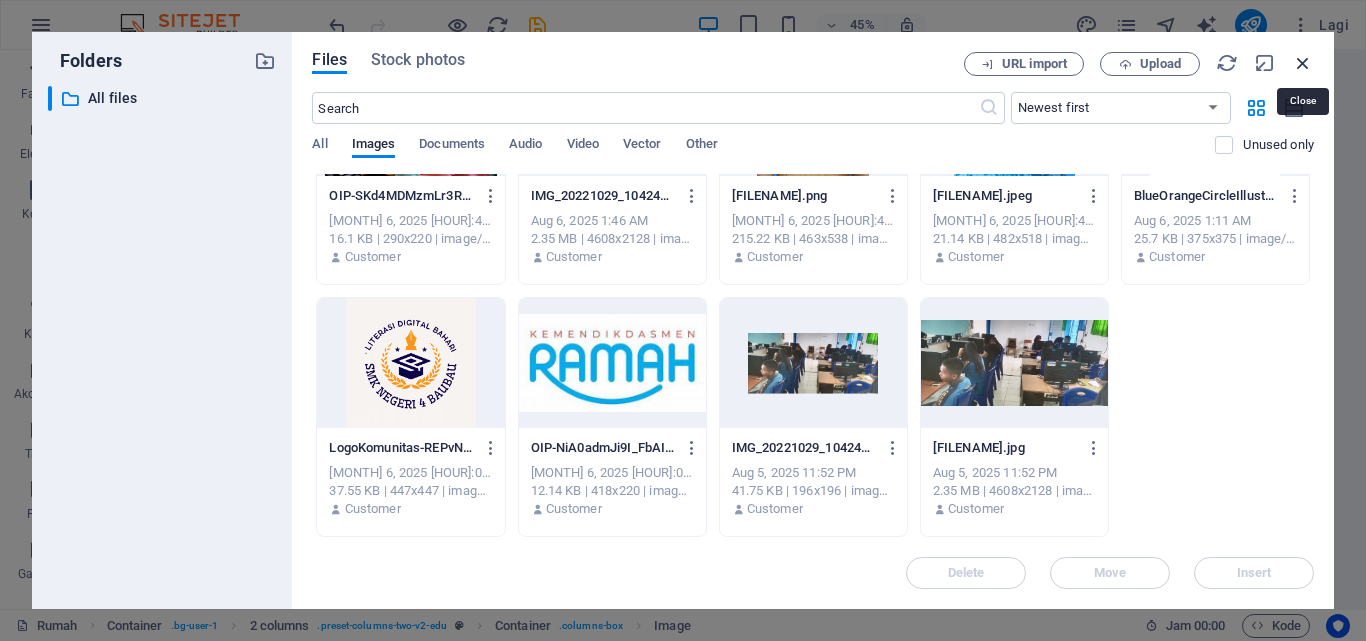 drag, startPoint x: 1295, startPoint y: 63, endPoint x: 910, endPoint y: 12, distance: 388.36322 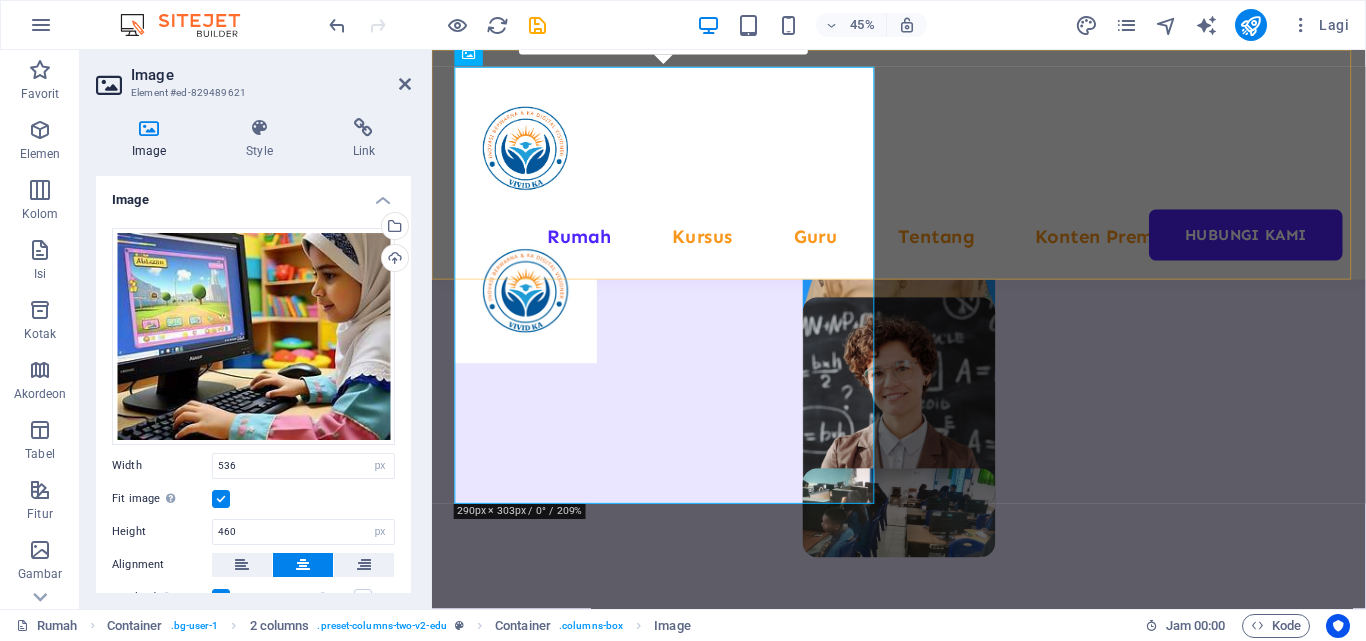 scroll, scrollTop: 2636, scrollLeft: 0, axis: vertical 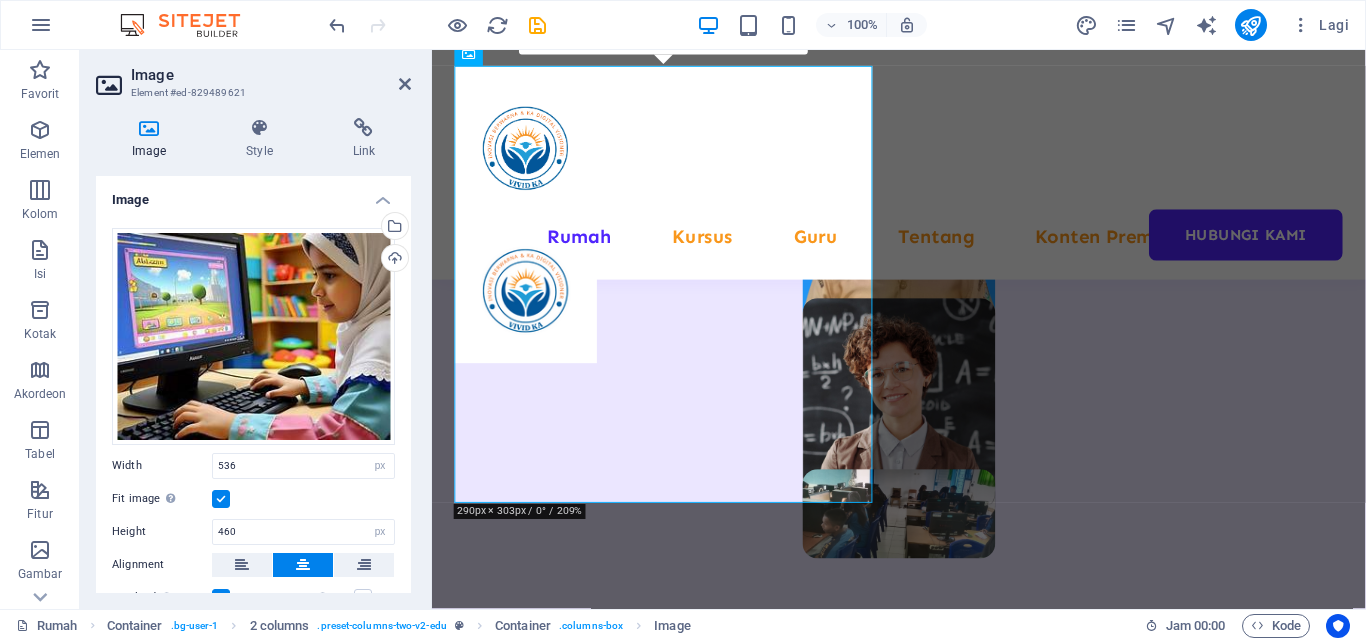 click on "Image Element #ed-829489621" at bounding box center (253, 76) 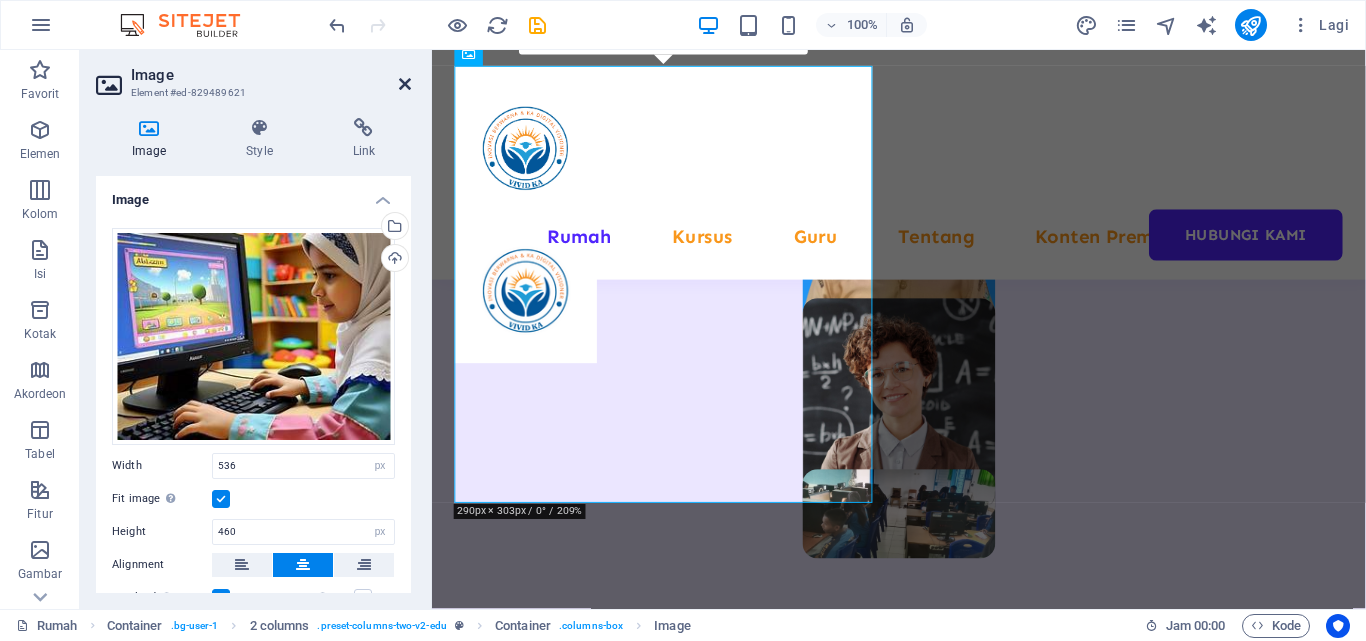 click at bounding box center (405, 84) 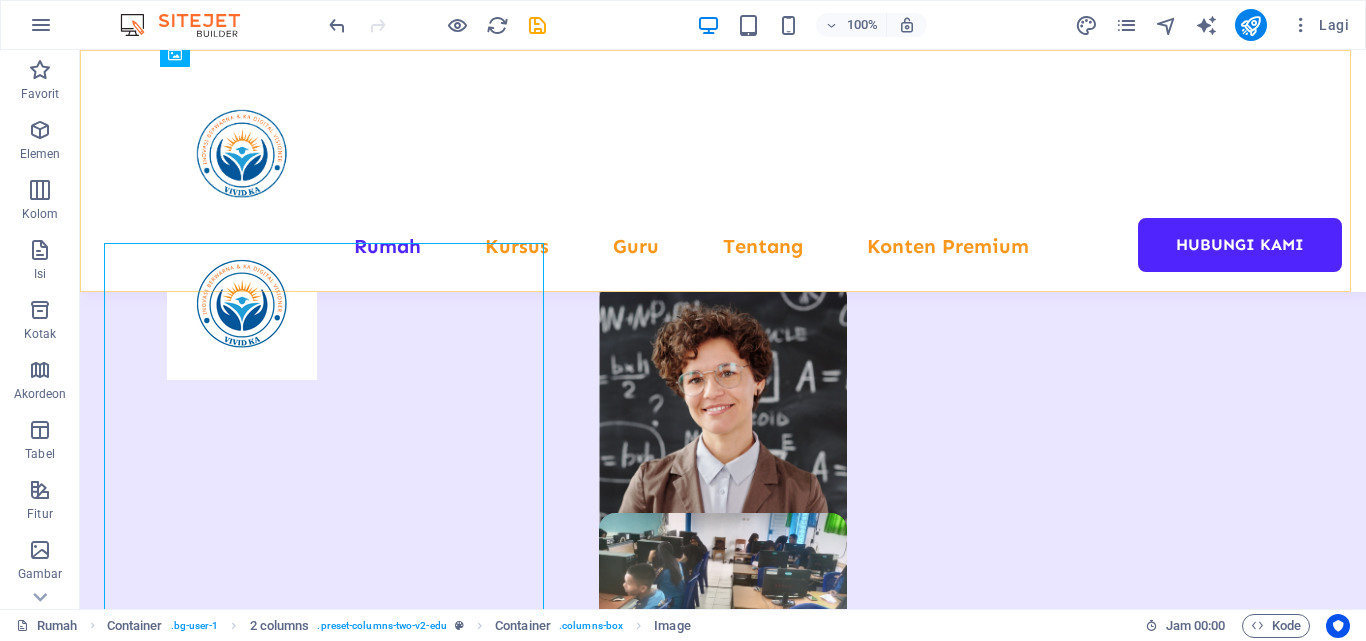 scroll, scrollTop: 2460, scrollLeft: 0, axis: vertical 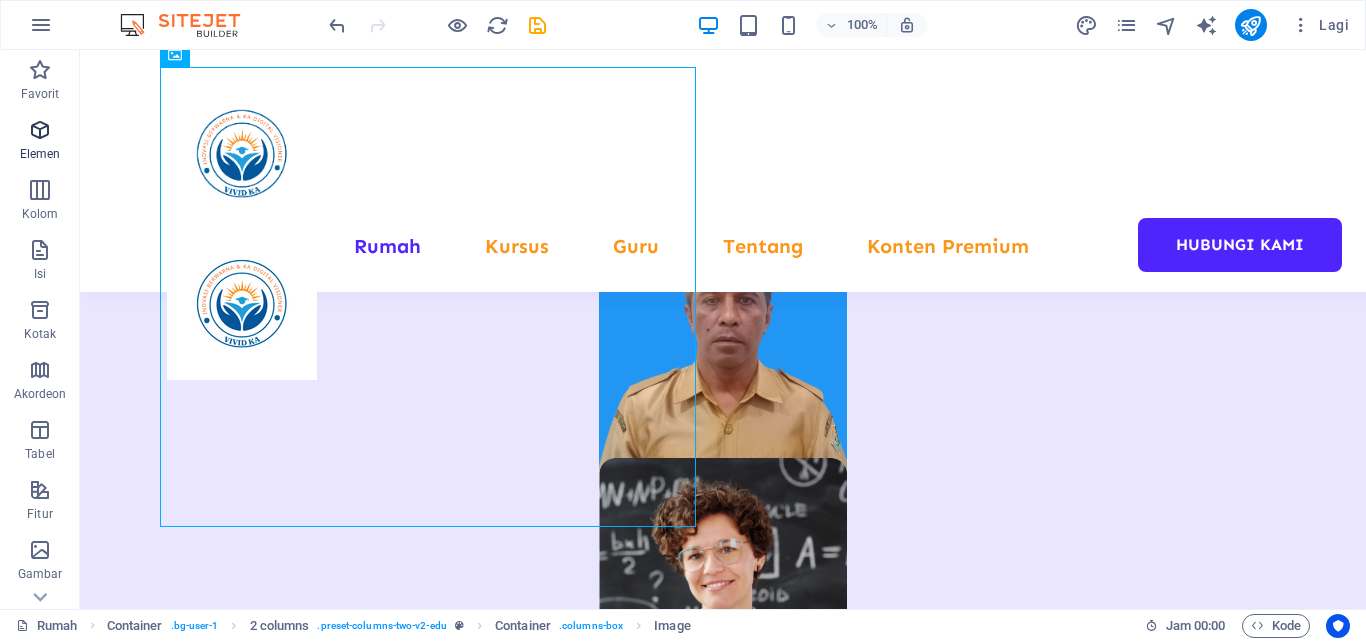 click on "Elemen" at bounding box center (40, 154) 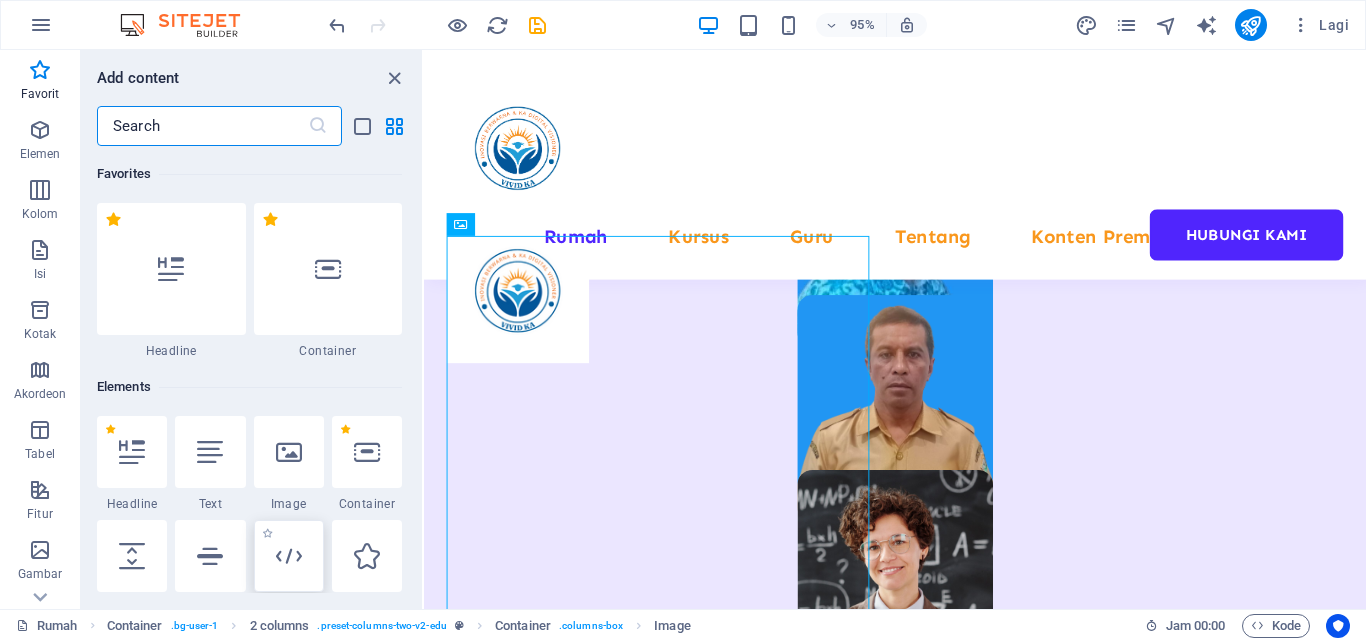 scroll, scrollTop: 100, scrollLeft: 0, axis: vertical 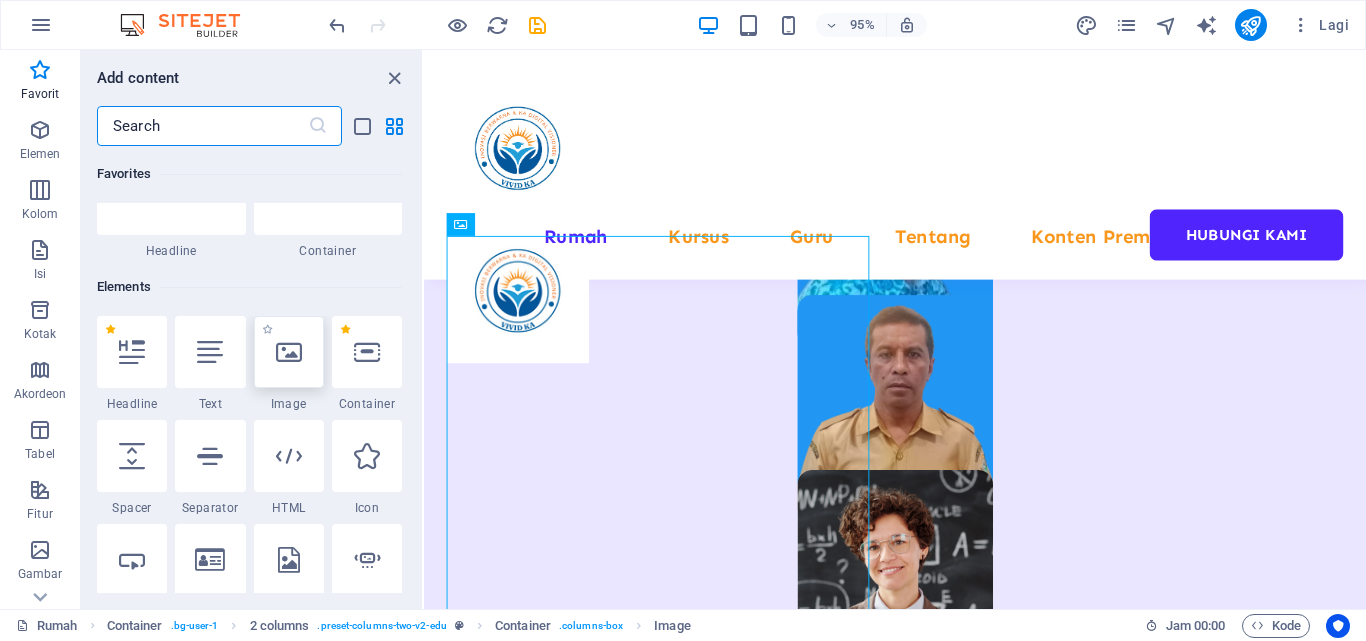 click at bounding box center (289, 352) 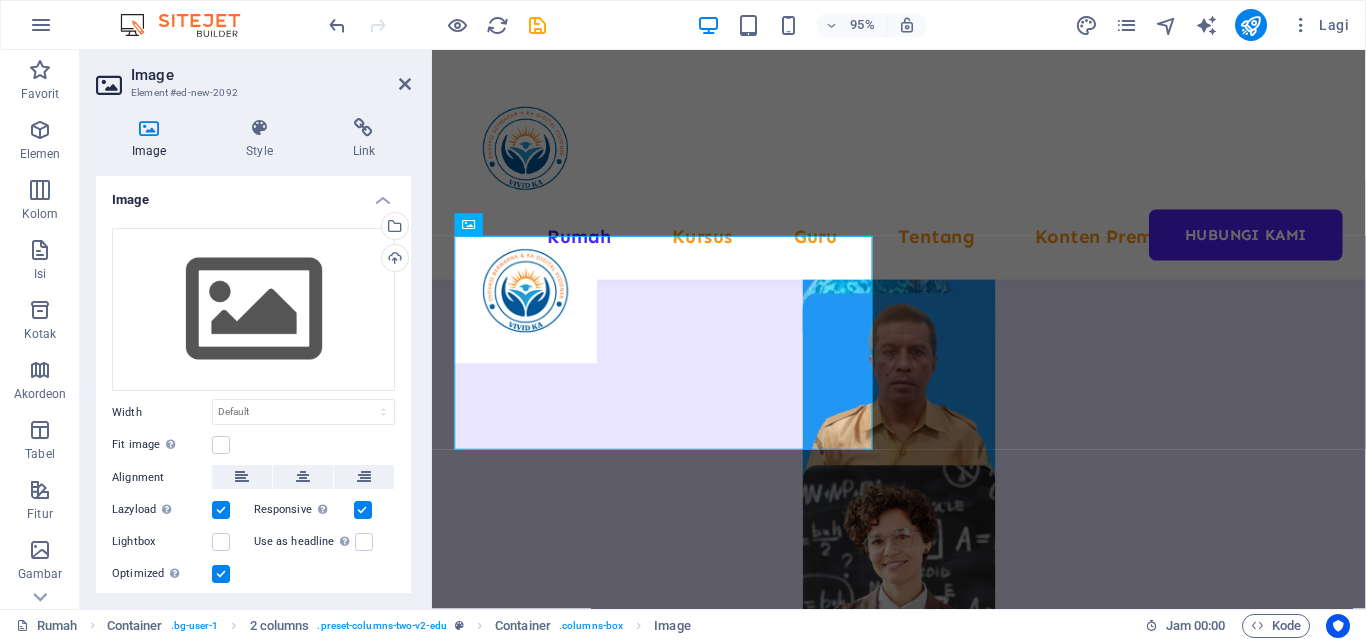 scroll, scrollTop: 2457, scrollLeft: 0, axis: vertical 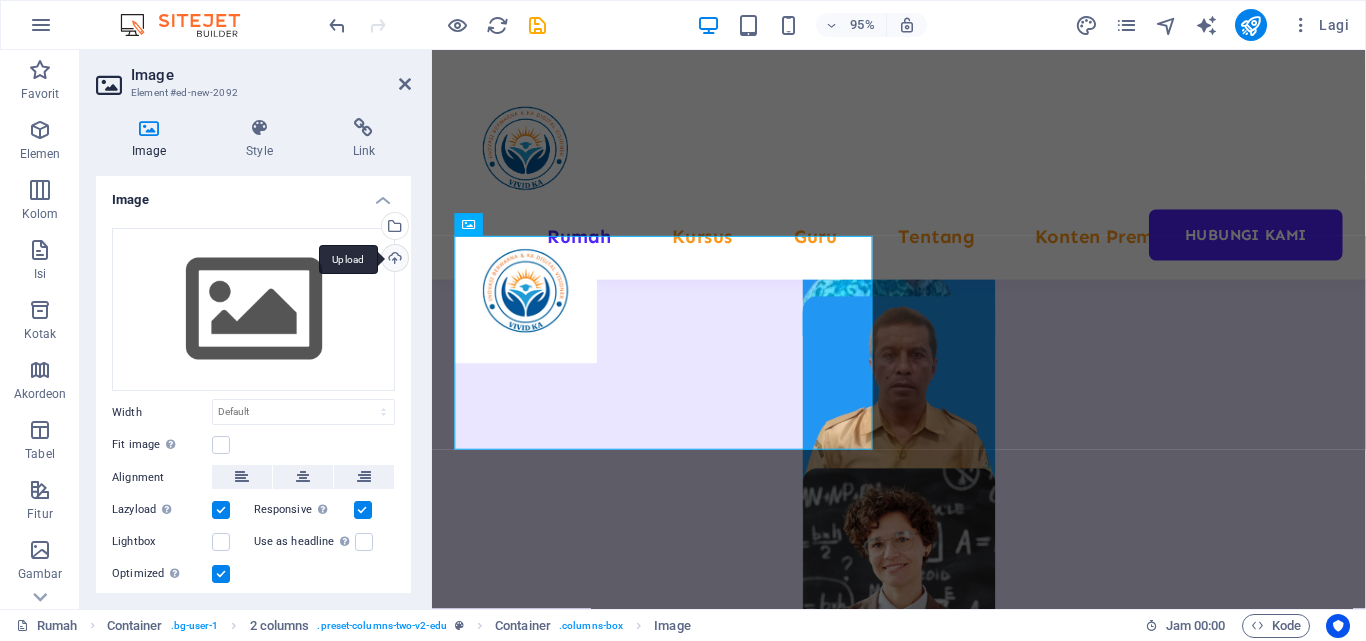 click on "Upload" at bounding box center (393, 260) 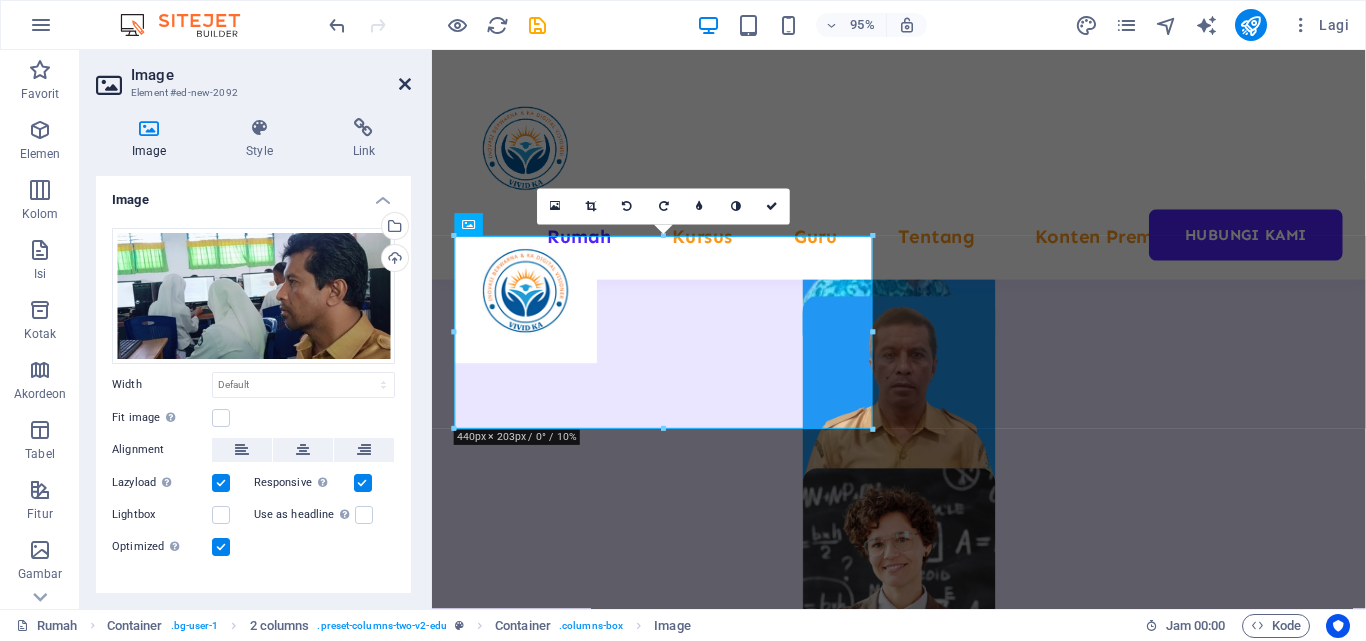 click at bounding box center [405, 84] 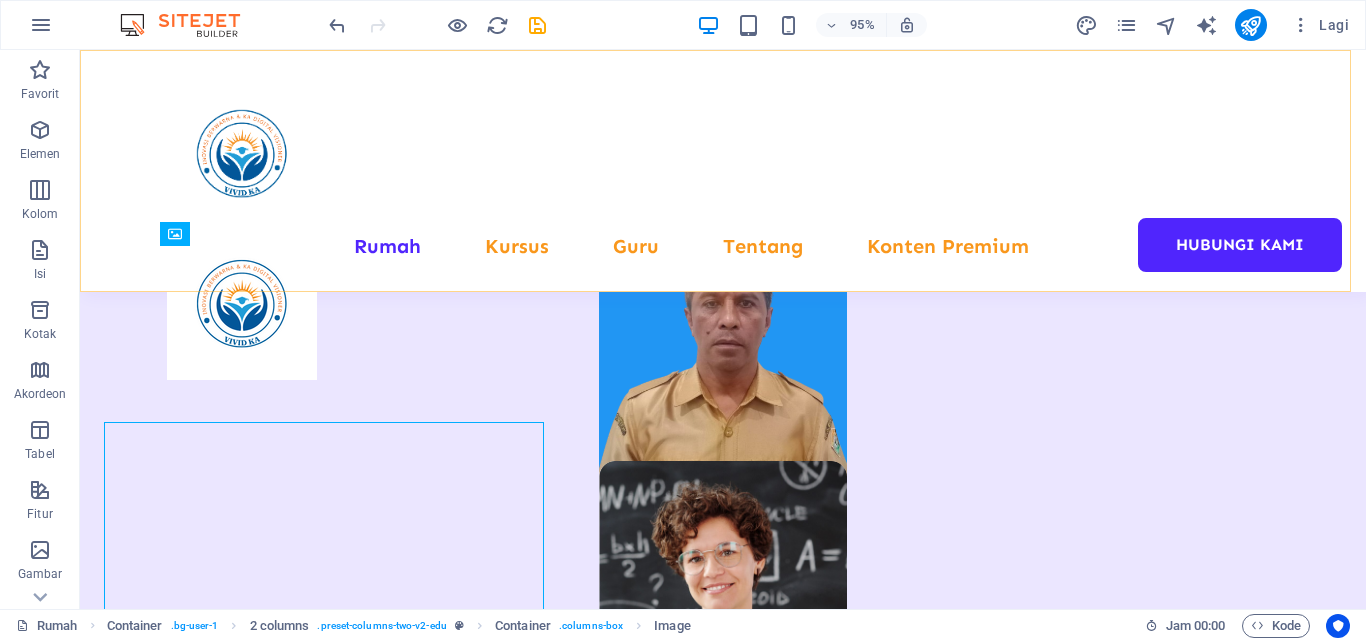 scroll, scrollTop: 2281, scrollLeft: 0, axis: vertical 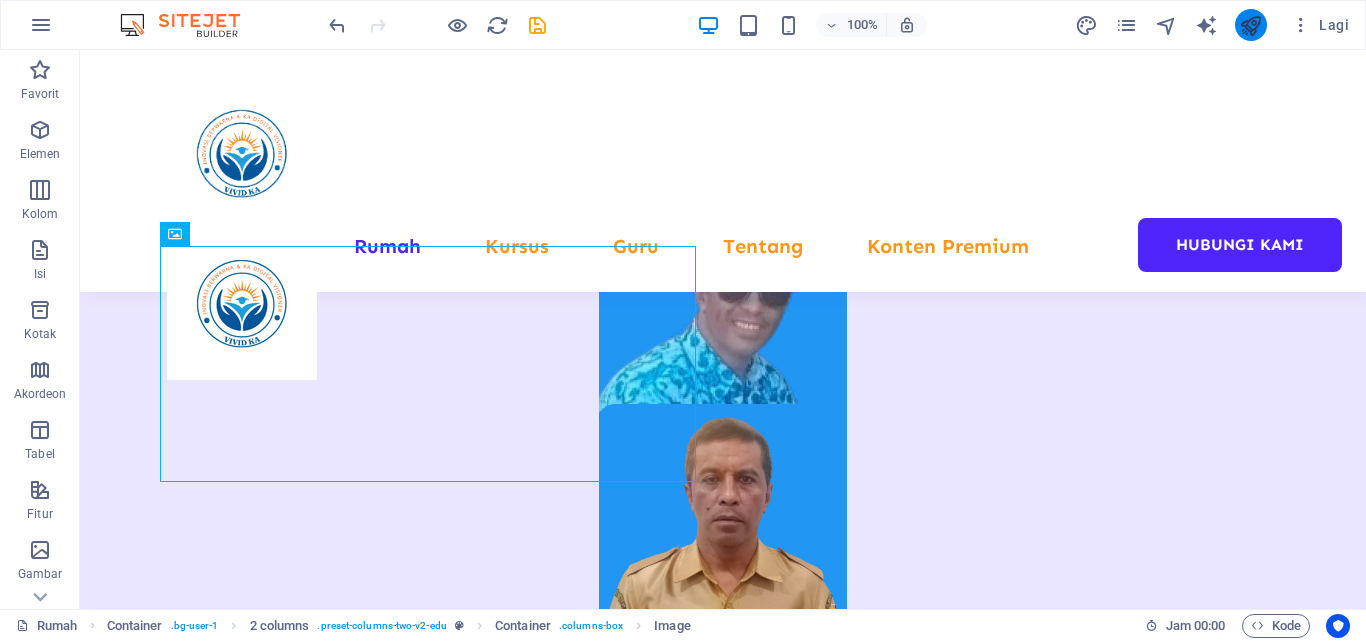 click at bounding box center [1250, 25] 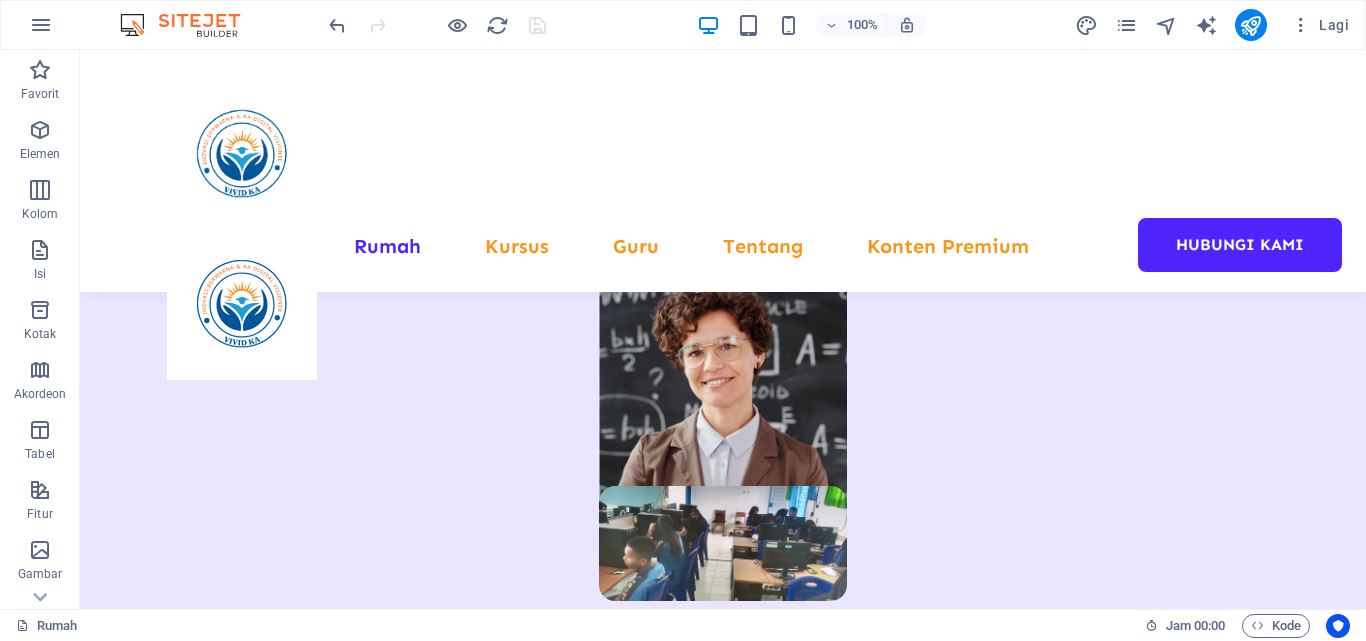 scroll, scrollTop: 3181, scrollLeft: 0, axis: vertical 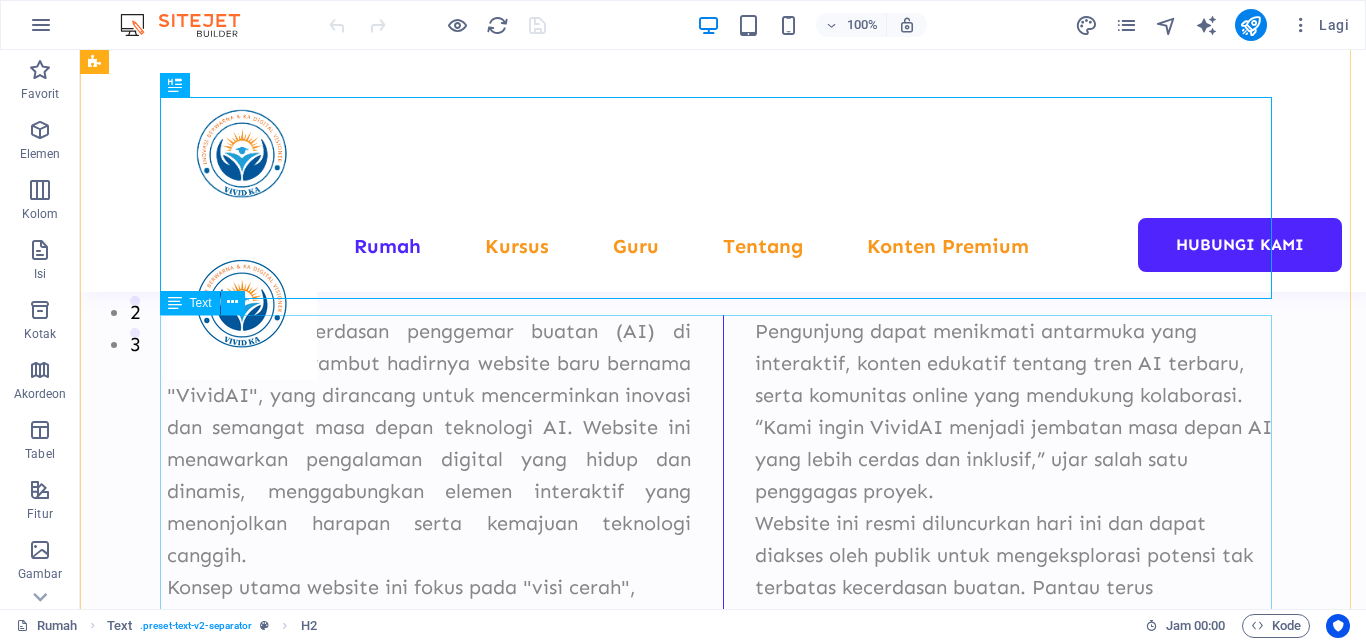 click on "Komunitas kecerdasan penggemar buatan (AI) di Indonesia menyambut hadirnya website baru bernama "VividAI", yang dirancang untuk mencerminkan inovasi dan semangat masa depan teknologi AI. Website ini menawarkan pengalaman digital yang hidup dan dinamis, menggabungkan elemen interaktif yang menonjolkan harapan serta kemajuan teknologi canggih. Konsep utama website ini fokus pada "visi cerah", simbol harapan untuk perkembangan AI yang berkelanjutan, serta "dinamis", yang mencerminkan evolusi konstan dalam dunia kecerdasan buatan. Dengan desain yang memukau dan fitur bergerak, VividAI bertujuan menjadi pusat inspirasi bagi para pengembang, peneliti, dan penggila AI di seluruh negeri. Pengunjung dapat menikmati antarmuka yang interaktif, konten edukatif tentang tren AI terbaru, serta komunitas online yang mendukung kolaborasi. “Kami ingin VividAI menjadi jembatan masa depan AI yang lebih cerdas dan inklusif,” ujar salah satu penggagas proyek." at bounding box center (723, 571) 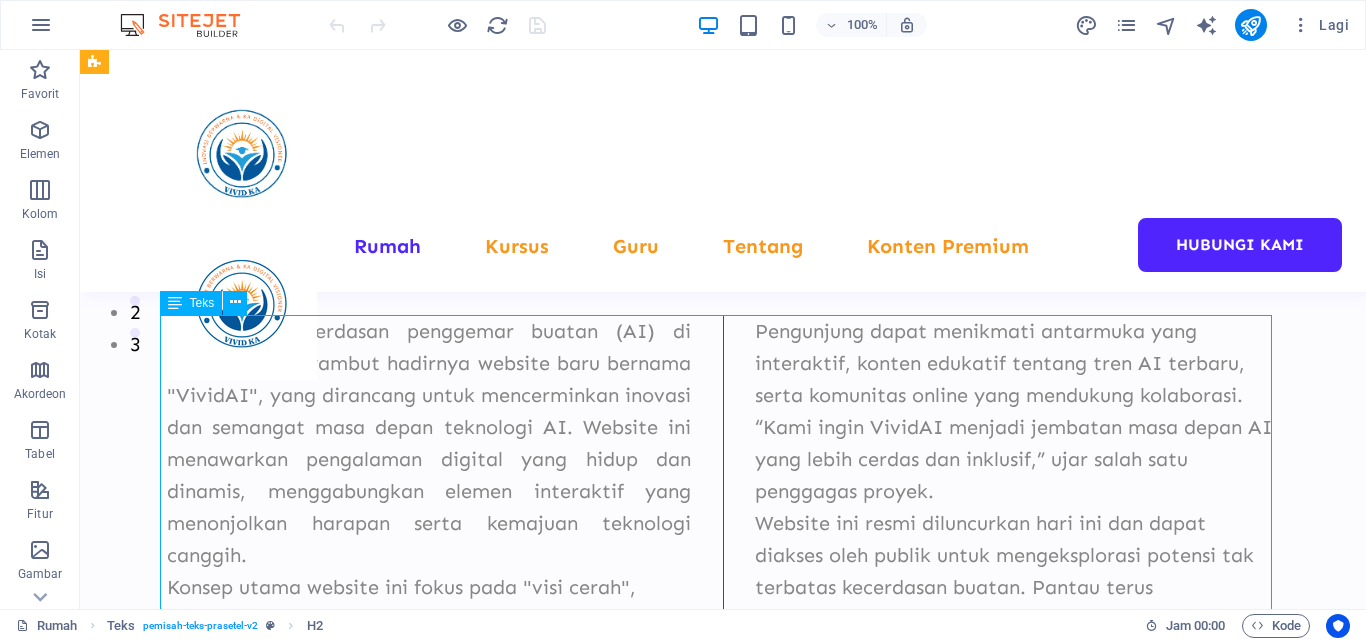 click on "Komunitas kecerdasan penggemar buatan (AI) di Indonesia menyambut hadirnya website baru bernama "VividAI", yang dirancang untuk mencerminkan inovasi dan semangat masa depan teknologi AI. Website ini menawarkan pengalaman digital yang hidup dan dinamis, menggabungkan elemen interaktif yang menonjolkan harapan serta kemajuan teknologi canggih. Konsep utama website ini fokus pada "visi cerah", simbol harapan untuk perkembangan AI yang berkelanjutan, serta "dinamis", yang mencerminkan evolusi konstan dalam dunia kecerdasan buatan. Dengan desain yang memukau dan fitur bergerak, VividAI bertujuan menjadi pusat inspirasi bagi para pengembang, peneliti, dan penggila AI di seluruh negeri. Pengunjung dapat menikmati antarmuka yang interaktif, konten edukatif tentang tren AI terbaru, serta komunitas online yang mendukung kolaborasi. “Kami ingin VividAI menjadi jembatan masa depan AI yang lebih cerdas dan inklusif,” ujar salah satu penggagas proyek." at bounding box center (723, 571) 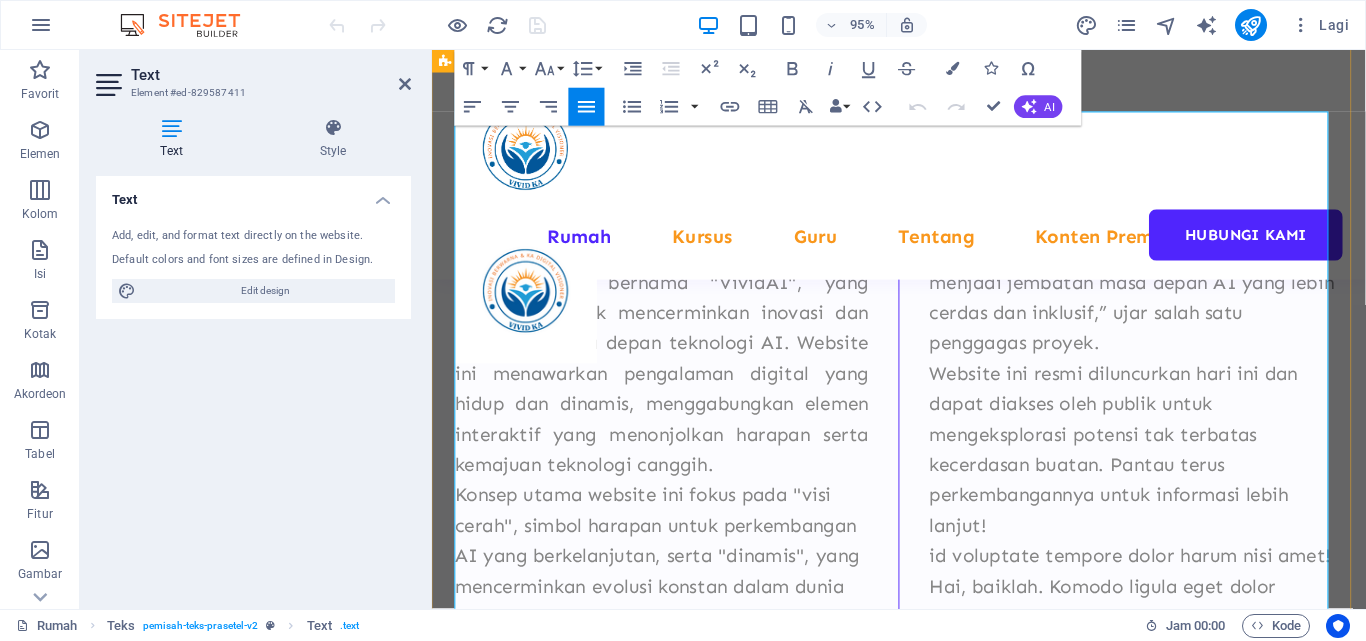 scroll, scrollTop: 475, scrollLeft: 0, axis: vertical 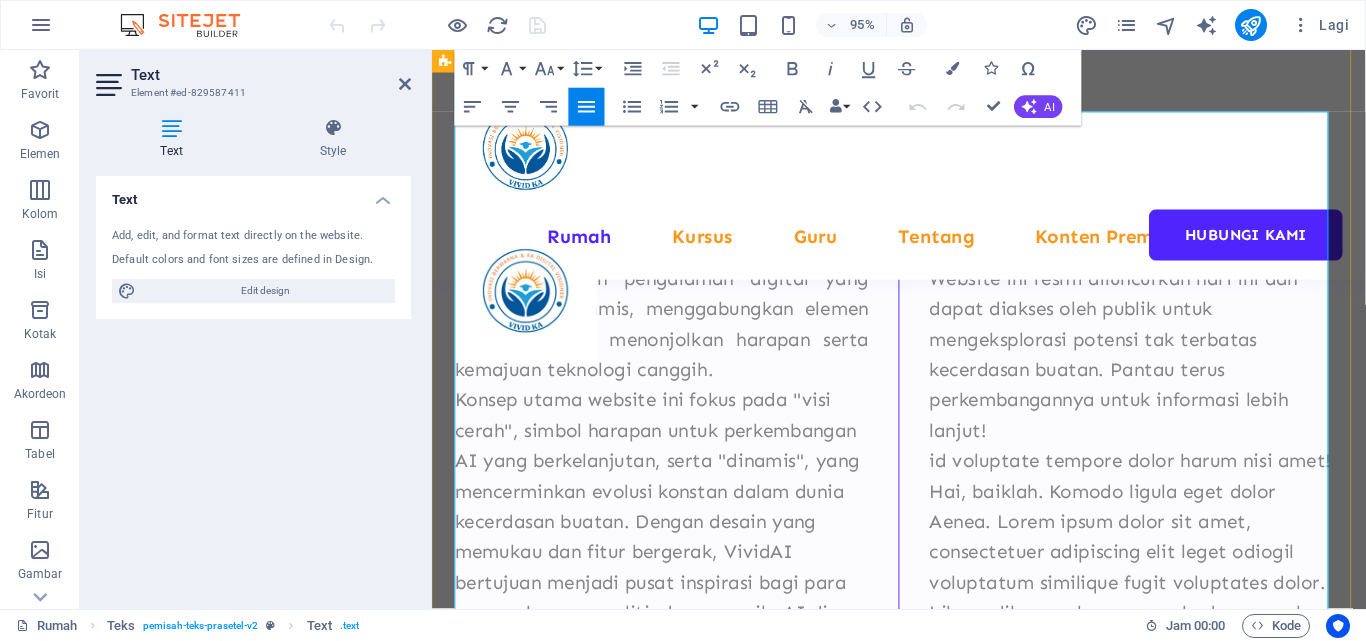 click on "id voluptate tempore dolor harum nisi amet! Hai, baiklah. Komodo ligula eget dolor Aenea. Lorem ipsum dolor sit amet, consectetuer adipiscing elit leget odiogil voluptatum similique fugit voluptates dolor. Libero dibayangkan, sungguh, dengan vel modi asperiores consequatur." at bounding box center [1167, 579] 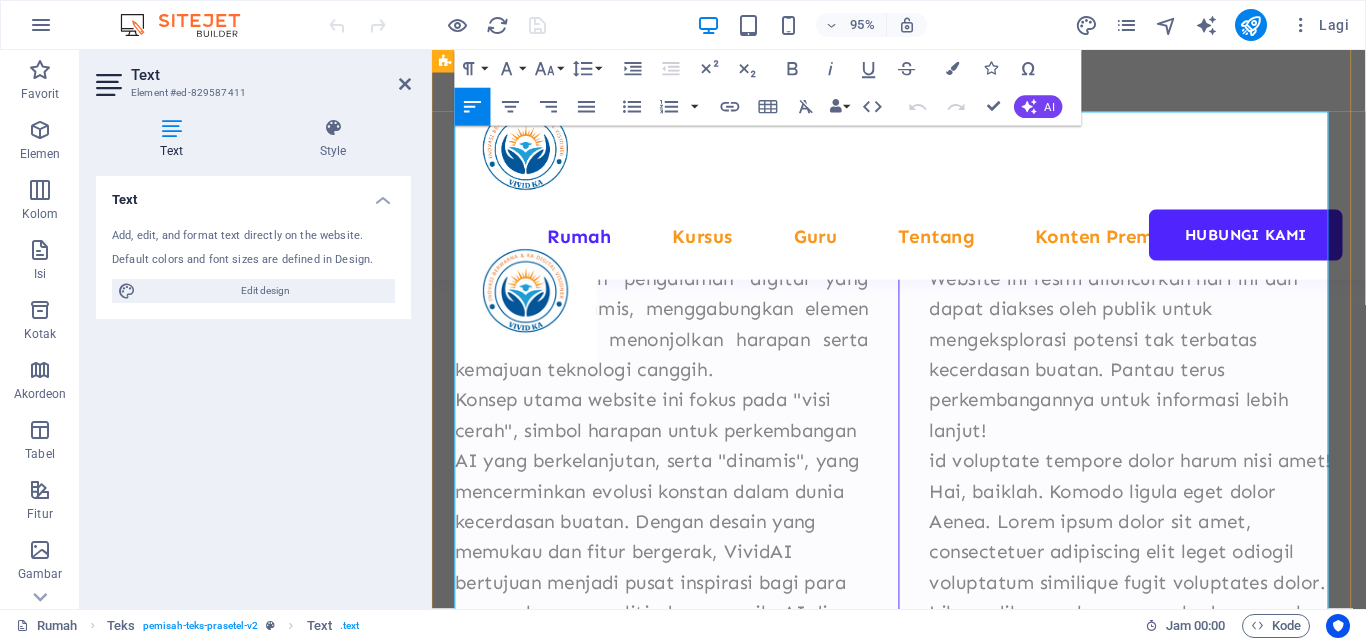 click on "Komunitas kecerdasan penggemar buatan (AI) di Indonesia menyambut hadirnya website baru bernama "VividAI", yang dirancang untuk mencerminkan inovasi dan semangat masa depan teknologi AI. Website ini menawarkan pengalaman digital yang hidup dan dinamis, menggabungkan elemen interaktif yang menonjolkan harapan serta kemajuan teknologi canggih. Konsep utama website ini fokus pada "visi cerah", simbol harapan untuk perkembangan AI yang berkelanjutan, serta "dinamis", yang mencerminkan evolusi konstan dalam dunia kecerdasan buatan. Dengan desain yang memukau dan fitur bergerak, VividAI bertujuan menjadi pusat inspirasi bagi para pengembang, peneliti, dan penggila AI di seluruh negeri. Pengunjung dapat menikmati antarmuka yang interaktif, konten edukatif tentang tren AI terbaru, serta komunitas online yang mendukung kolaborasi. “Kami ingin VividAI menjadi jembatan masa depan AI yang lebih cerdas dan inklusif,” ujar salah satu penggagas proyek." at bounding box center [923, 435] 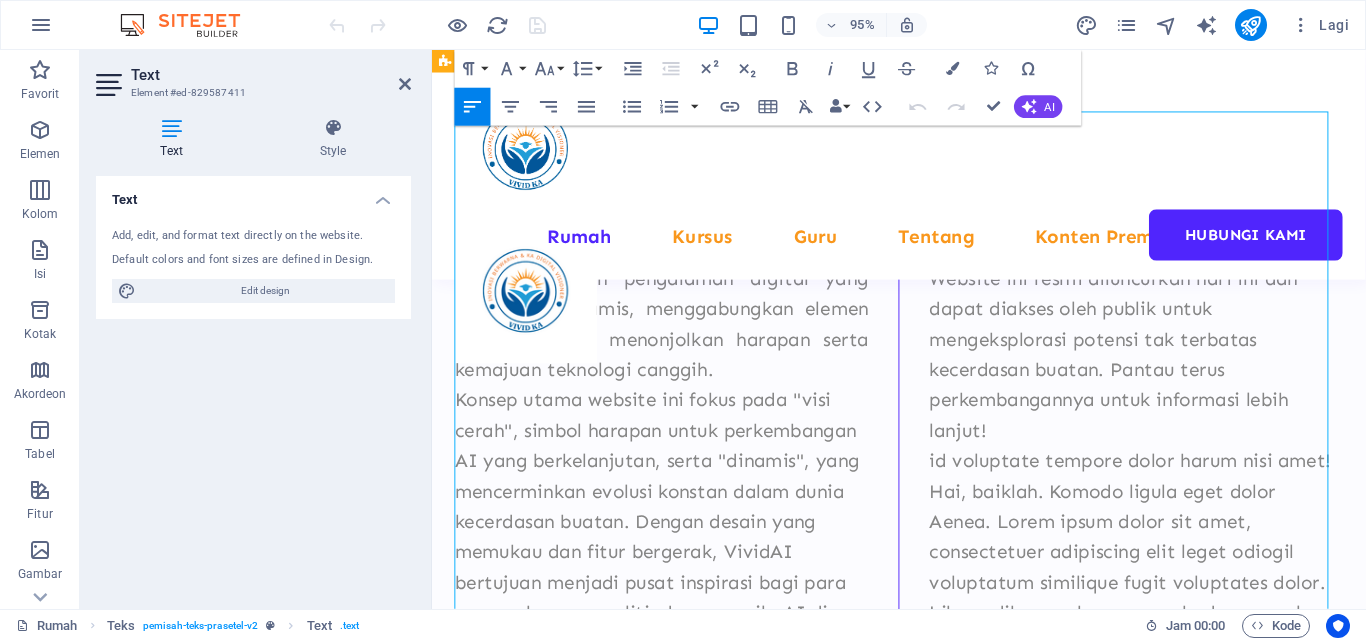 click on "id voluptate tempore dolor harum nisi amet! Hai, baiklah. Komodo ligula eget dolor Aenea. Lorem ipsum dolor sit amet, consectetuer adipiscing elit leget odiogil voluptatum similique fugit voluptates dolor. Libero dibayangkan, sungguh, dengan vel modi asperiores consequatur." at bounding box center (1167, 579) 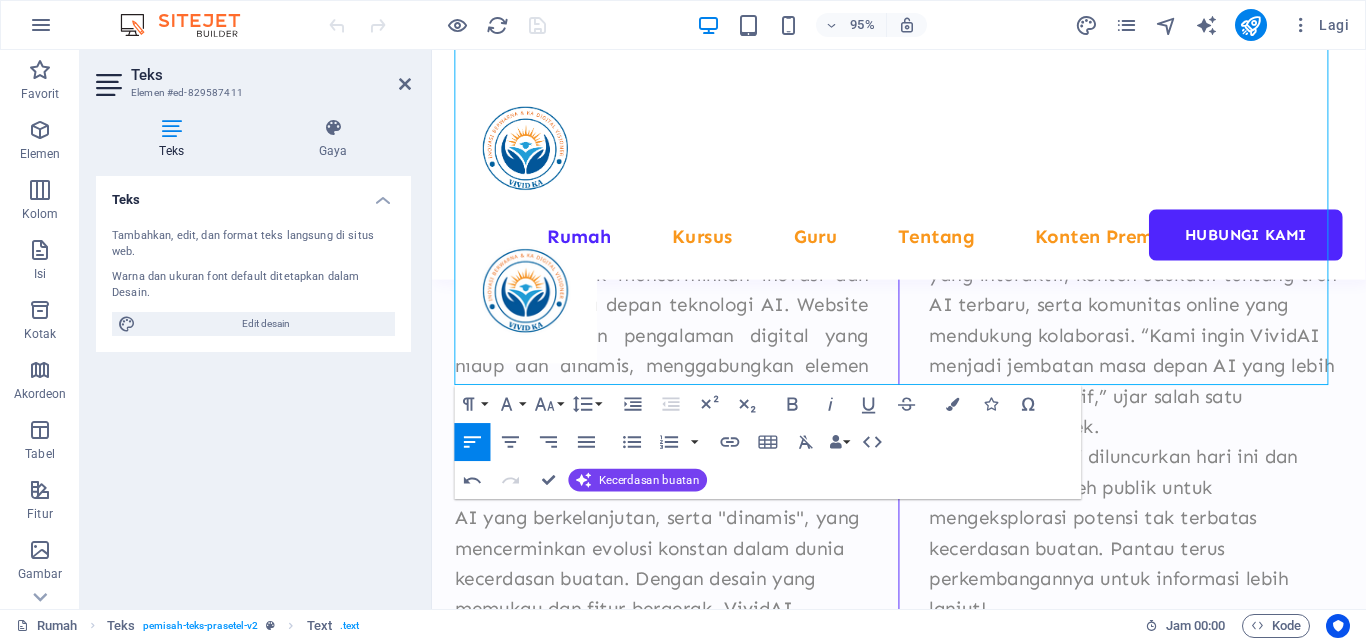 scroll, scrollTop: 699, scrollLeft: 0, axis: vertical 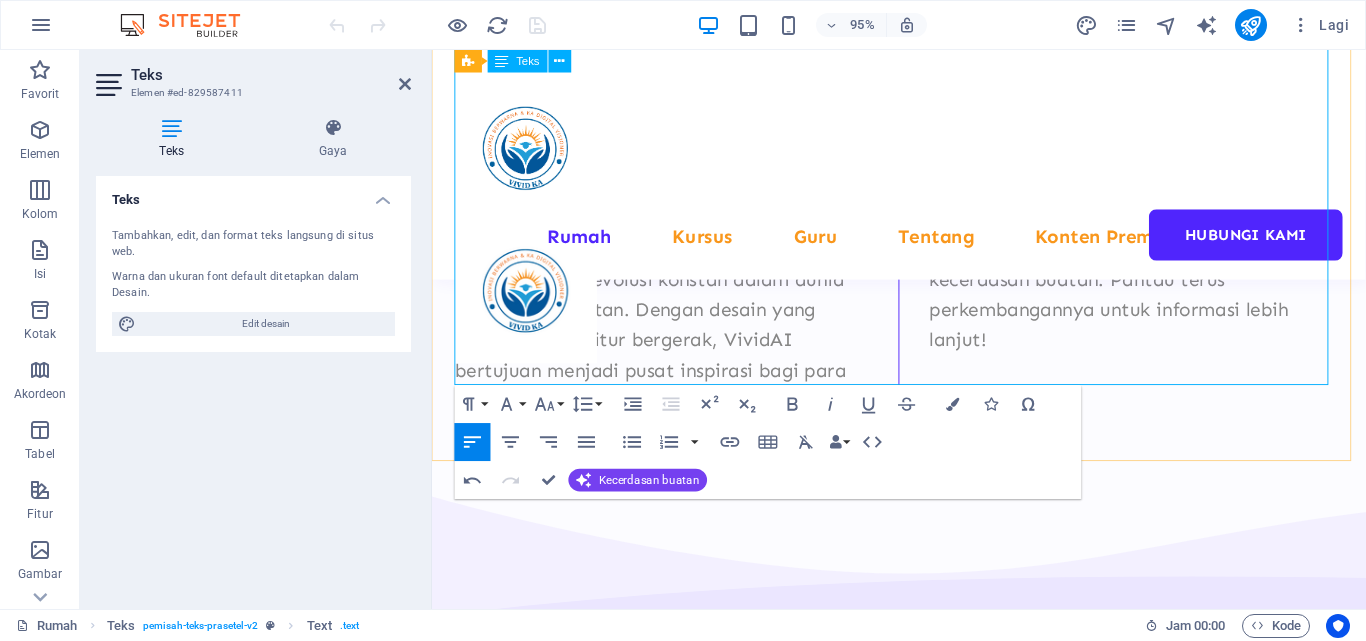 click on "Website ini resmi diluncurkan hari ini dan dapat diakses oleh publik untuk mengeksplorasi potensi tak terbatas kecerdasan buatan. Pantau terus perkembangannya untuk informasi lebih lanjut!" at bounding box center (1174, 275) 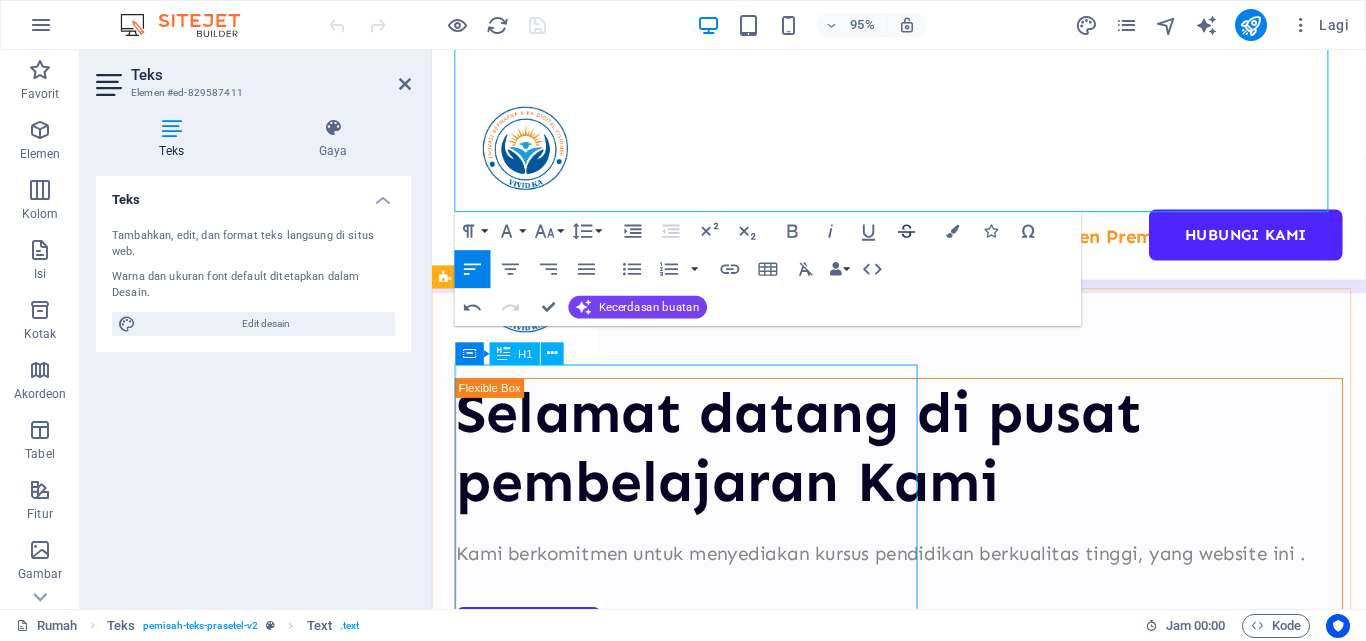scroll, scrollTop: 775, scrollLeft: 0, axis: vertical 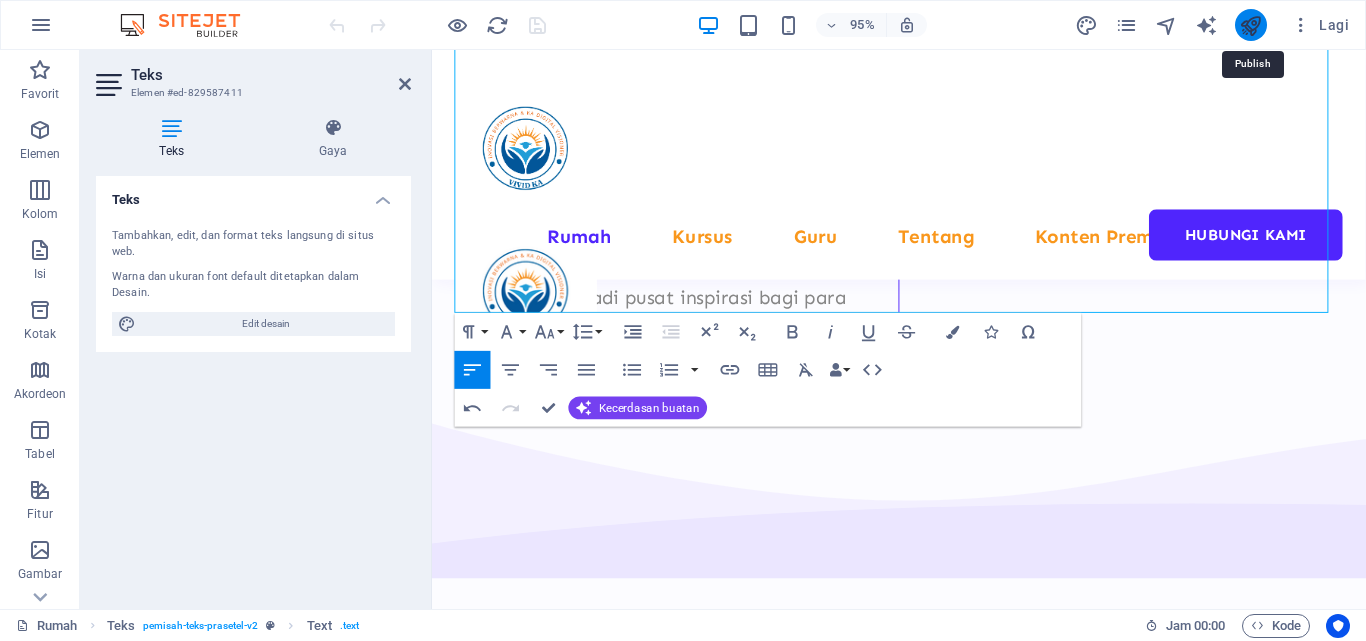 click at bounding box center [1250, 25] 